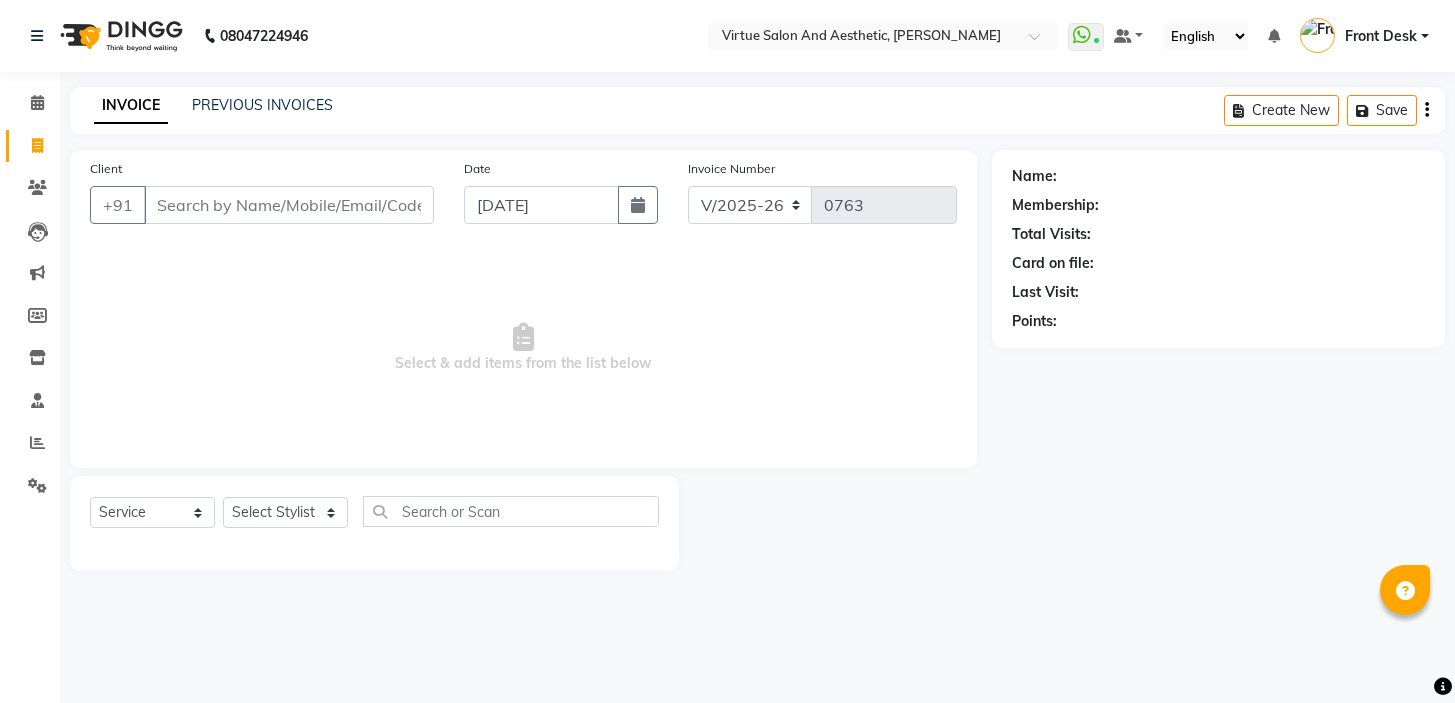 select on "7053" 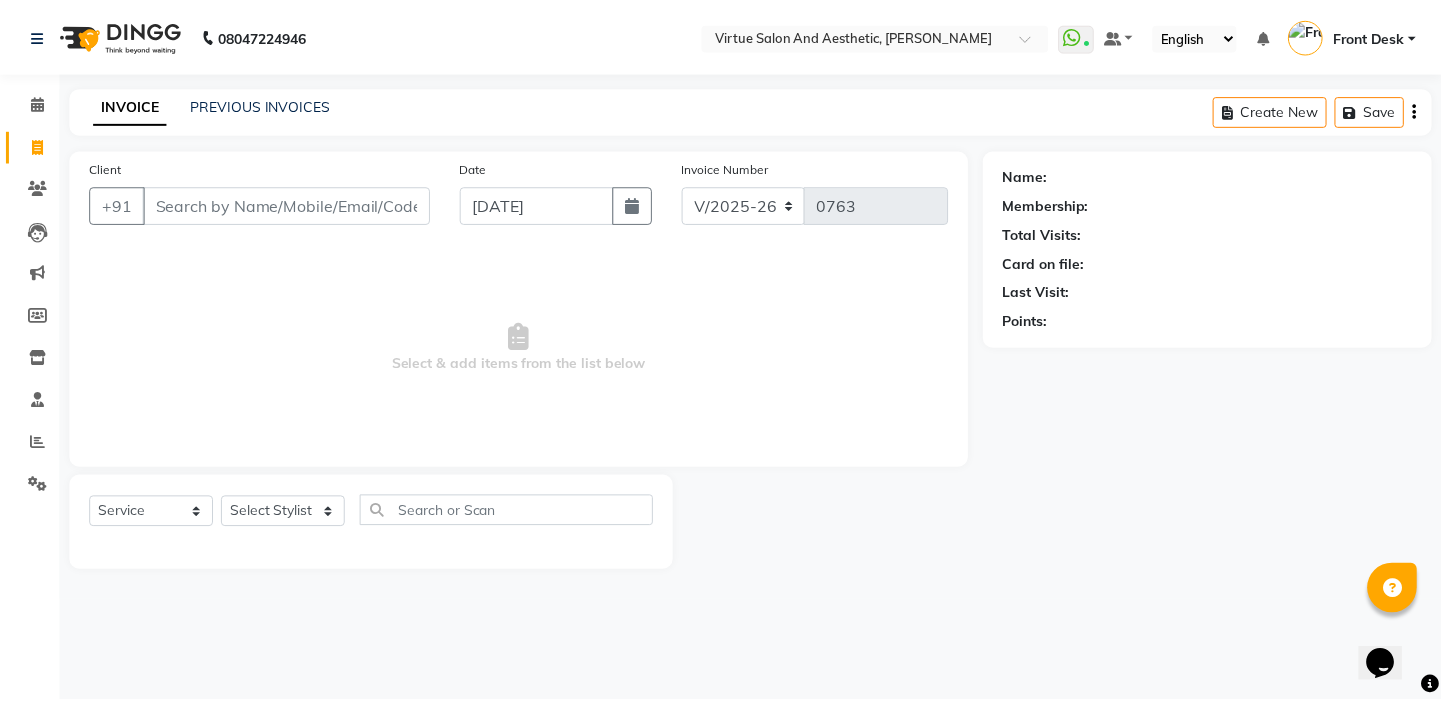 scroll, scrollTop: 0, scrollLeft: 0, axis: both 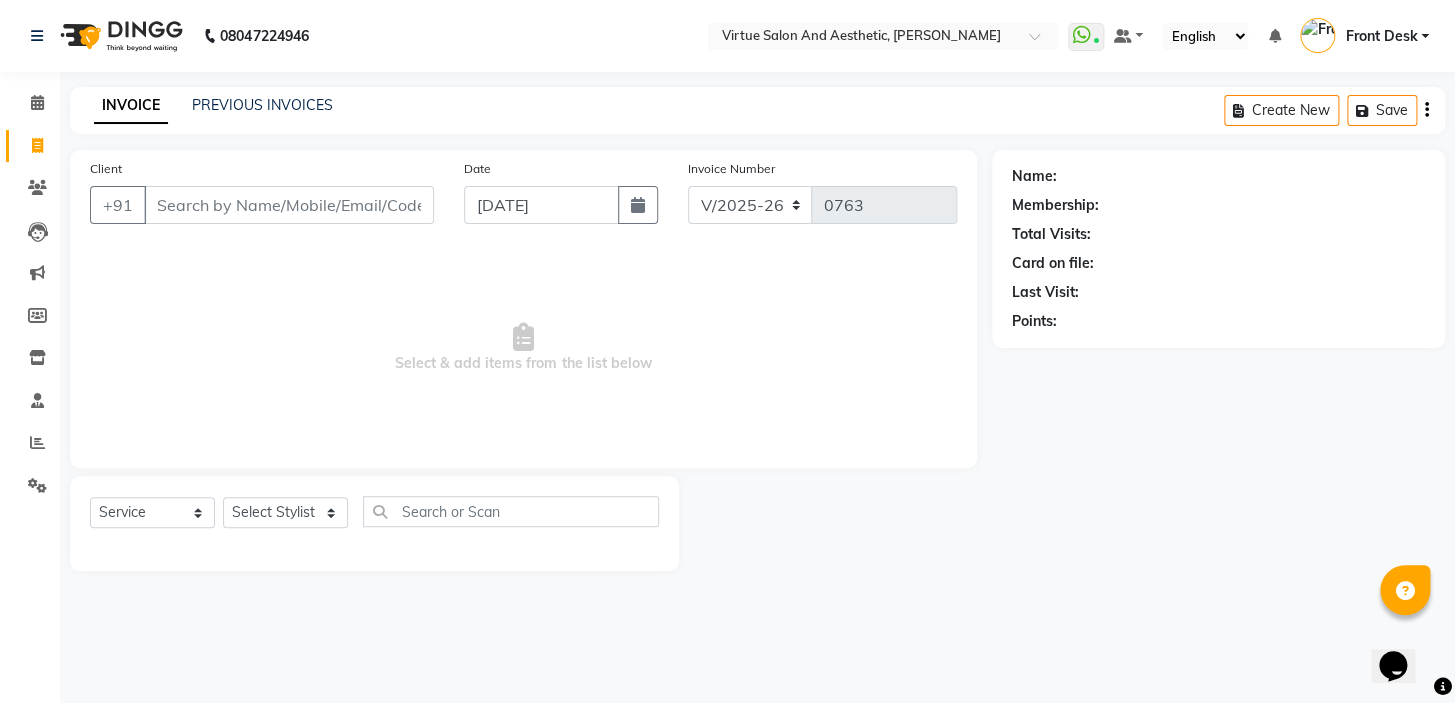 click on "Select & add items from the list below" at bounding box center [523, 348] 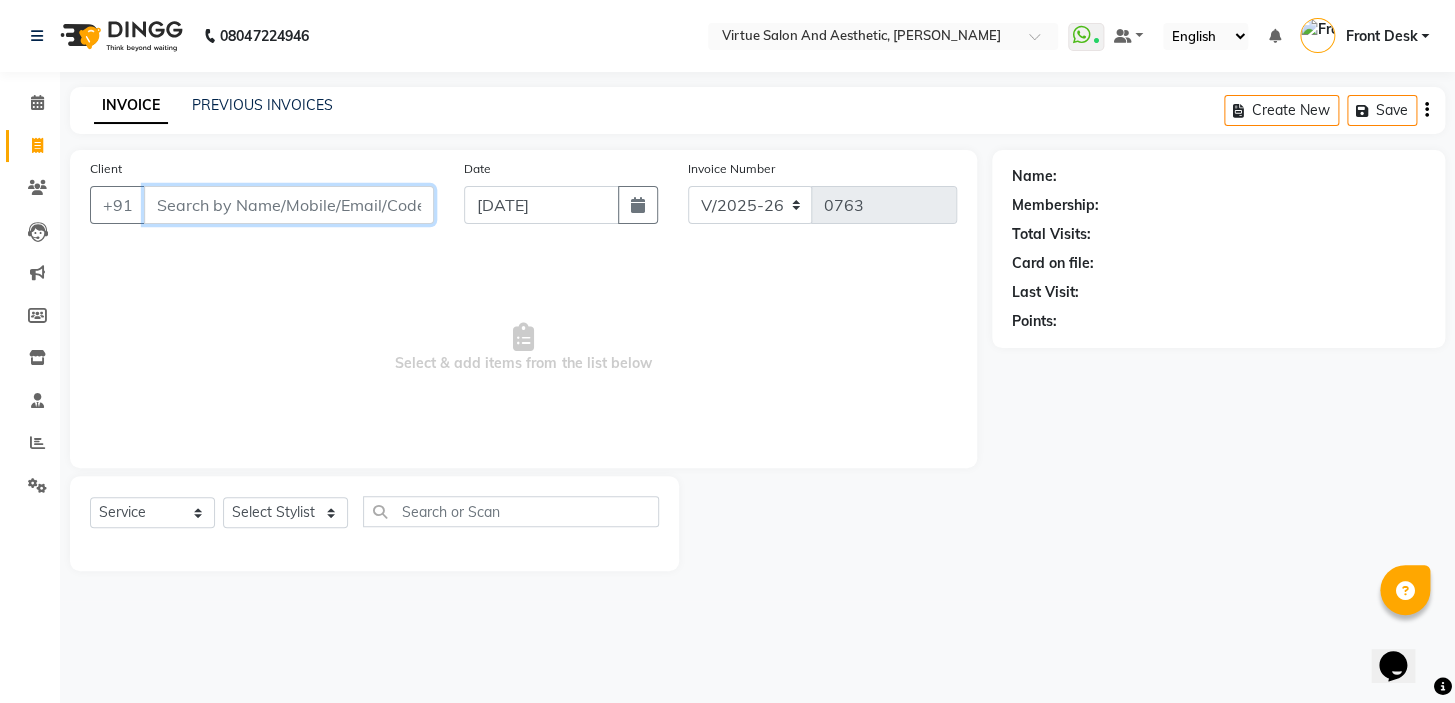 click on "Client" at bounding box center (289, 205) 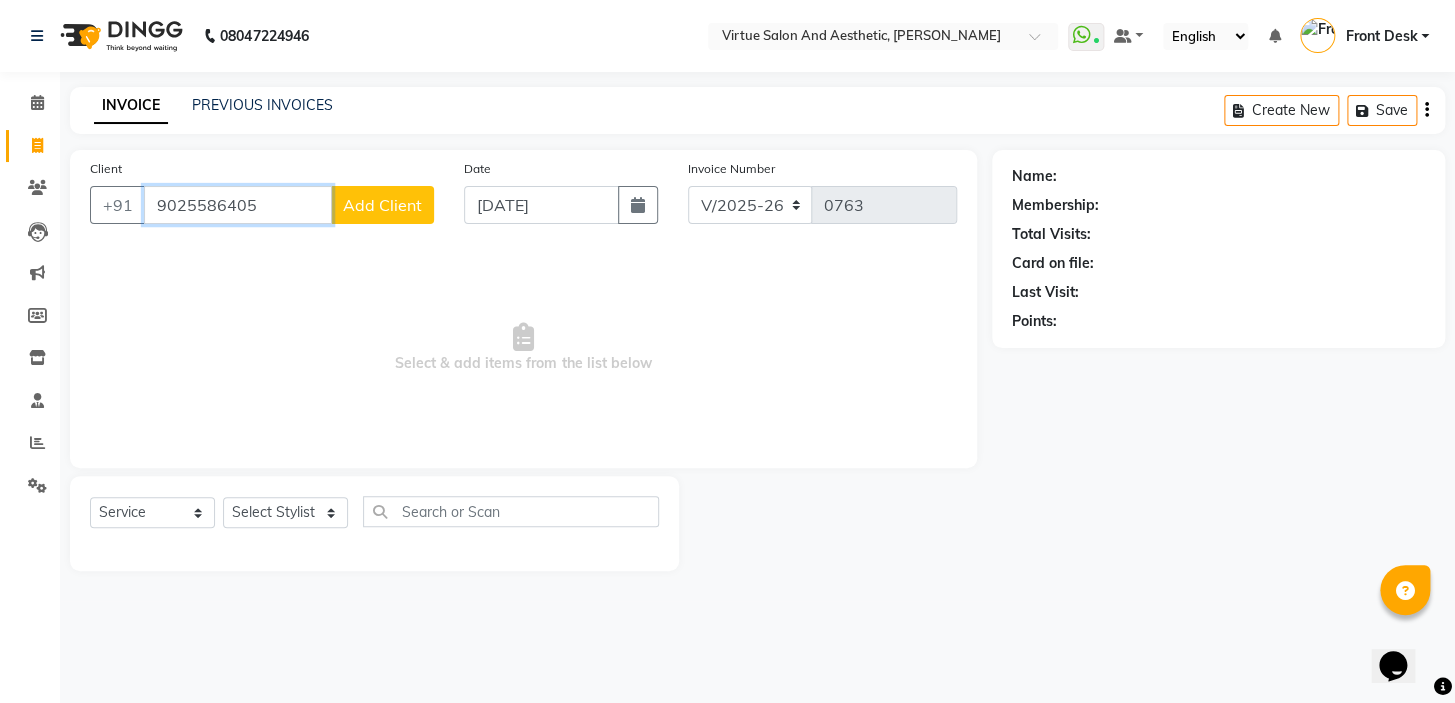 type on "9025586405" 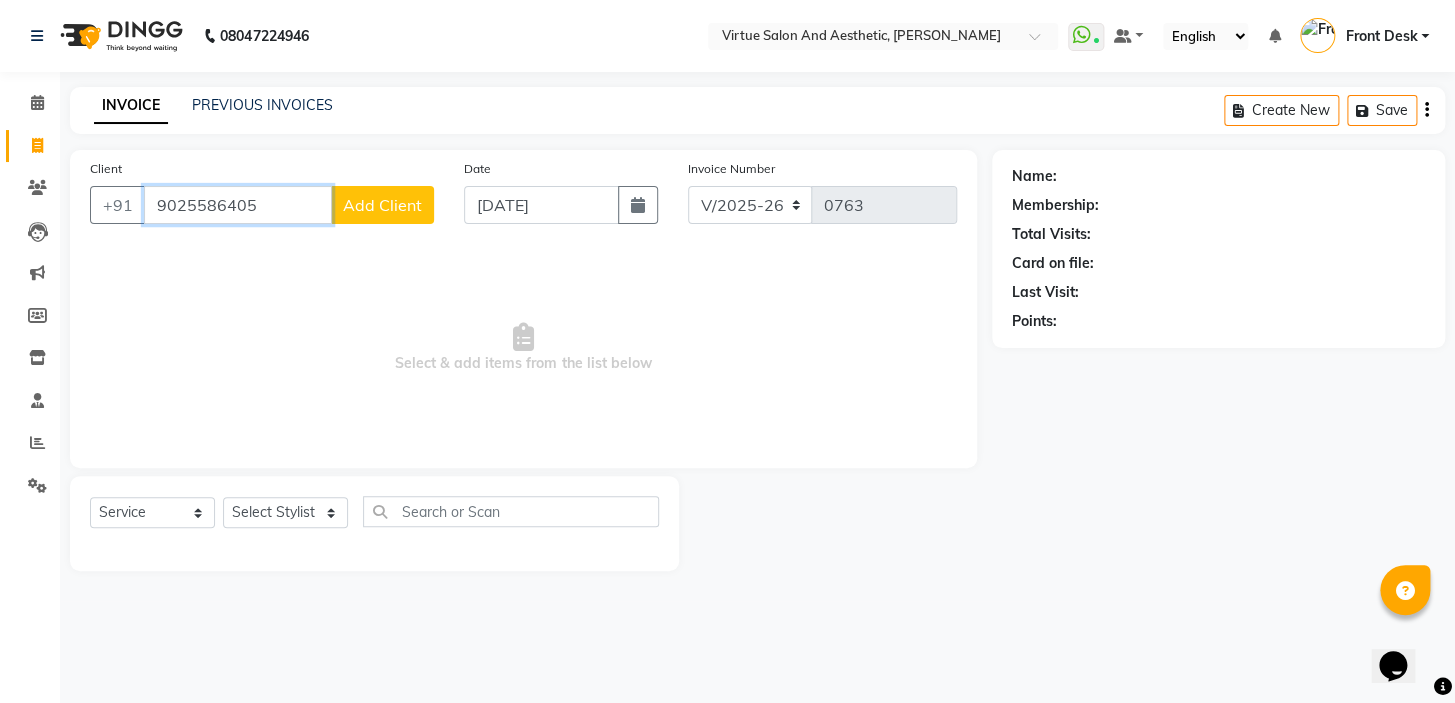click on "9025586405" at bounding box center [238, 205] 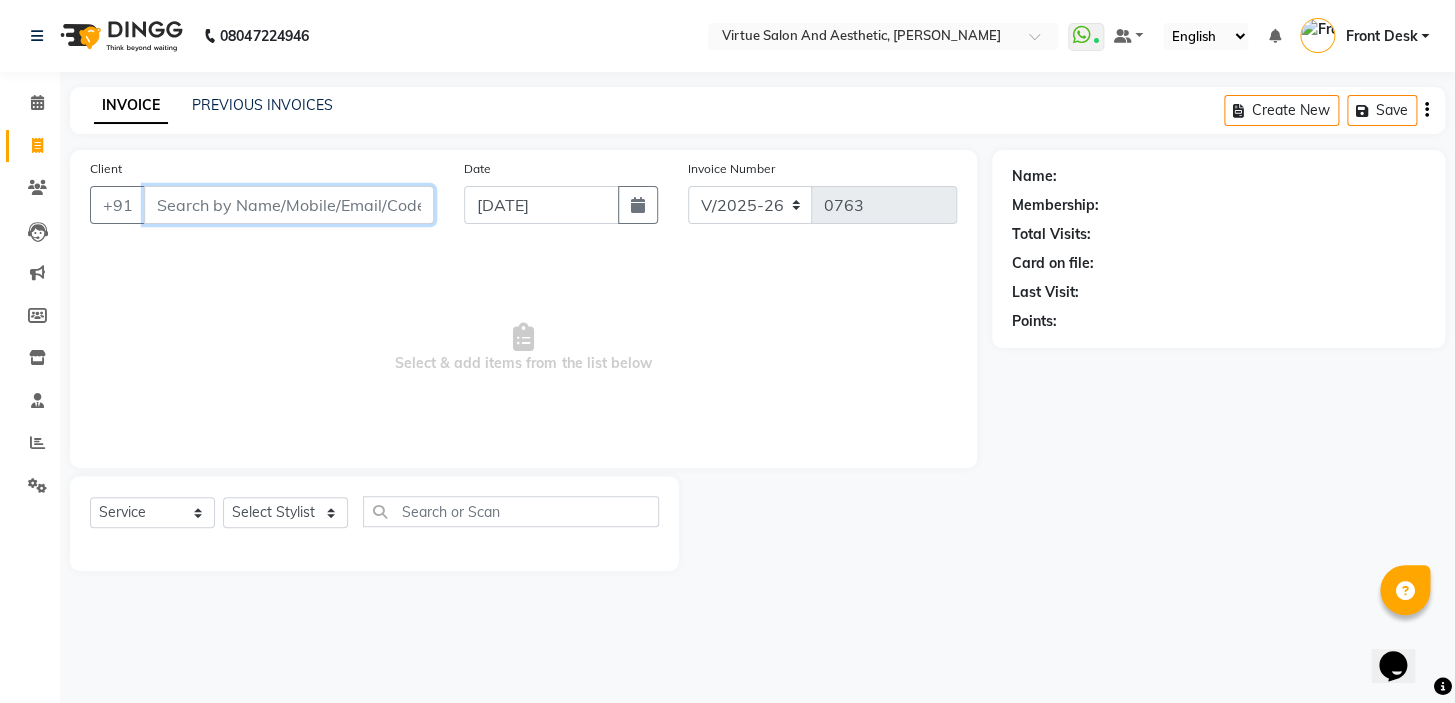 type 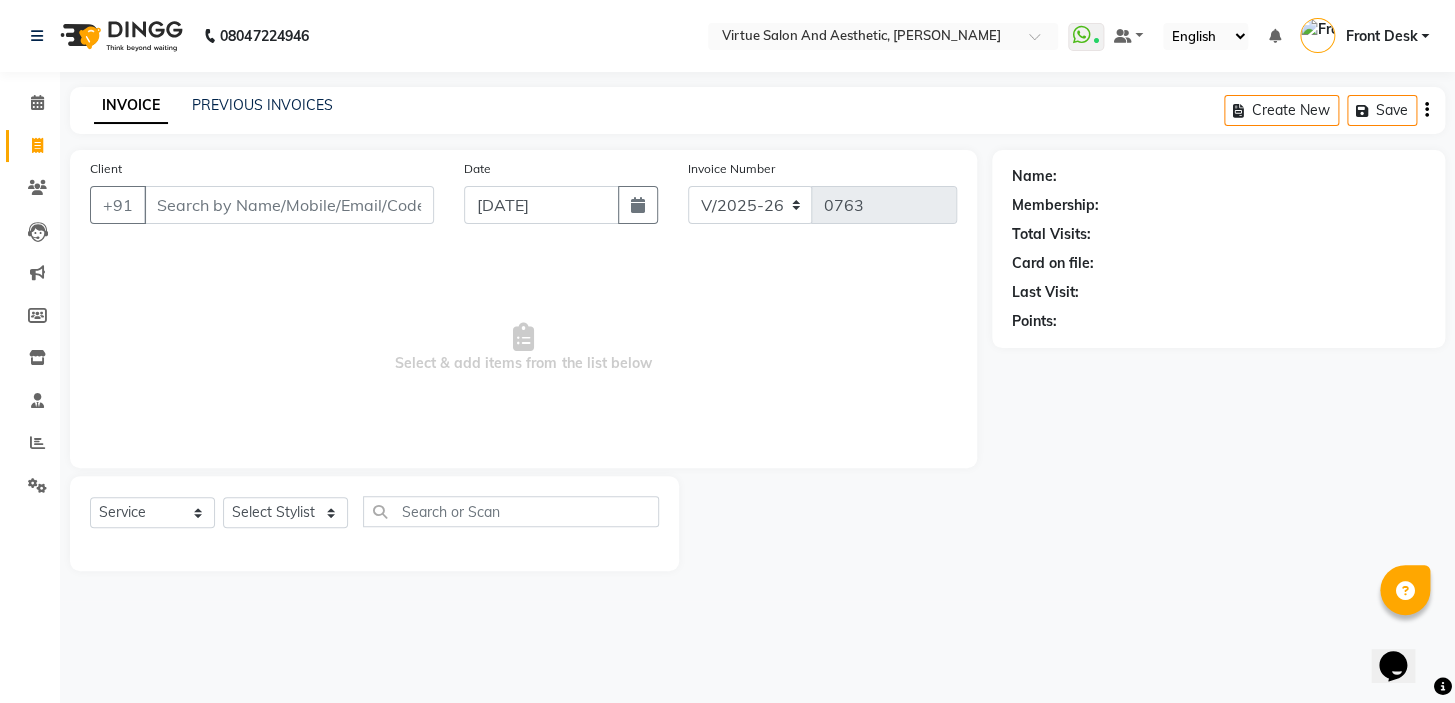 click on "Select & add items from the list below" at bounding box center (523, 348) 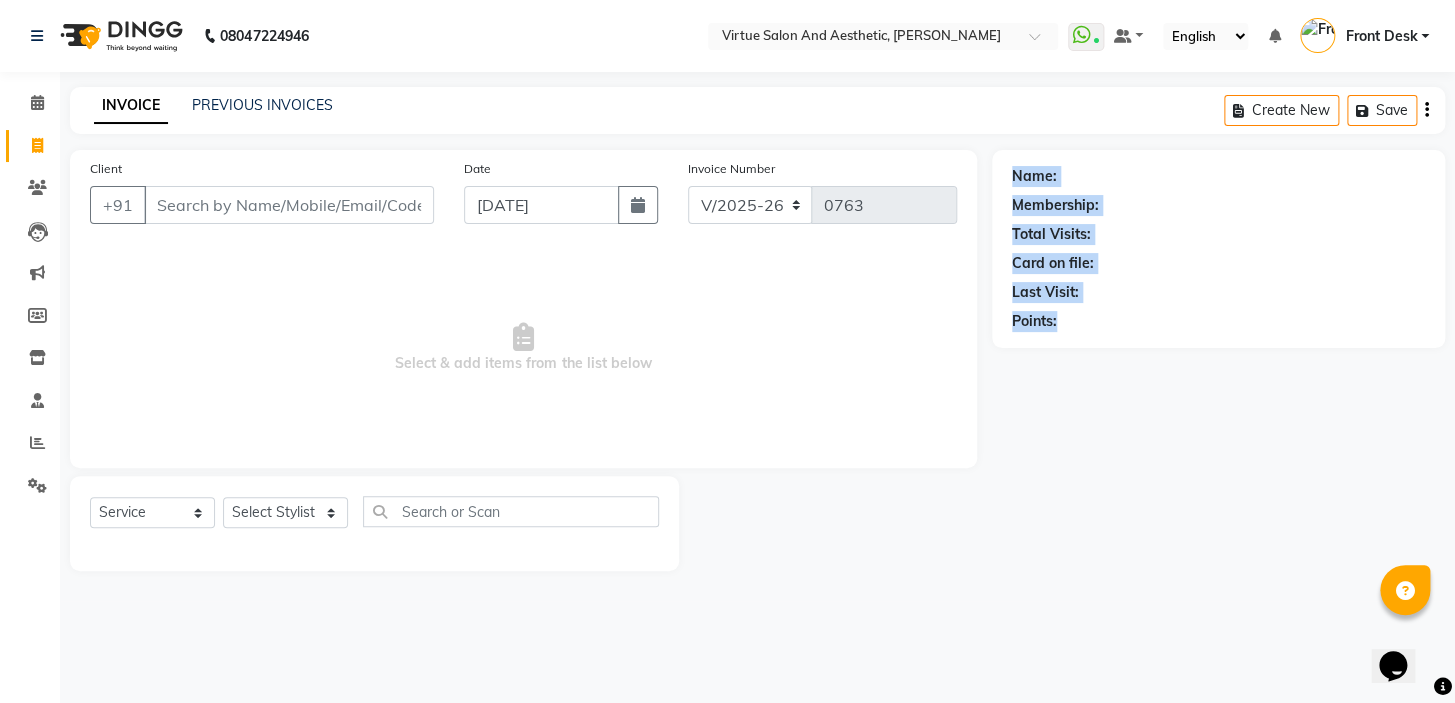 drag, startPoint x: 993, startPoint y: 160, endPoint x: 1107, endPoint y: 358, distance: 228.47319 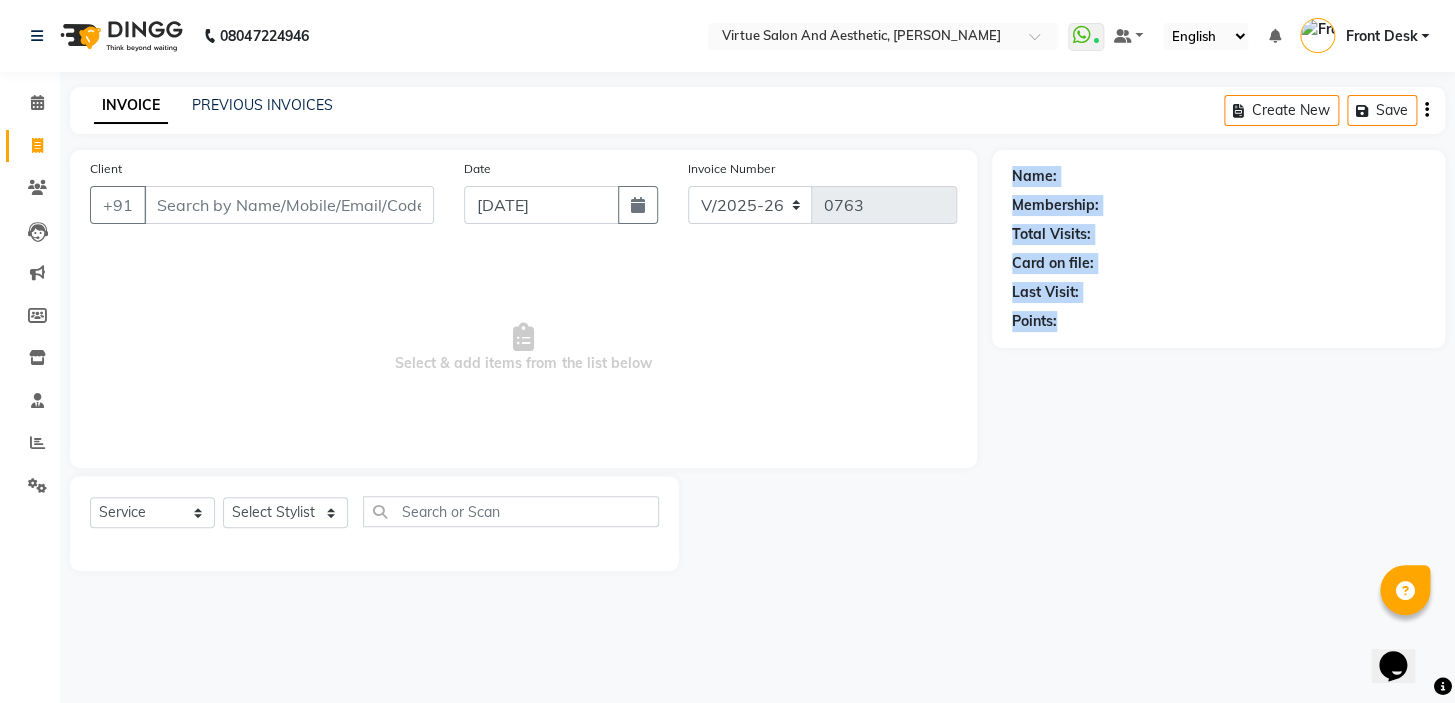 click on "Card on file:" 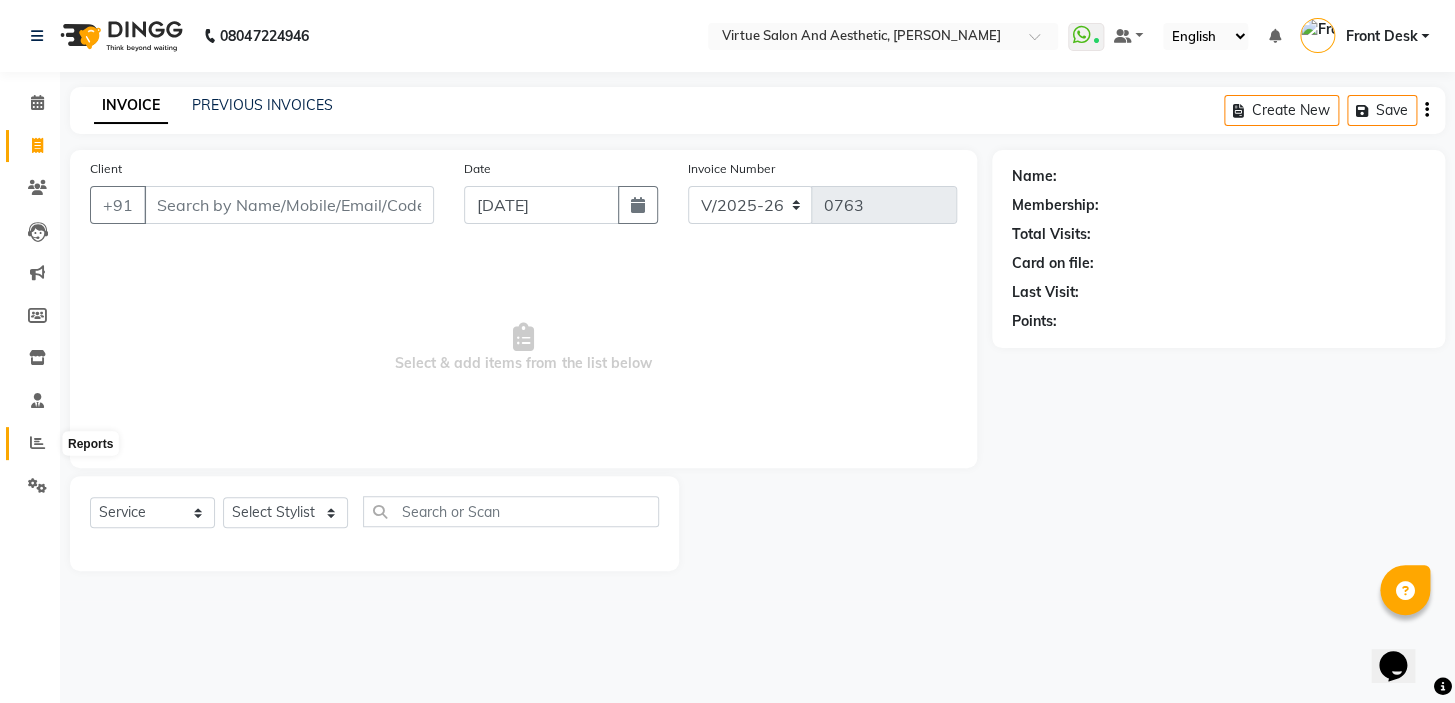 click 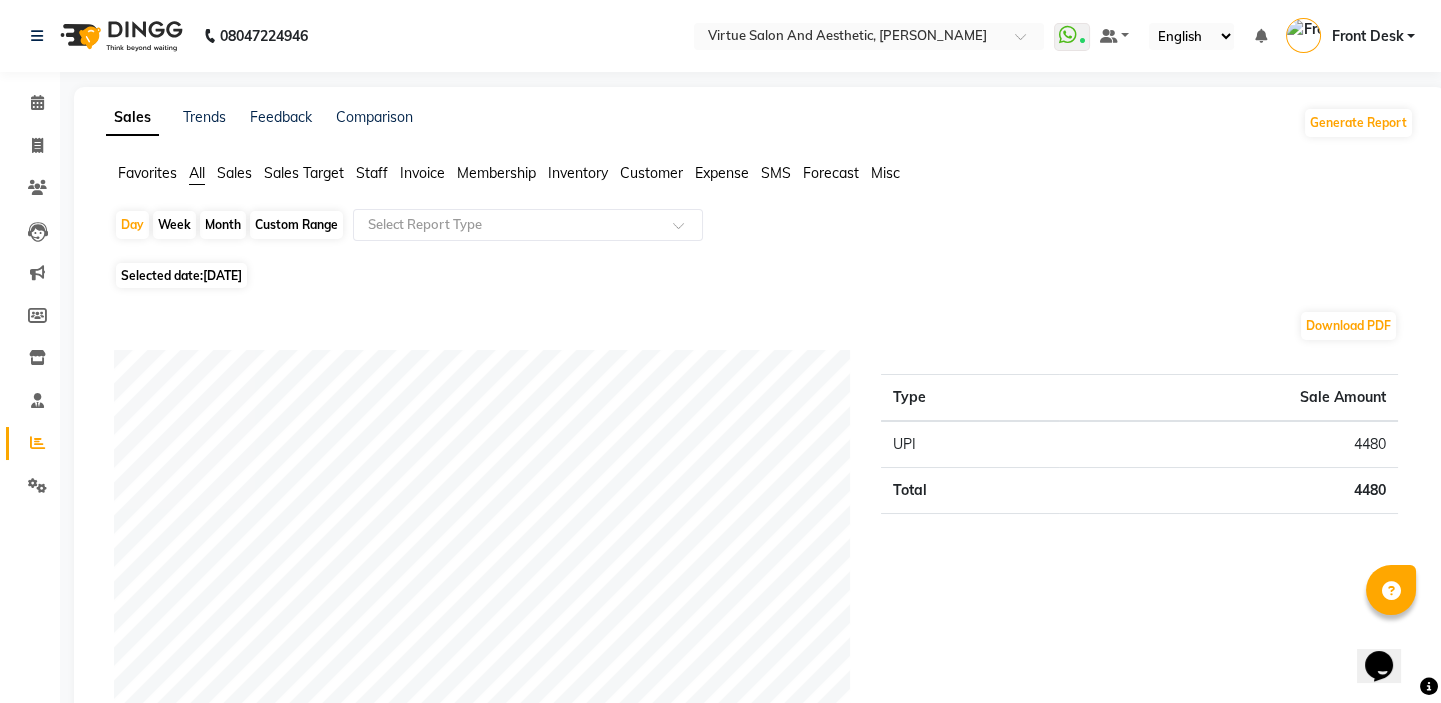 click on "Month" 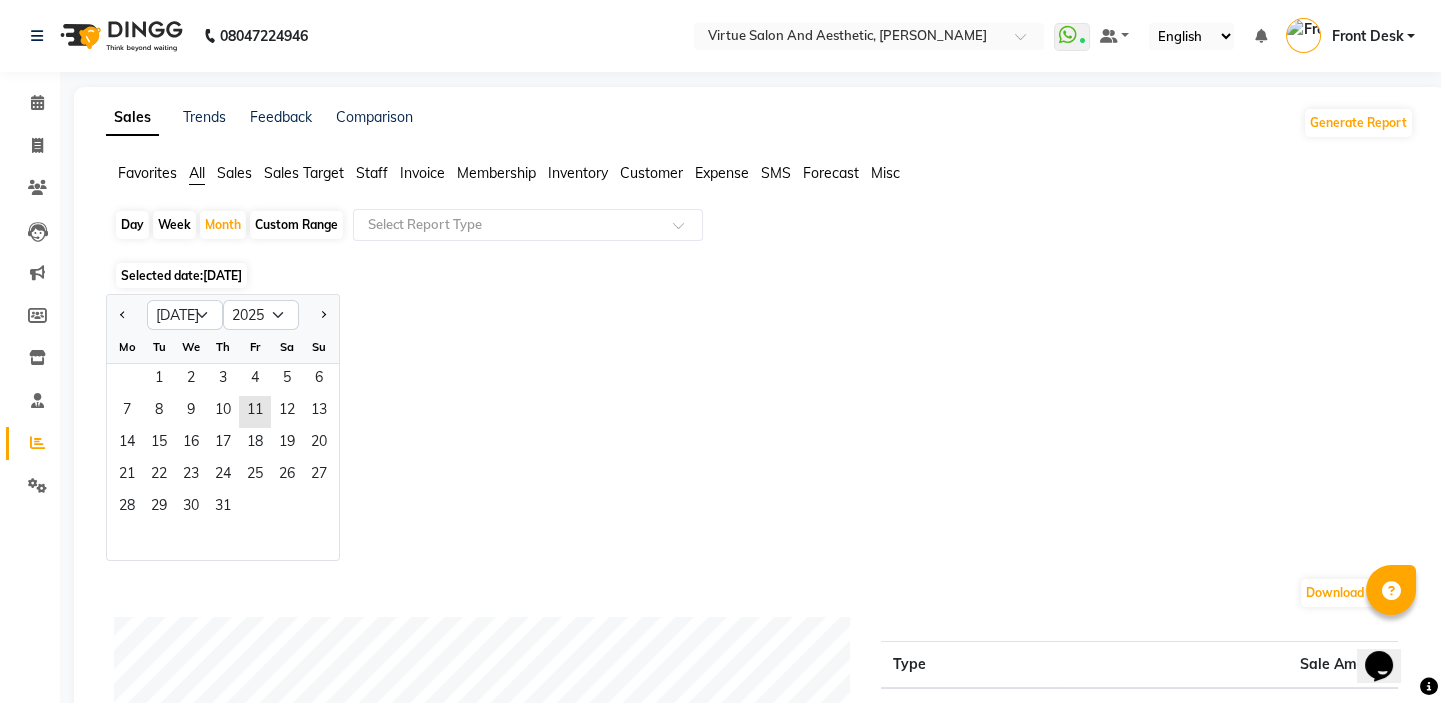 click on "Custom Range" 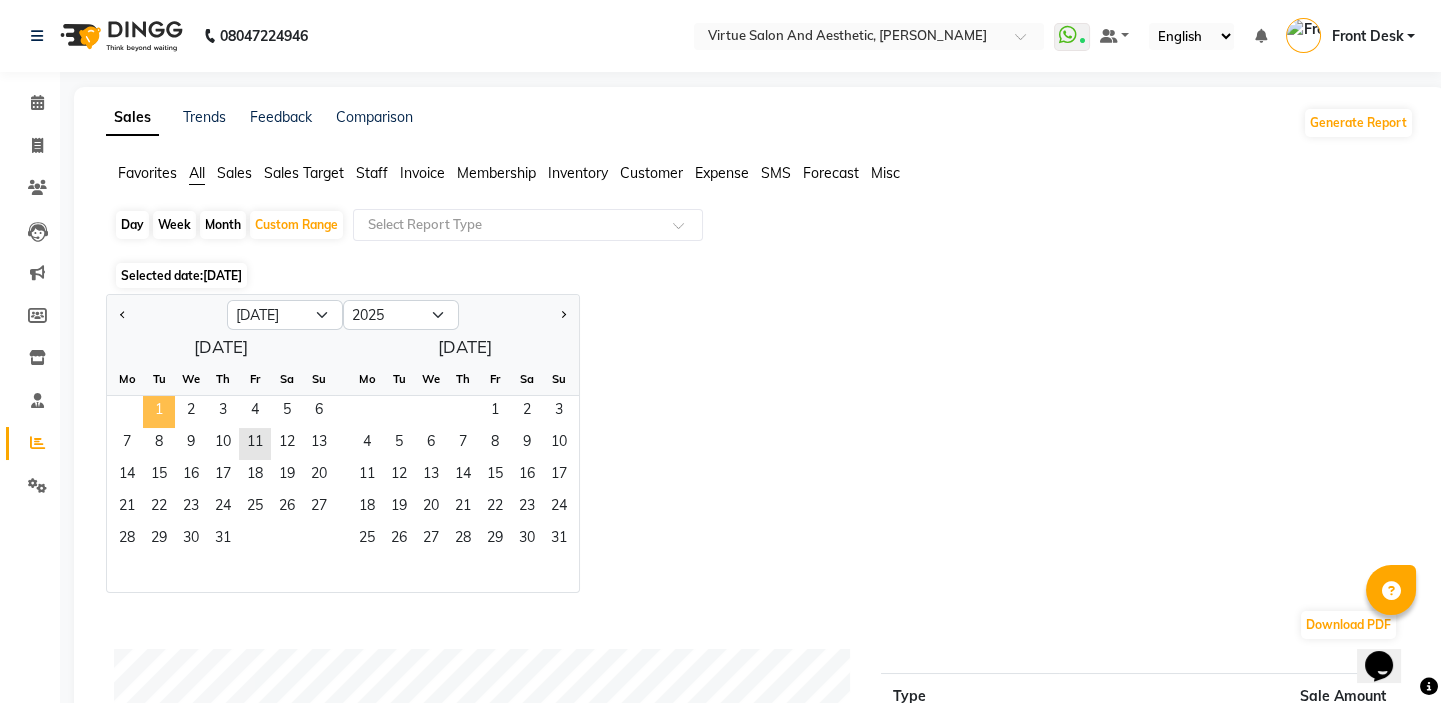 click on "1" 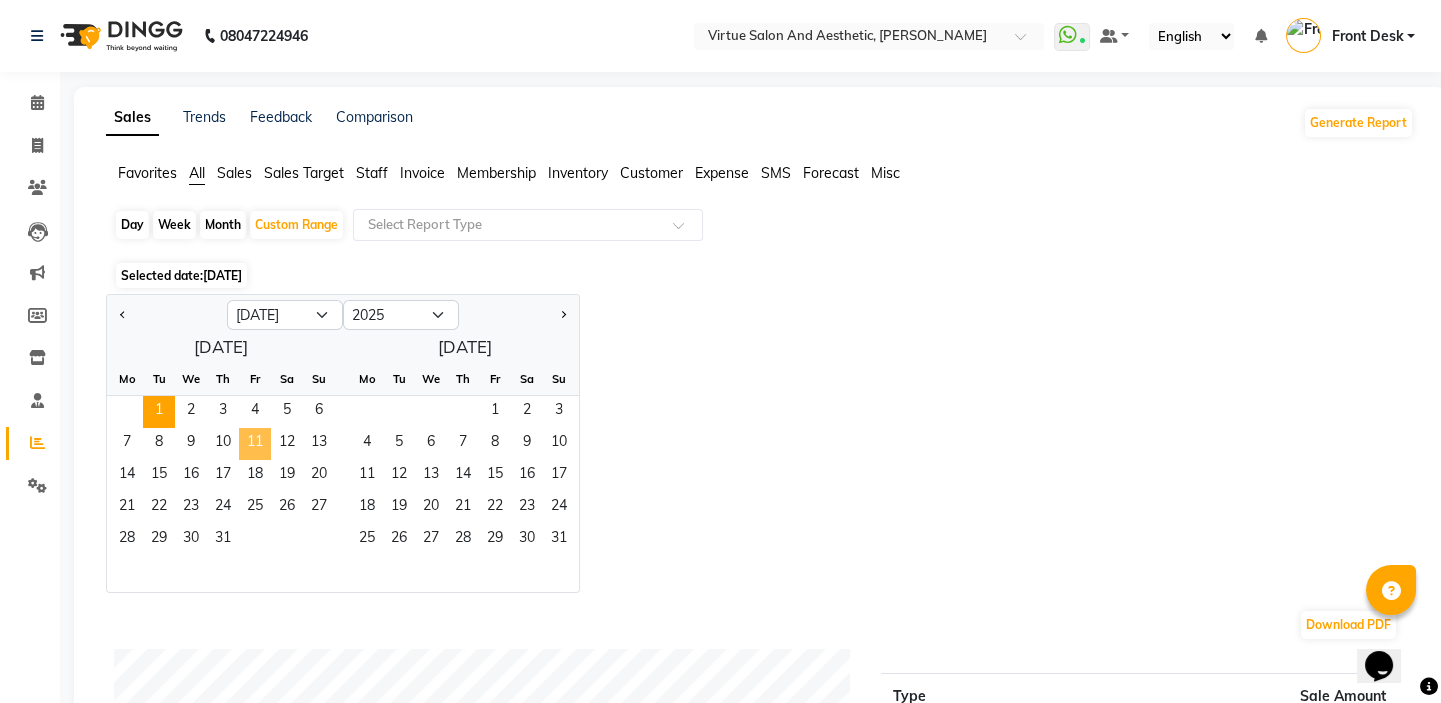 click on "11" 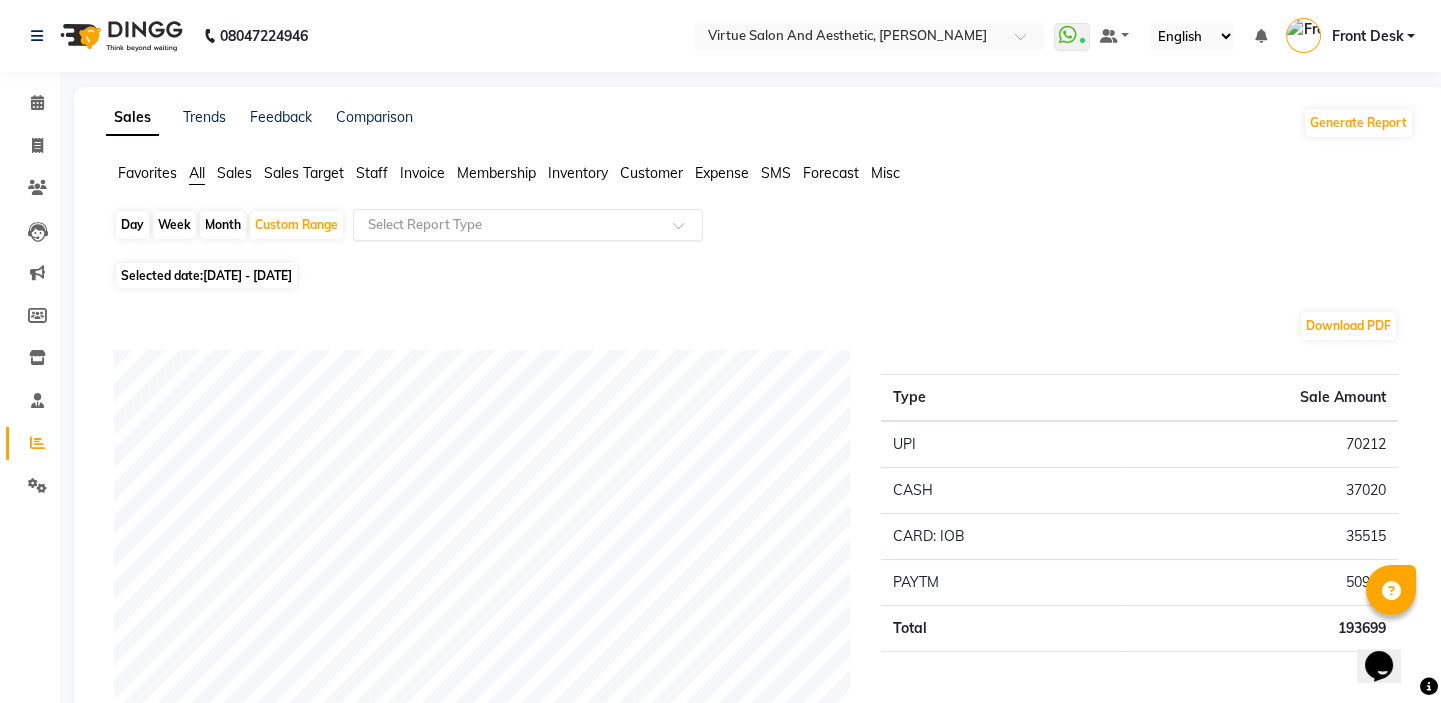 click 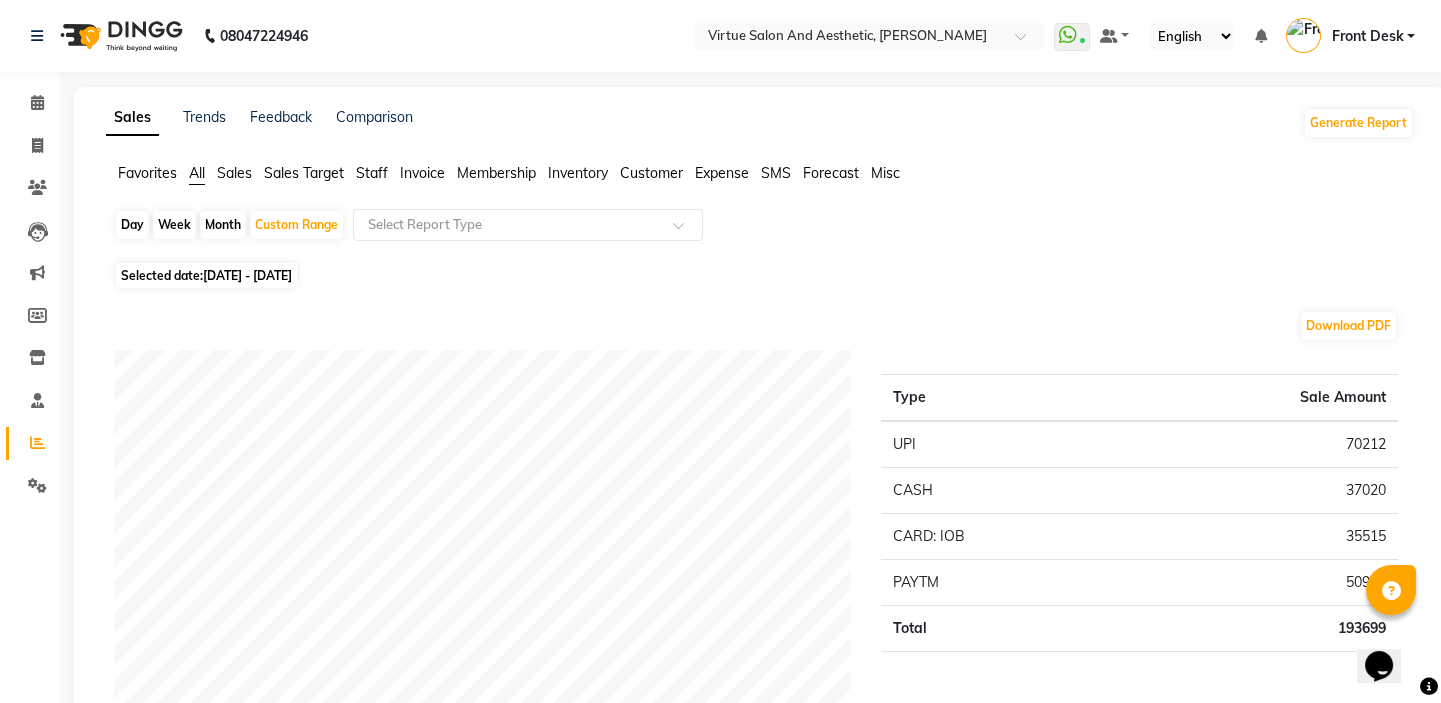 click on "Staff" 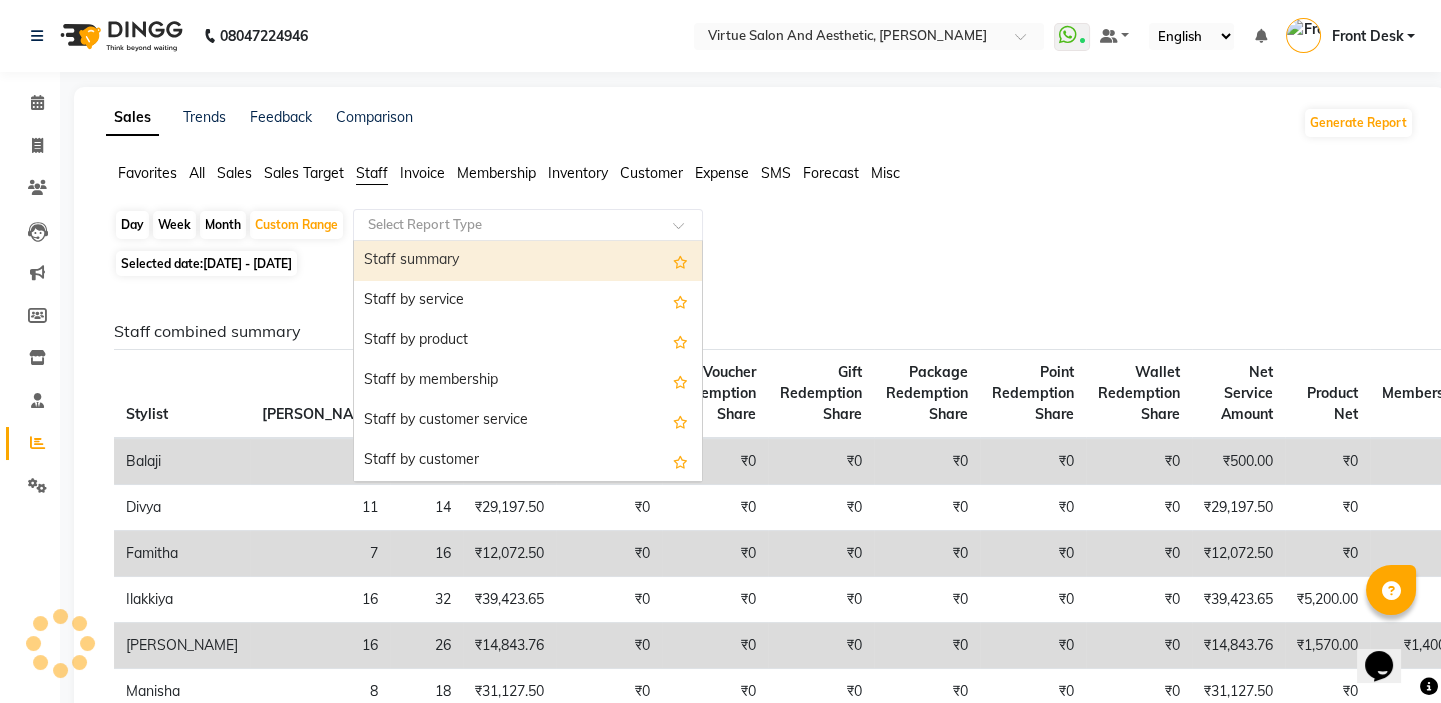 click 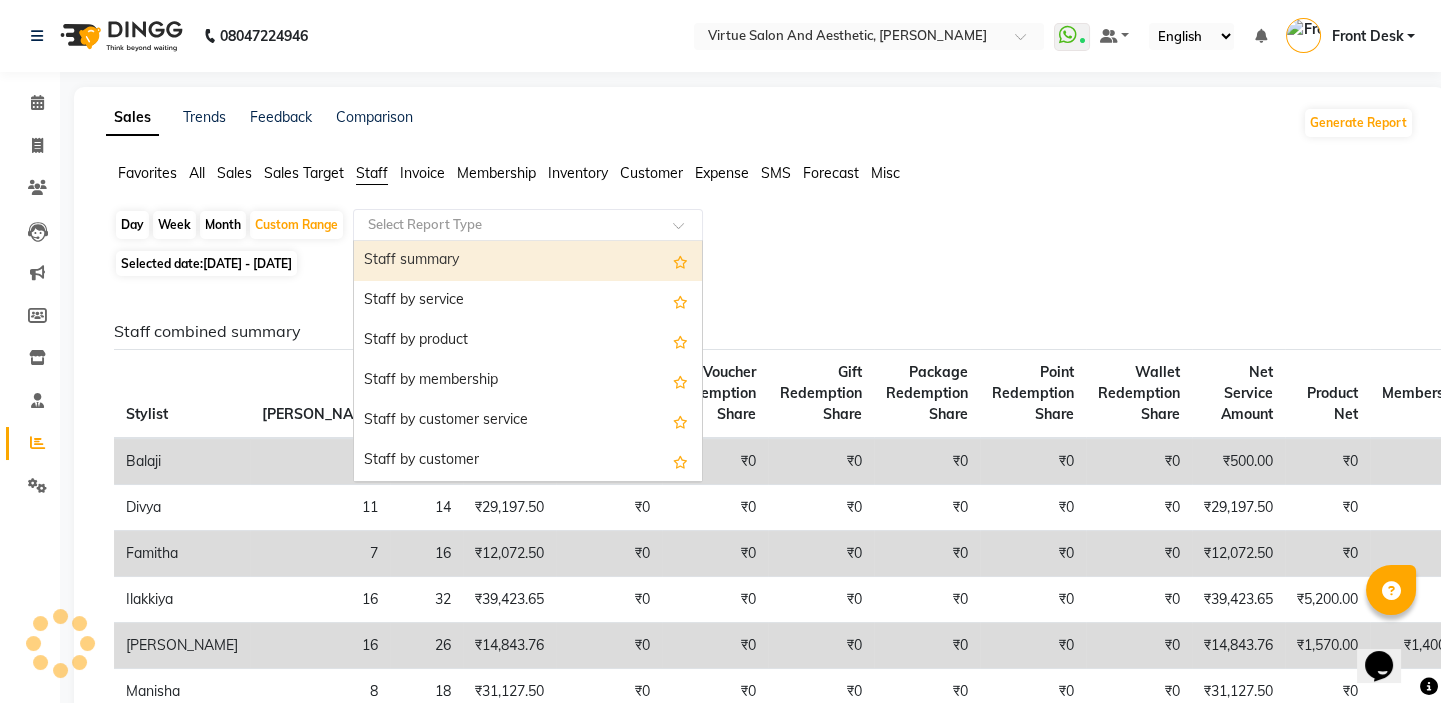 click on "Staff summary" at bounding box center [528, 261] 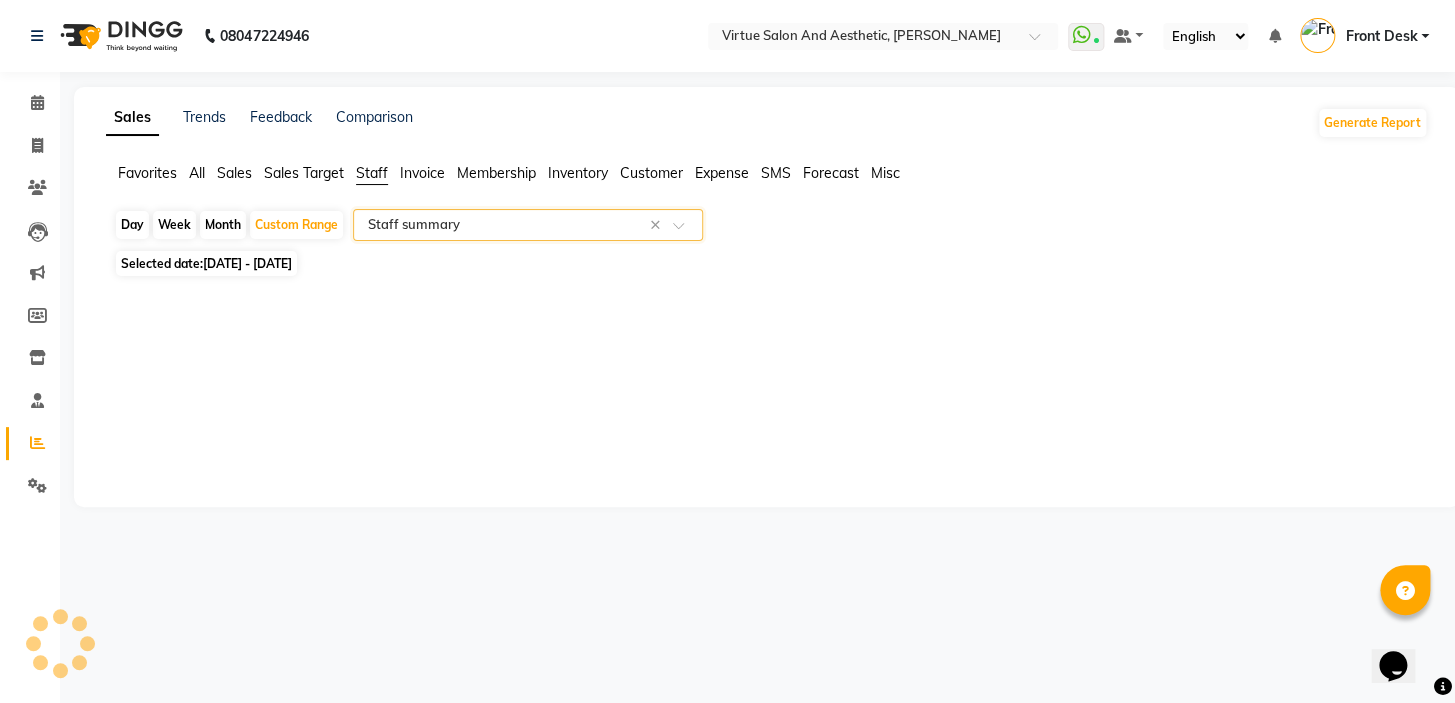 select on "full_report" 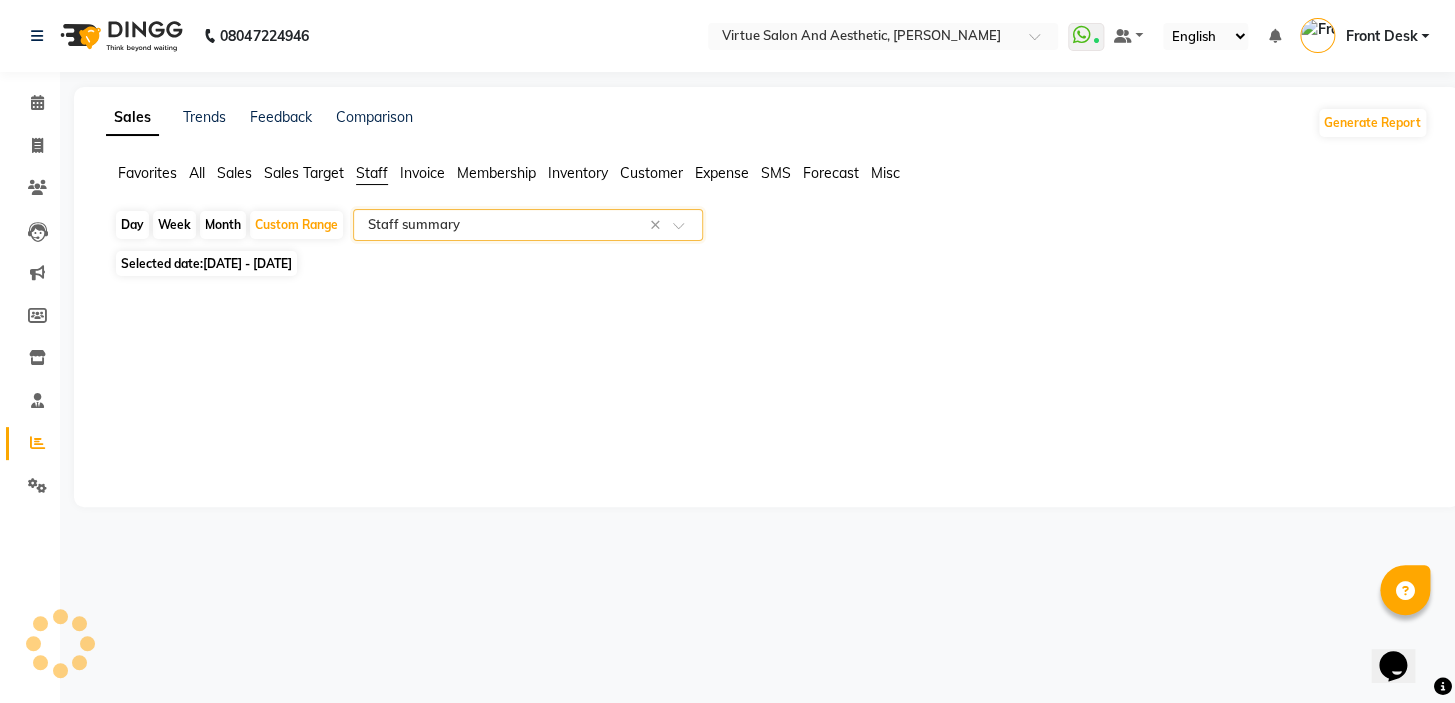 select on "csv" 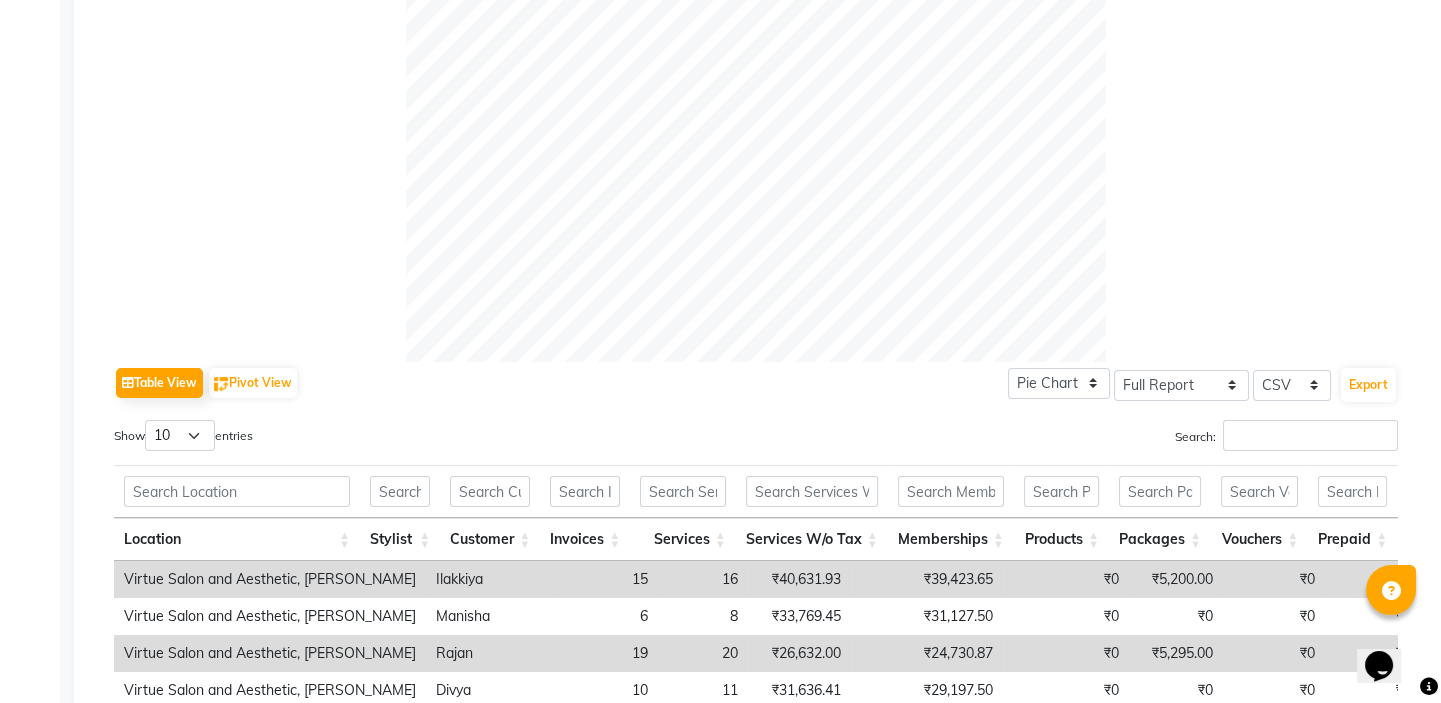 scroll, scrollTop: 727, scrollLeft: 0, axis: vertical 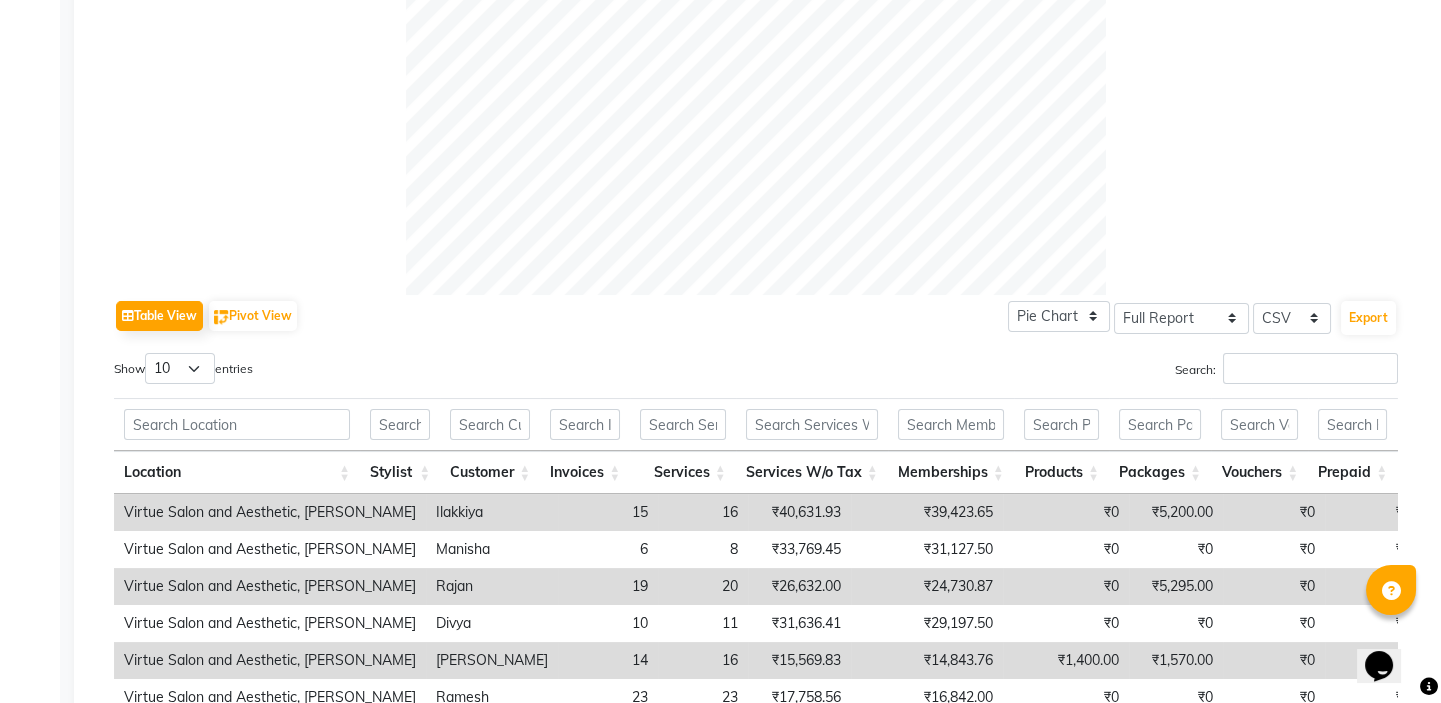 click on "Services W/o Tax" at bounding box center [812, 472] 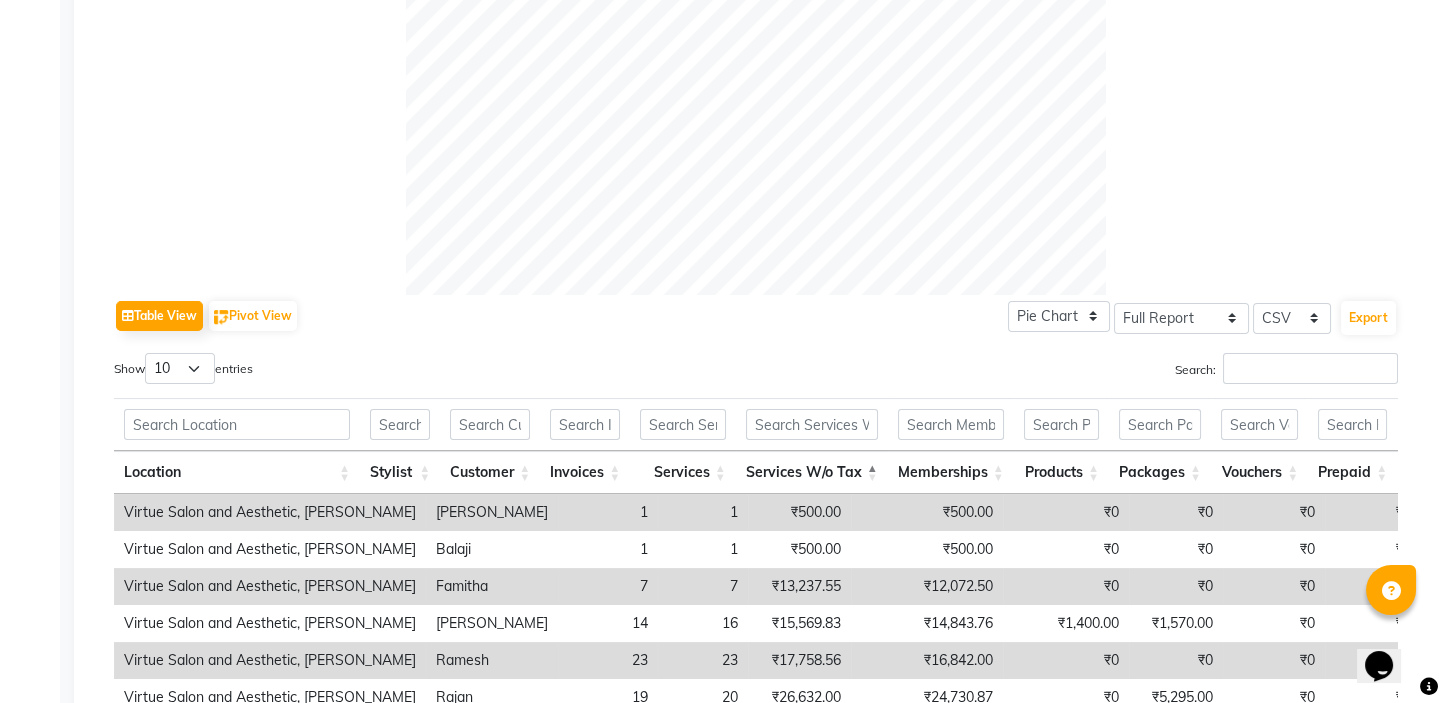 click on "Services W/o Tax" at bounding box center (812, 472) 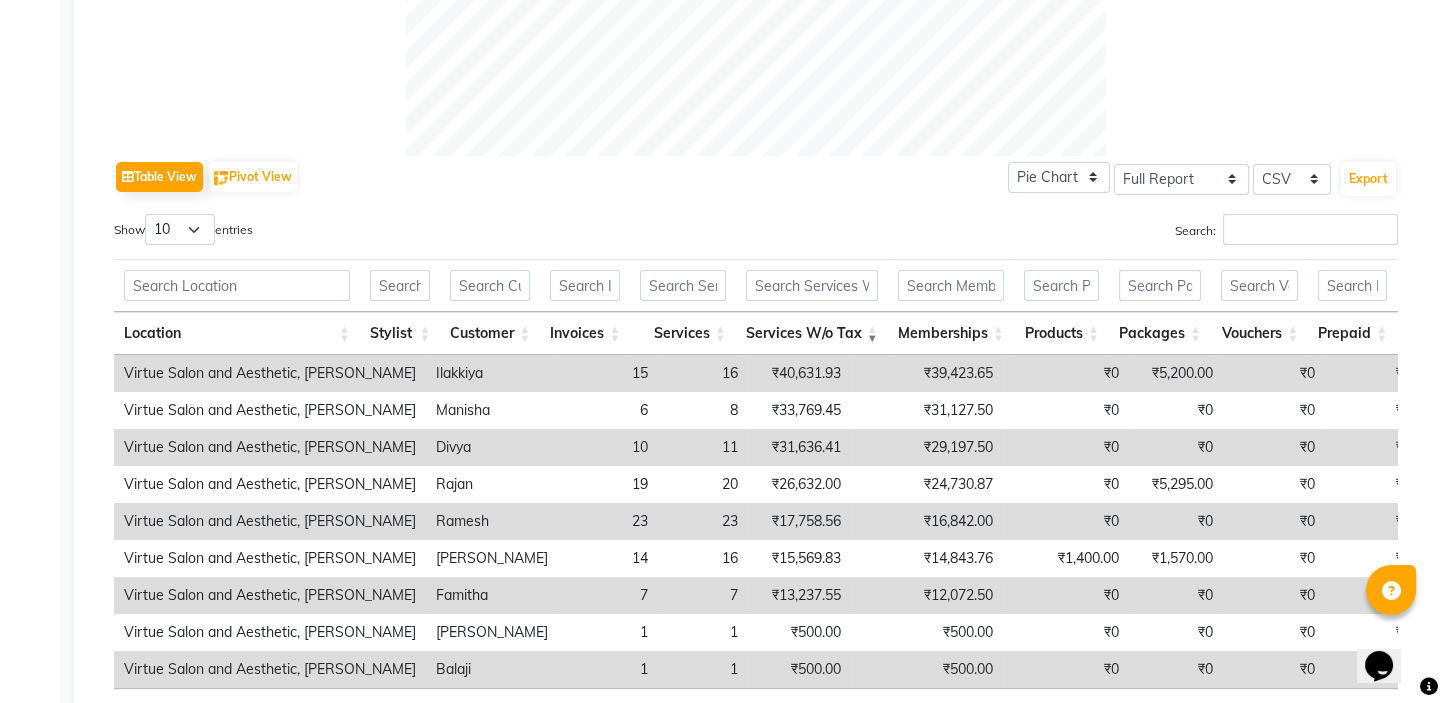 scroll, scrollTop: 909, scrollLeft: 0, axis: vertical 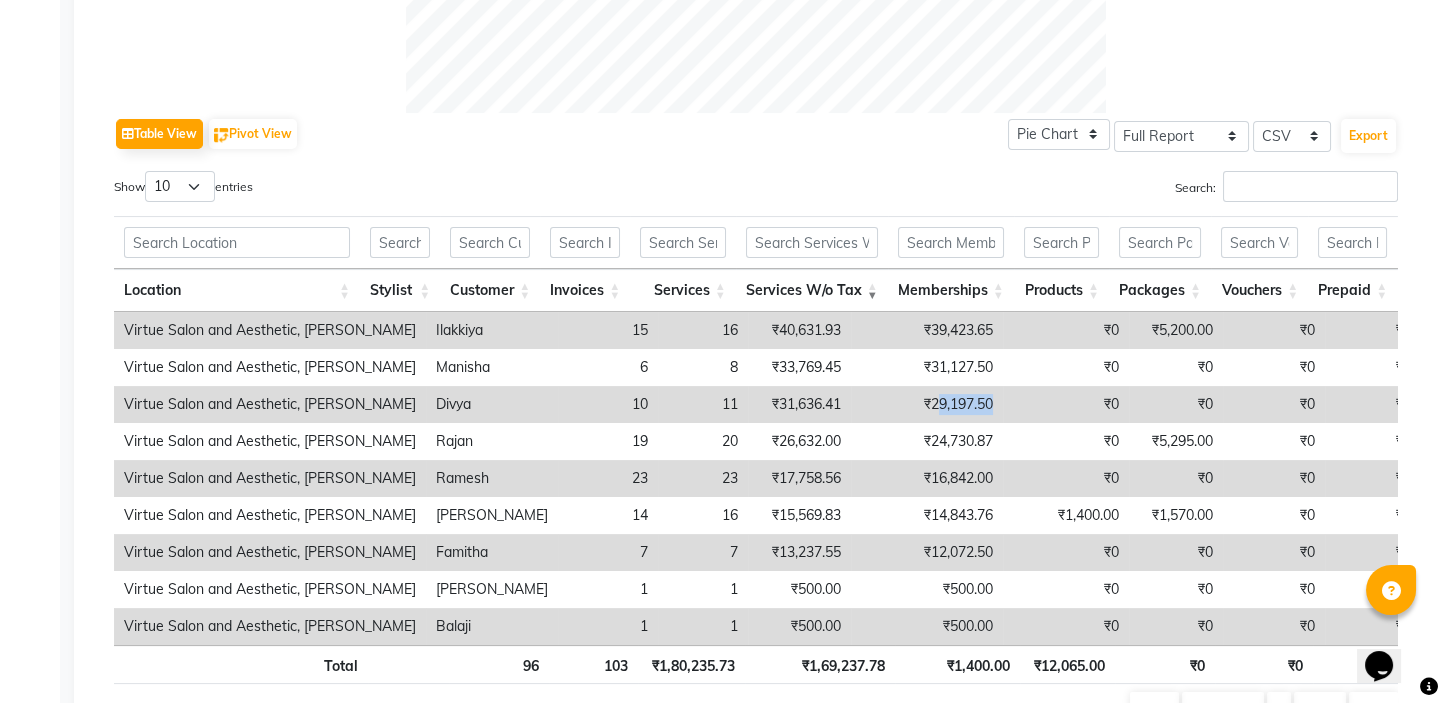 drag, startPoint x: 826, startPoint y: 402, endPoint x: 928, endPoint y: 410, distance: 102.31325 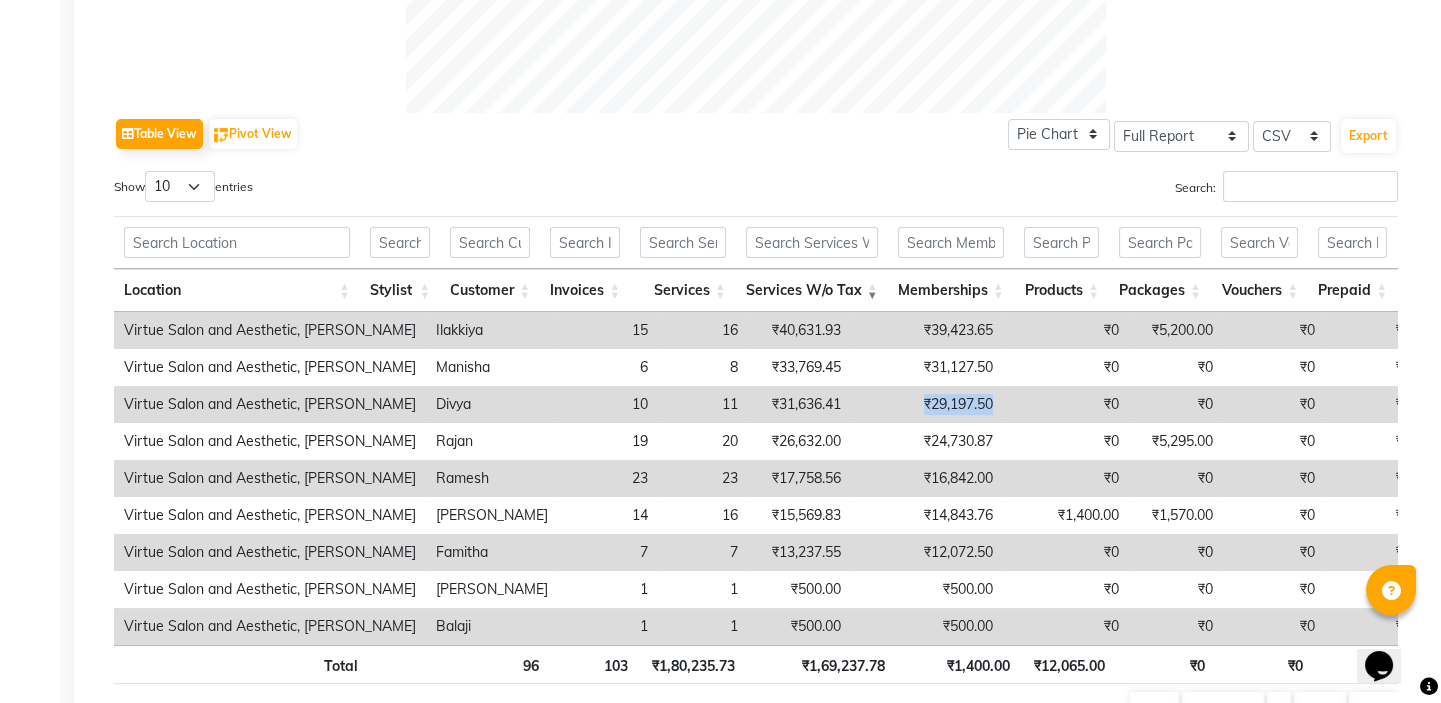 drag, startPoint x: 797, startPoint y: 399, endPoint x: 901, endPoint y: 403, distance: 104.0769 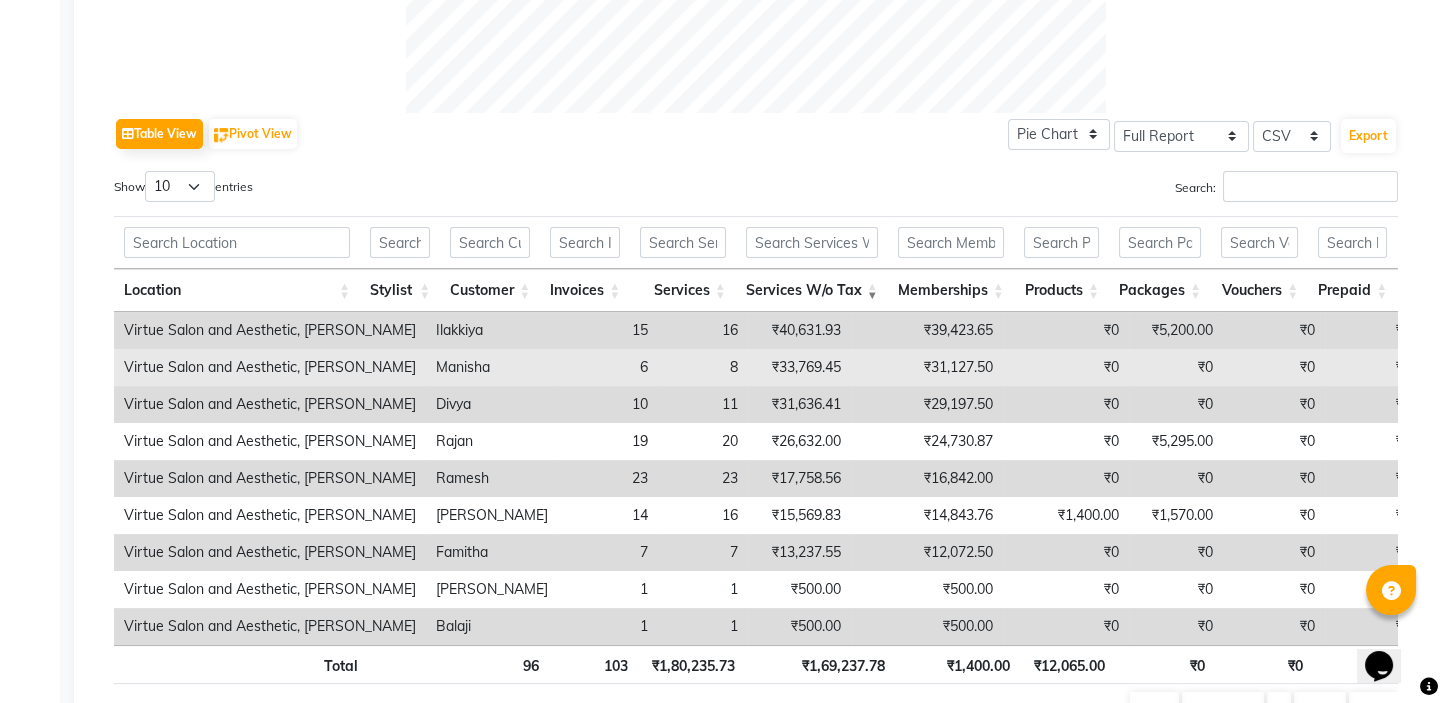 click on "₹31,127.50" at bounding box center [927, 367] 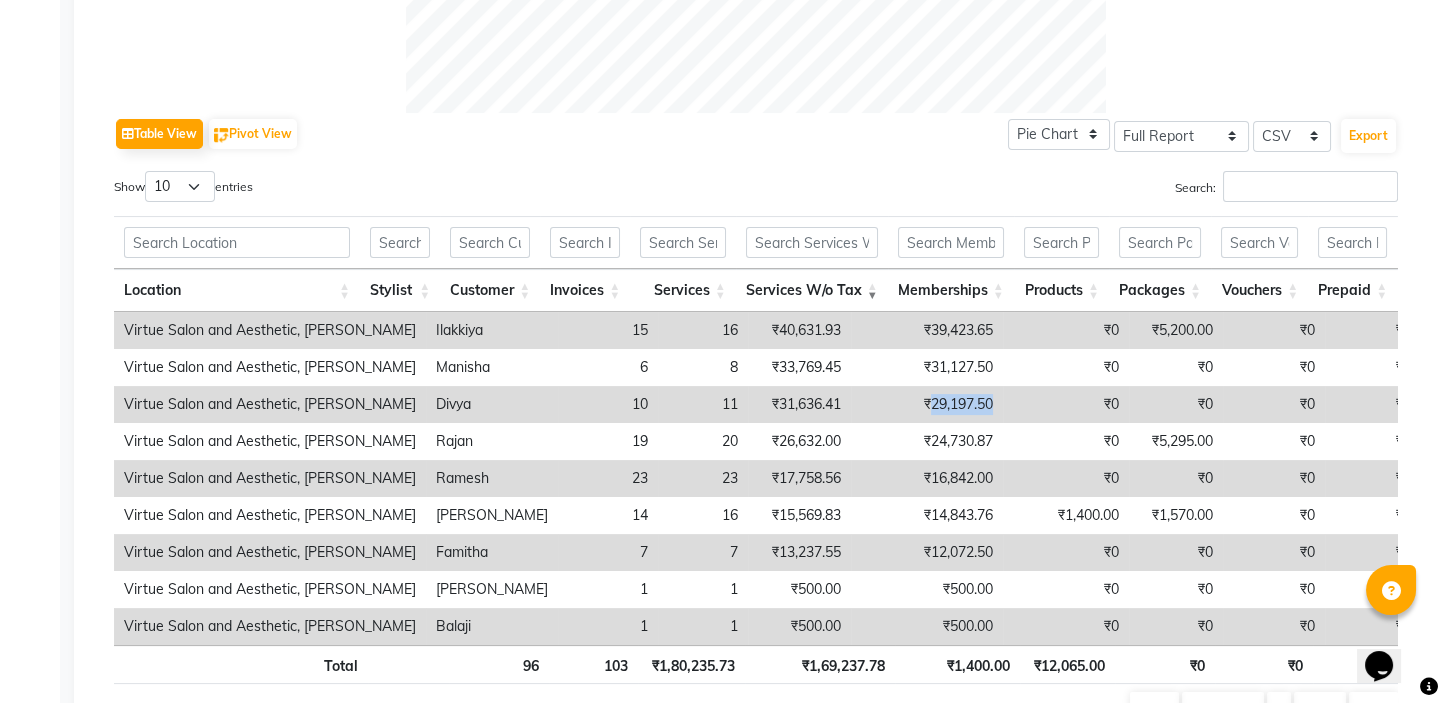 drag, startPoint x: 818, startPoint y: 400, endPoint x: 973, endPoint y: 406, distance: 155.11609 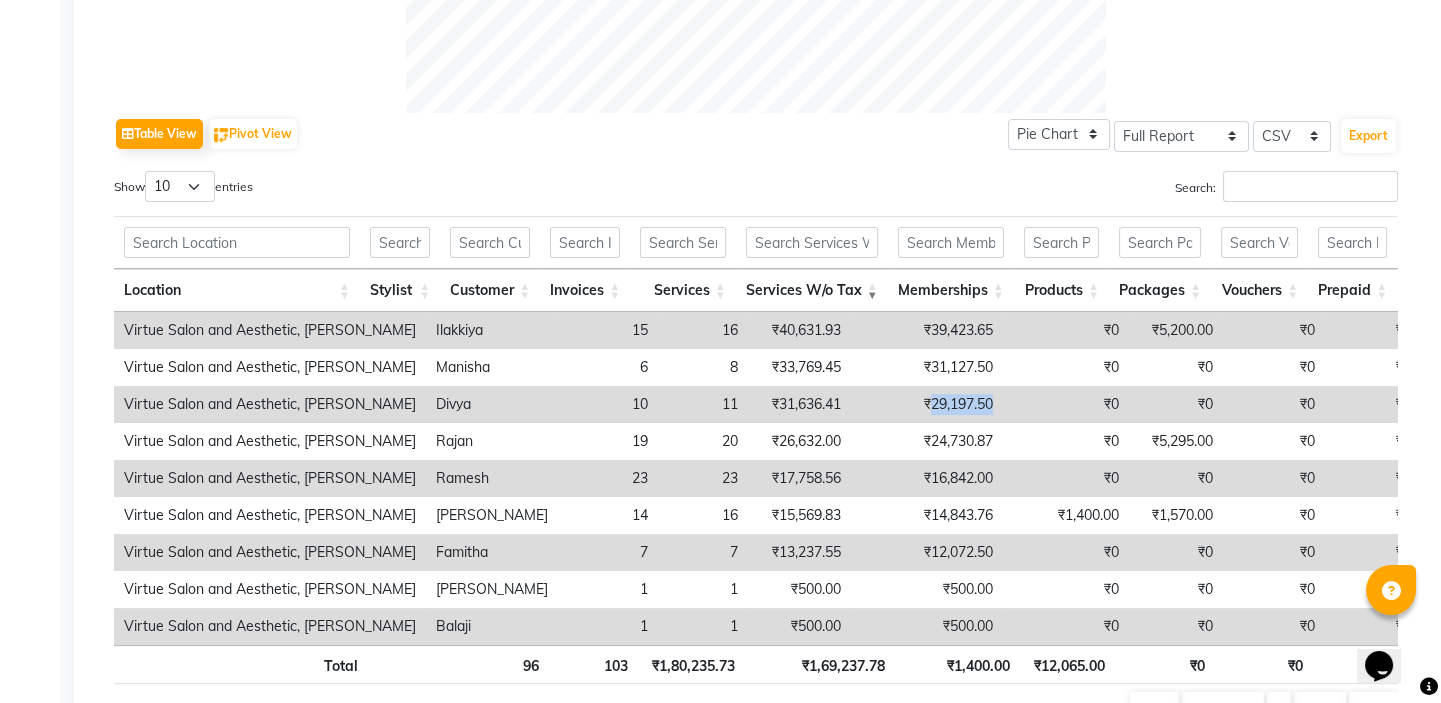 click on "₹29,197.50" at bounding box center [927, 404] 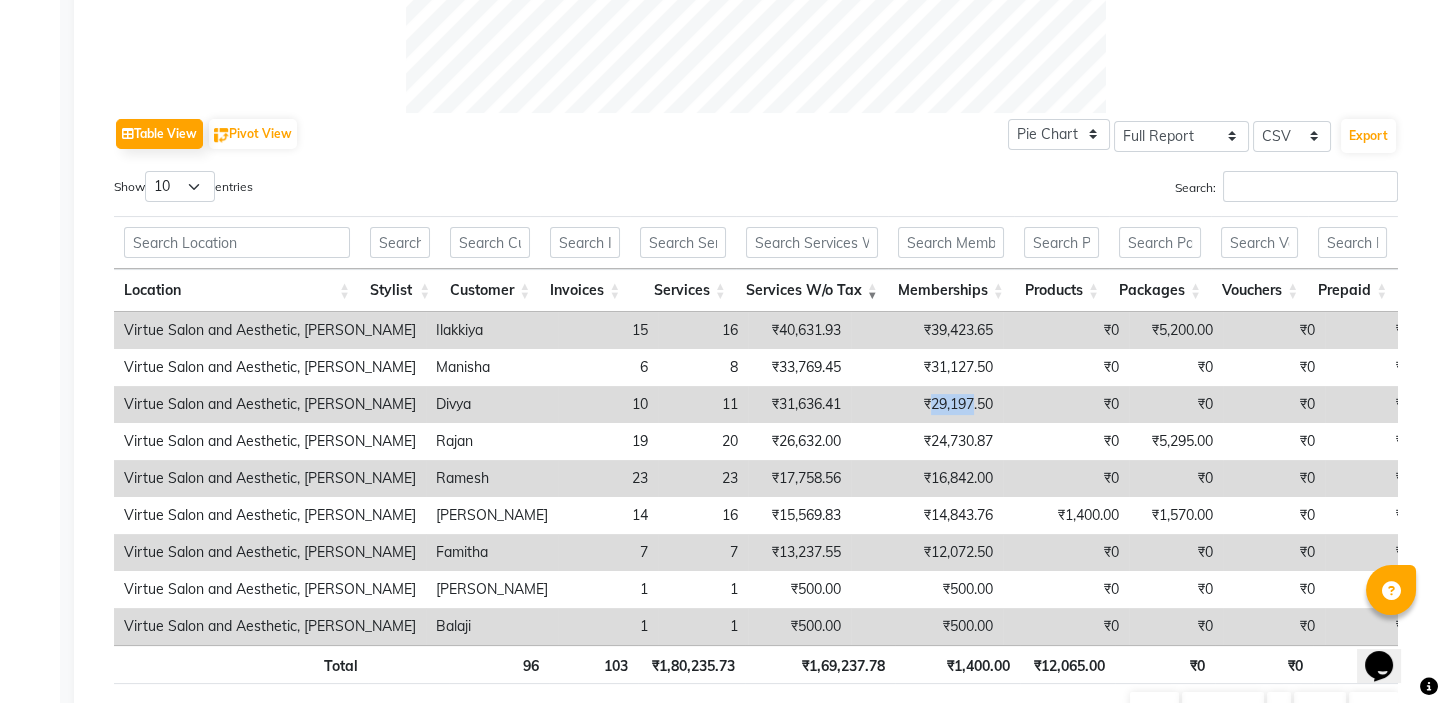 drag, startPoint x: 821, startPoint y: 400, endPoint x: 864, endPoint y: 414, distance: 45.221676 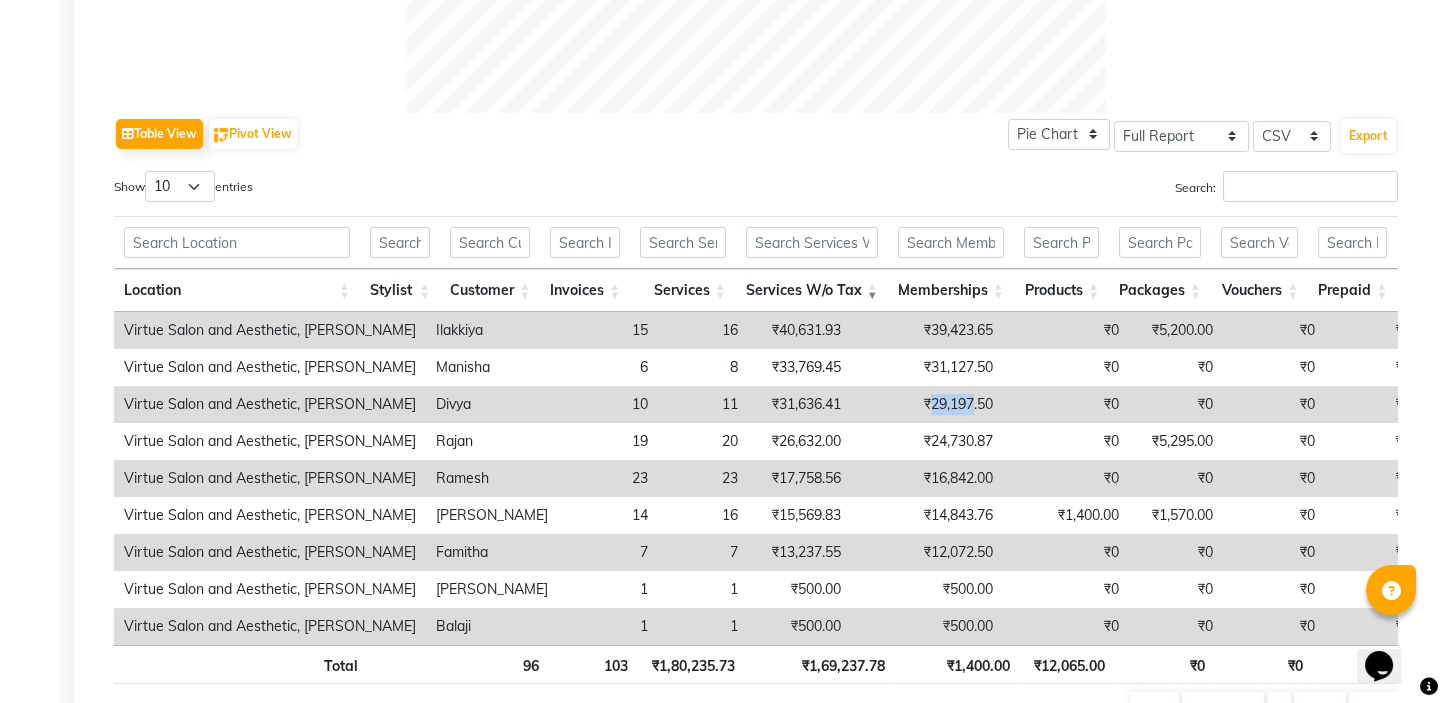 click on "₹29,197.50" at bounding box center [927, 404] 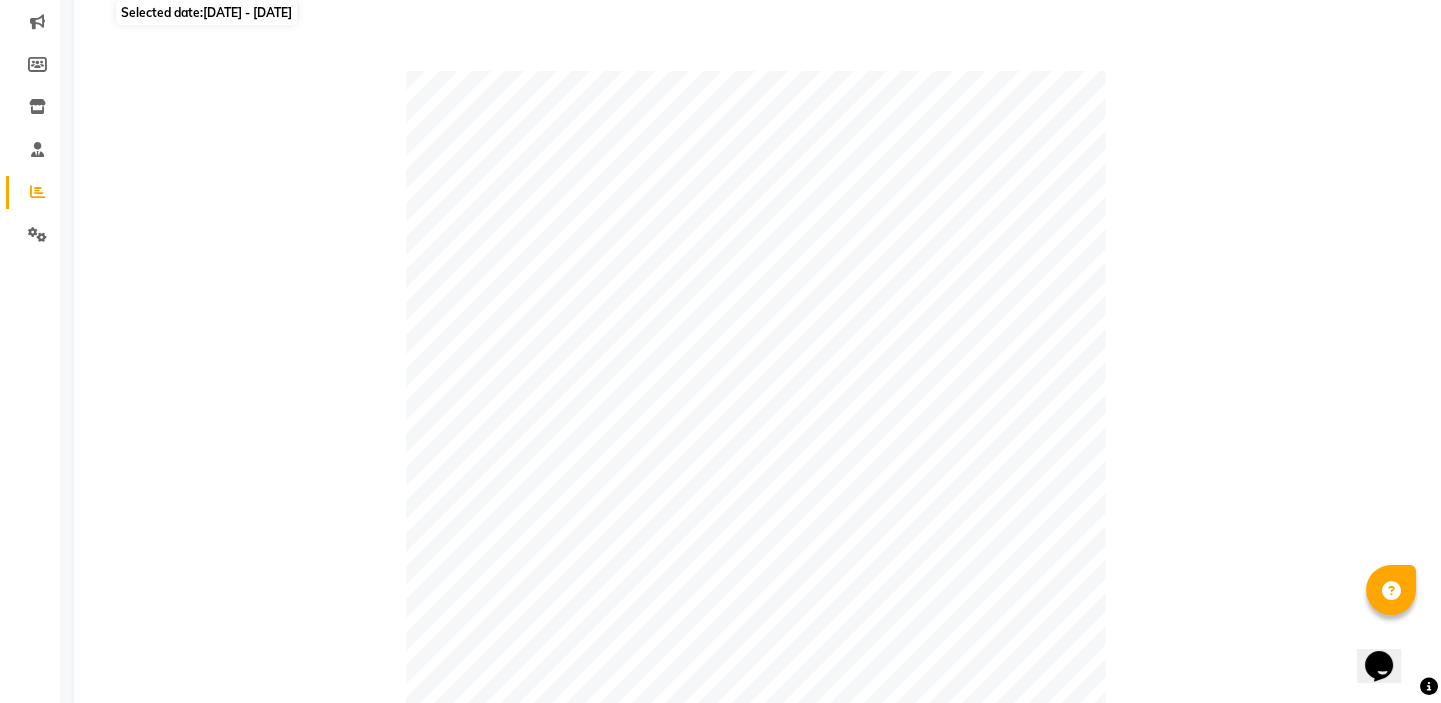 scroll, scrollTop: 0, scrollLeft: 0, axis: both 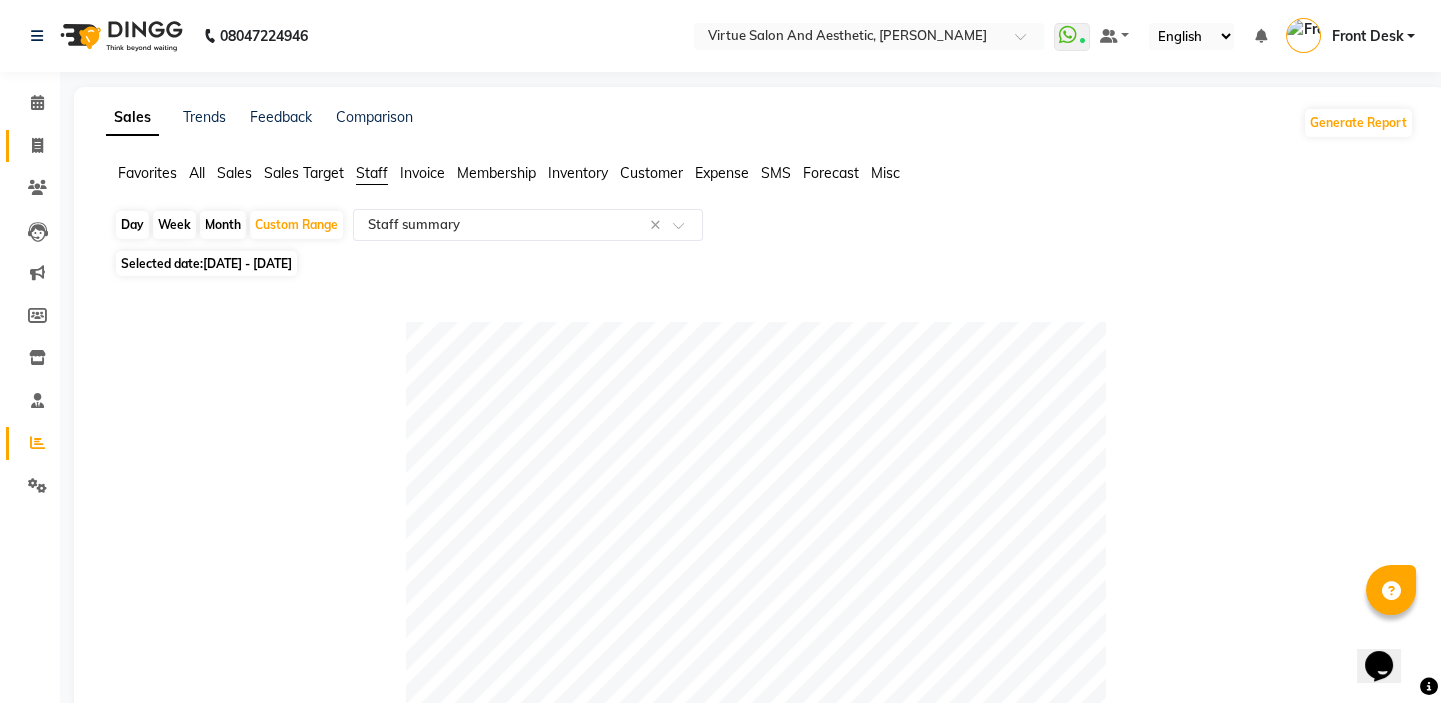 click 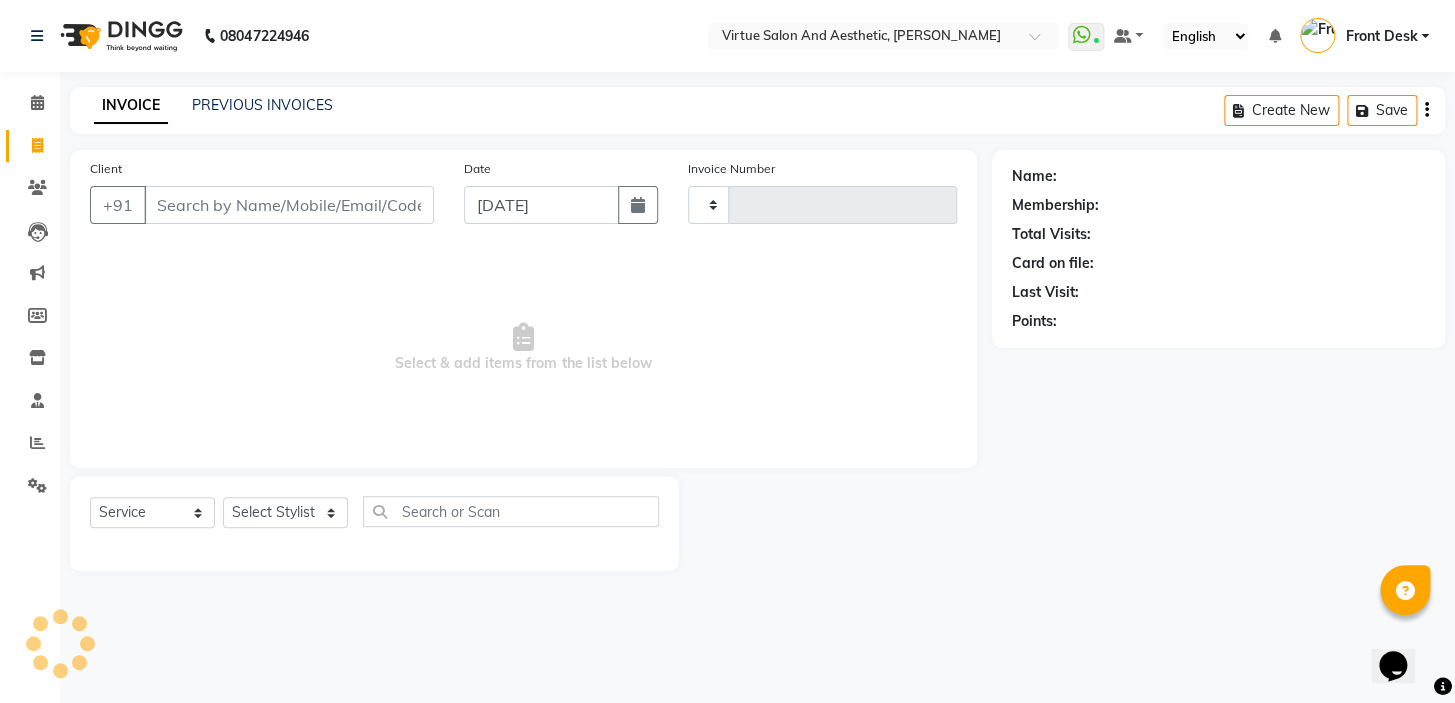 type on "0763" 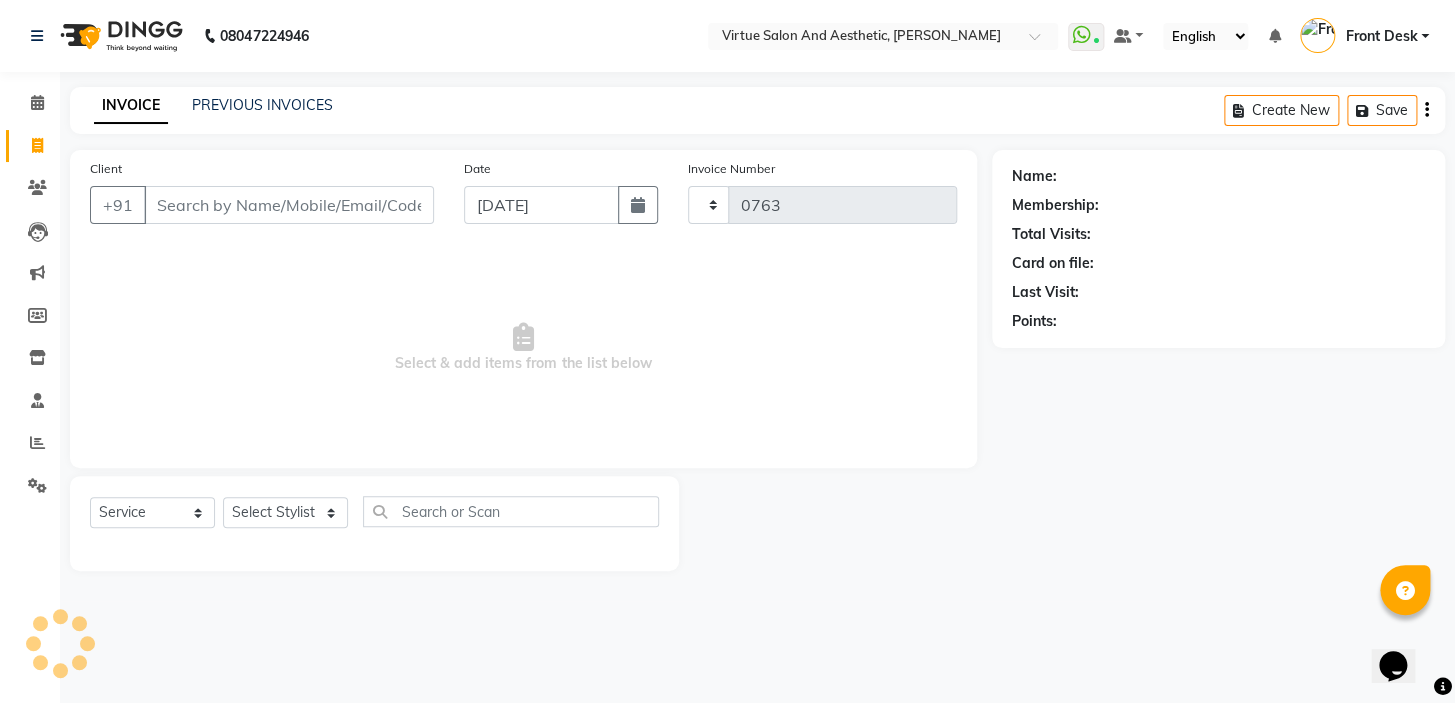 select on "7053" 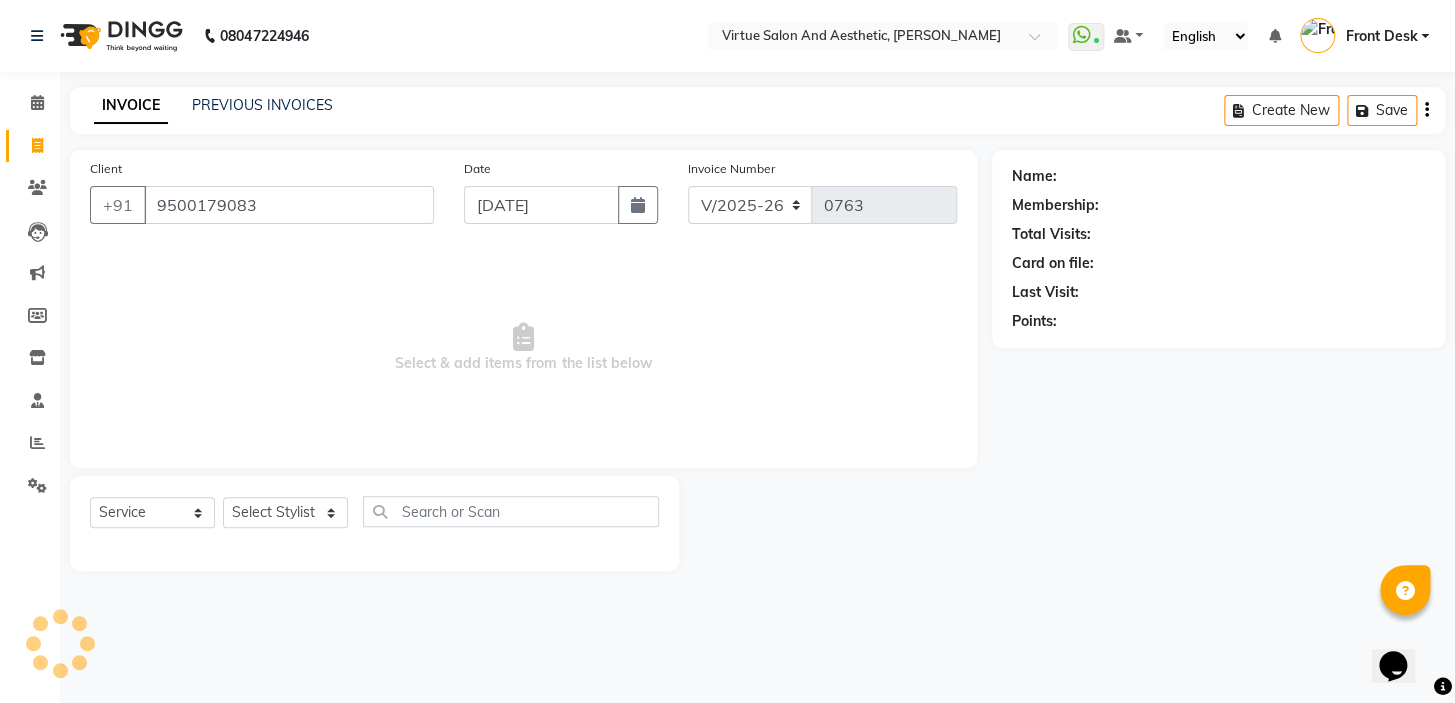 type on "9500179083" 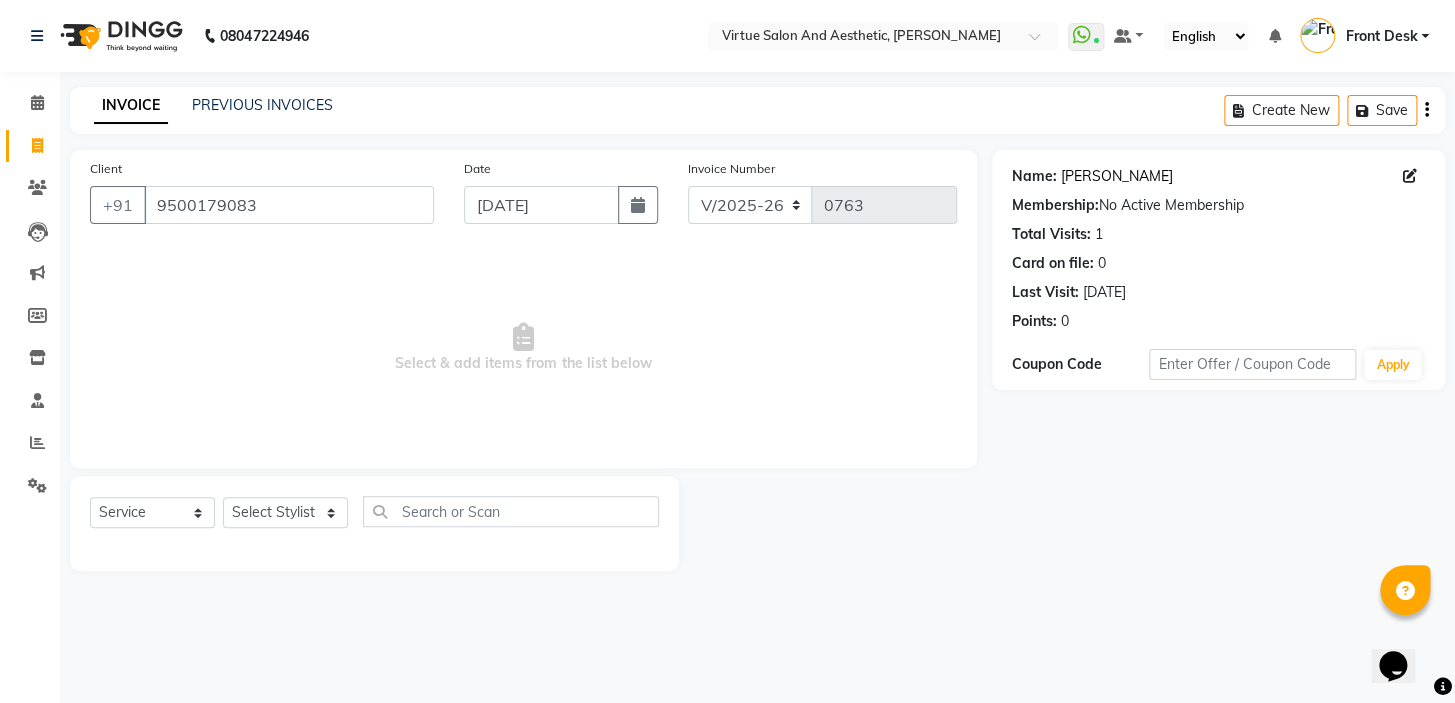 click on "Jayashree" 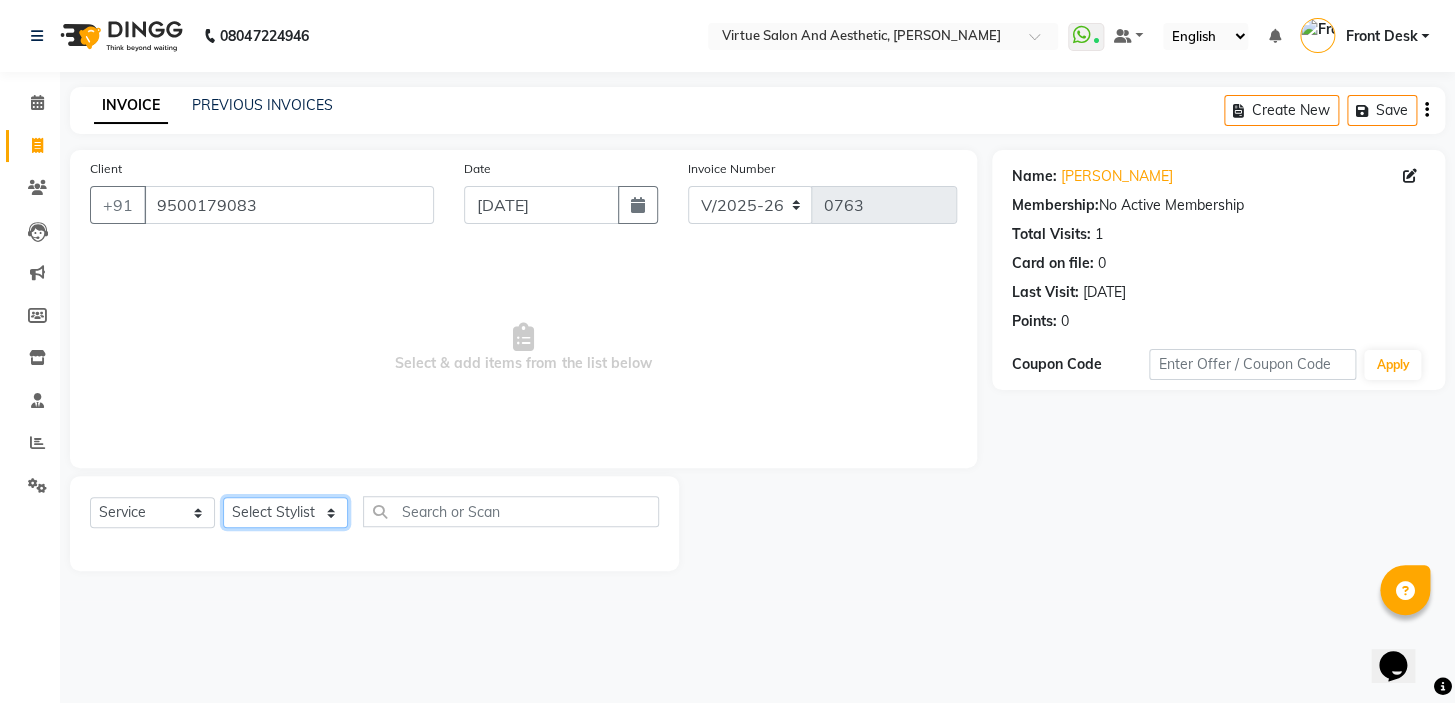 click on "Select Stylist BALAJI DIVYA FAMITHA Front Desk ILAKKIYA ISHWARYA MANISHA MILLI RAJAN RAMESH" 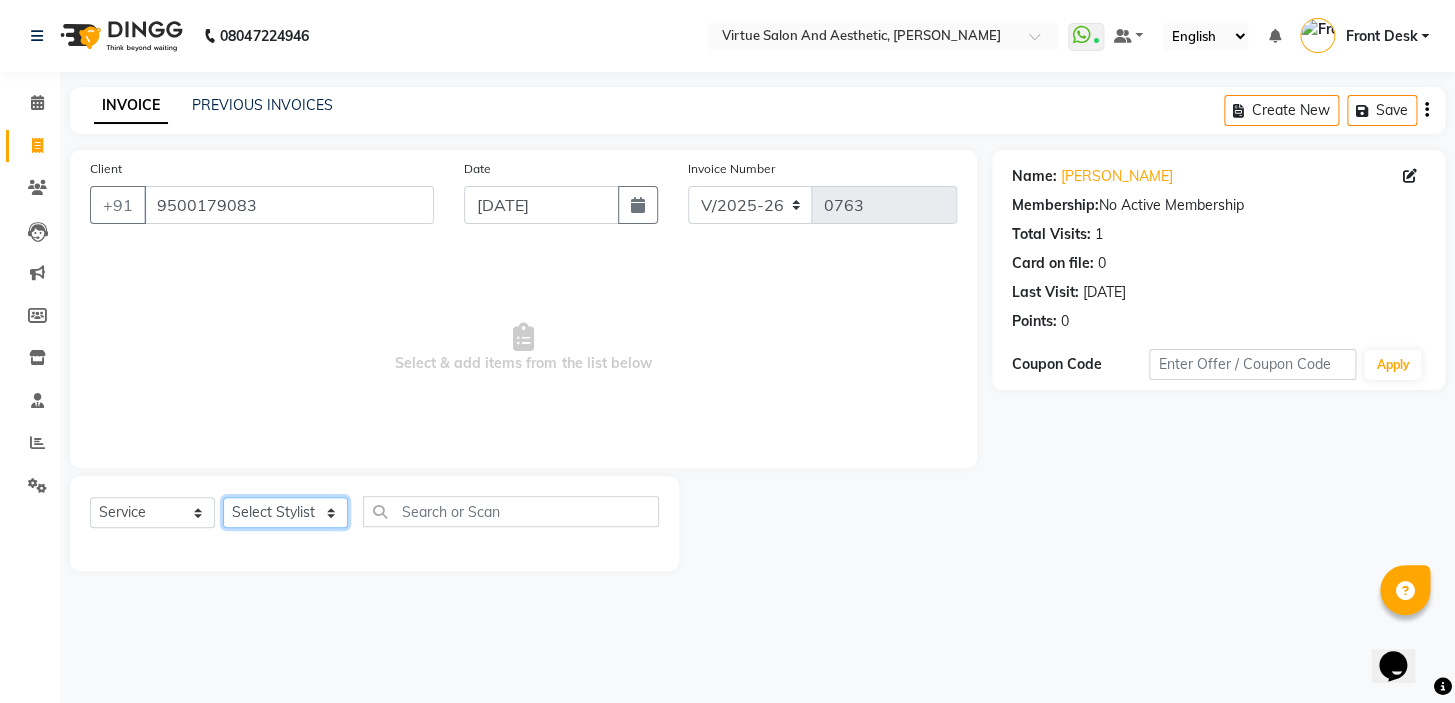 select on "59059" 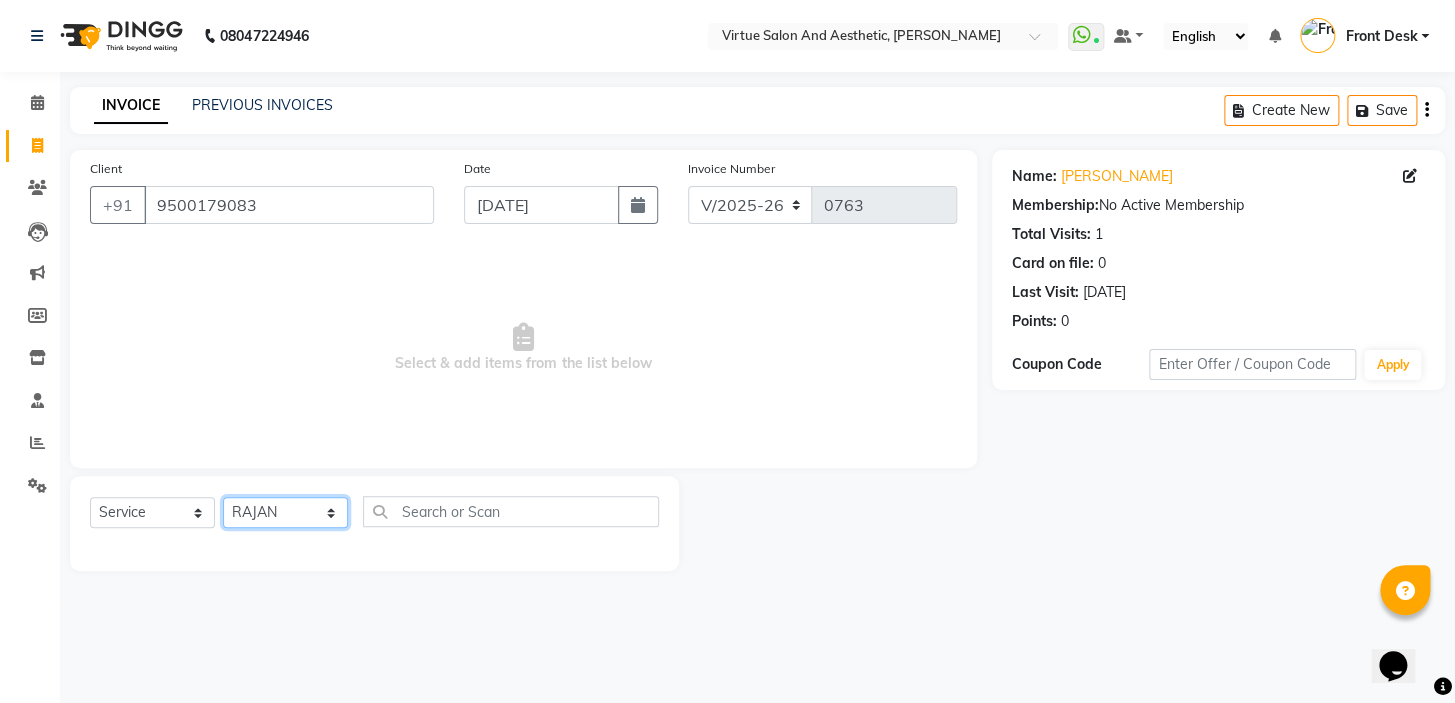 click on "Select Stylist BALAJI DIVYA FAMITHA Front Desk ILAKKIYA ISHWARYA MANISHA MILLI RAJAN RAMESH" 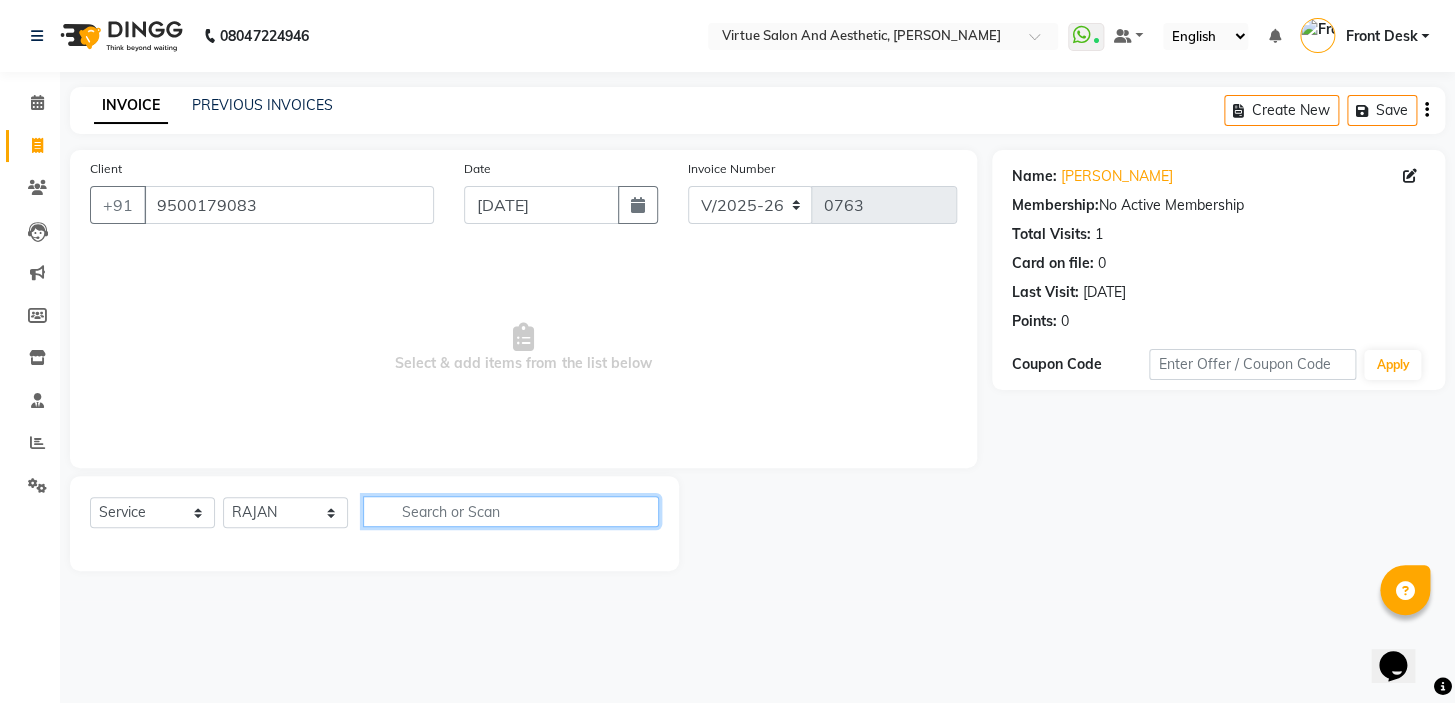 click 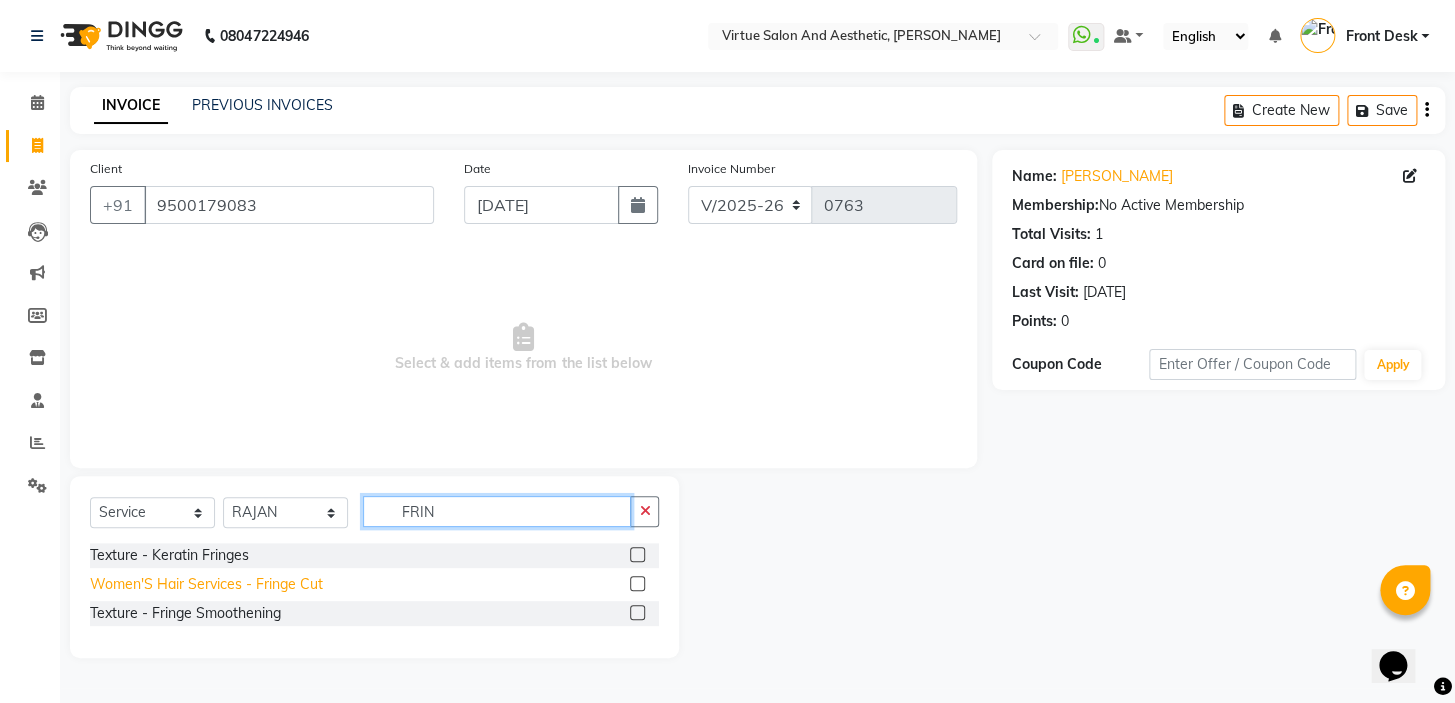 type on "FRIN" 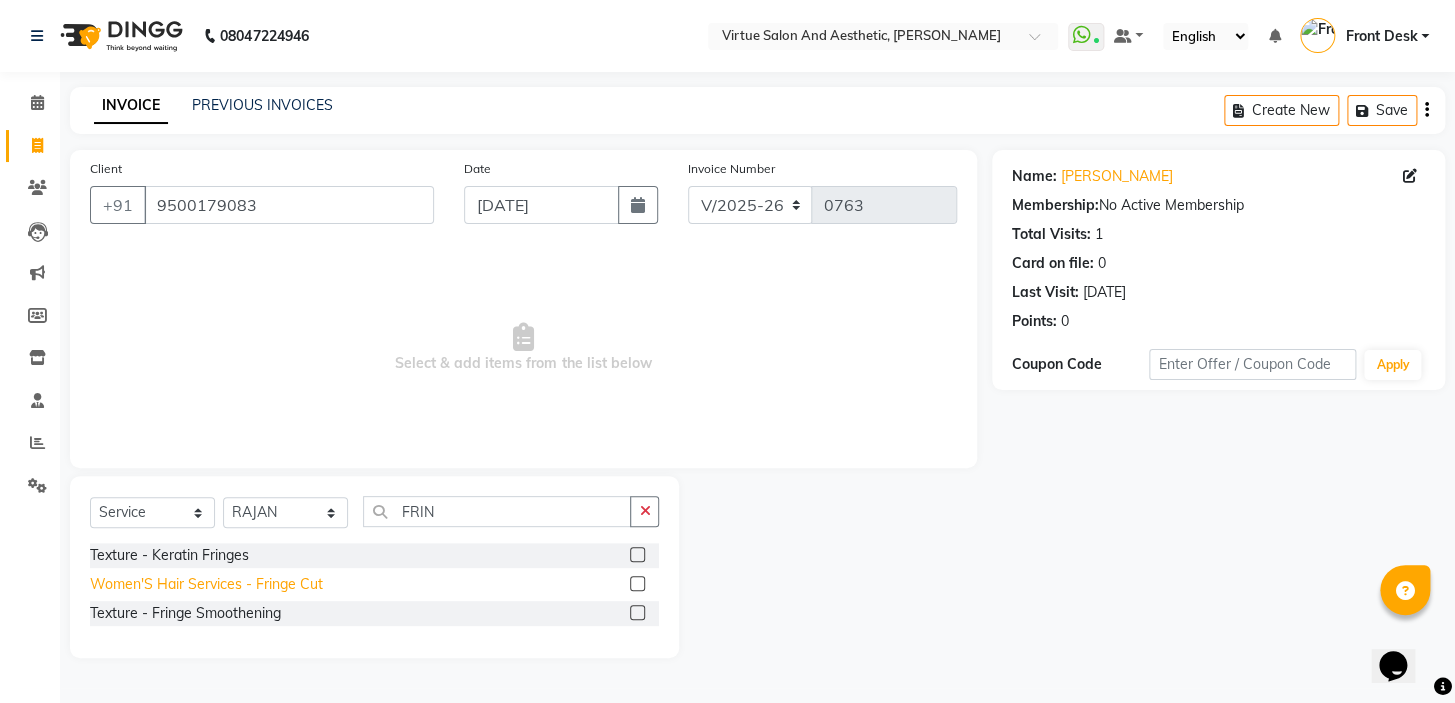 click on "Women'S Hair Services - Fringe Cut" 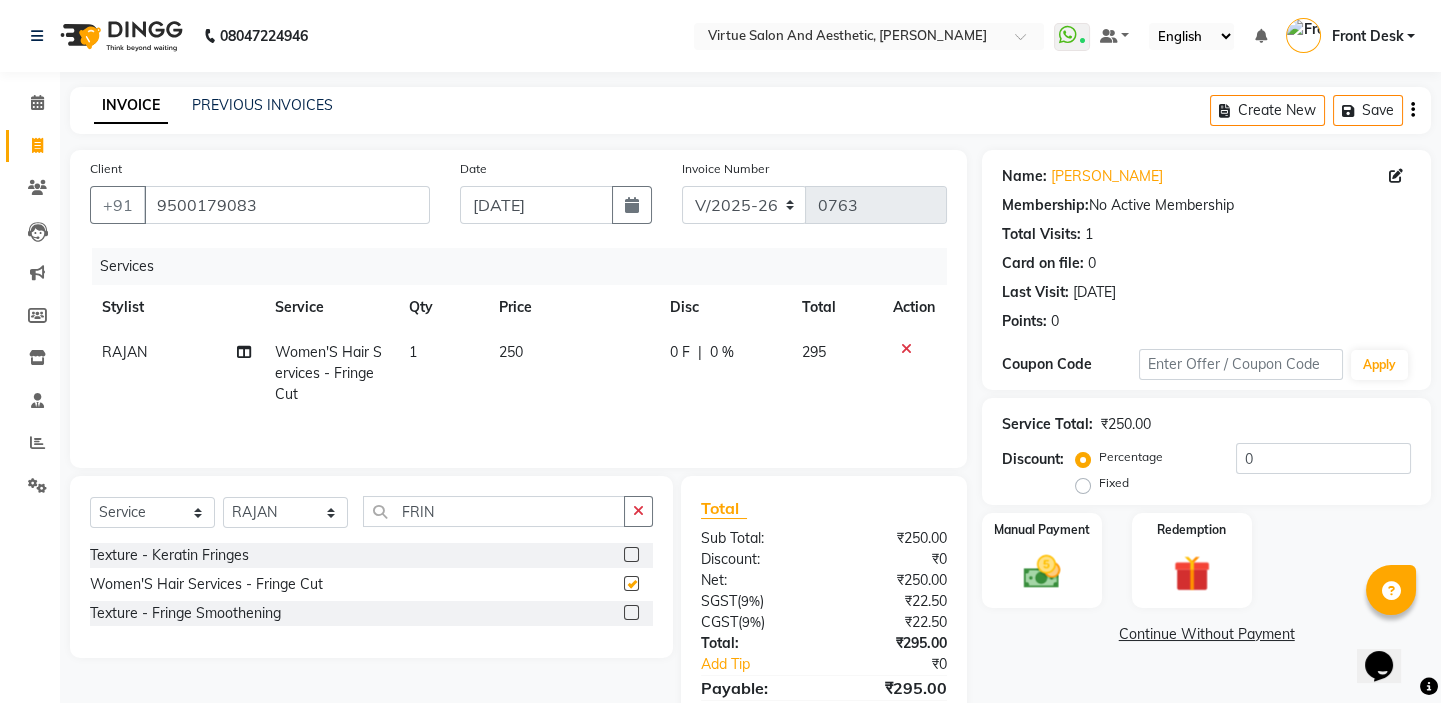 checkbox on "false" 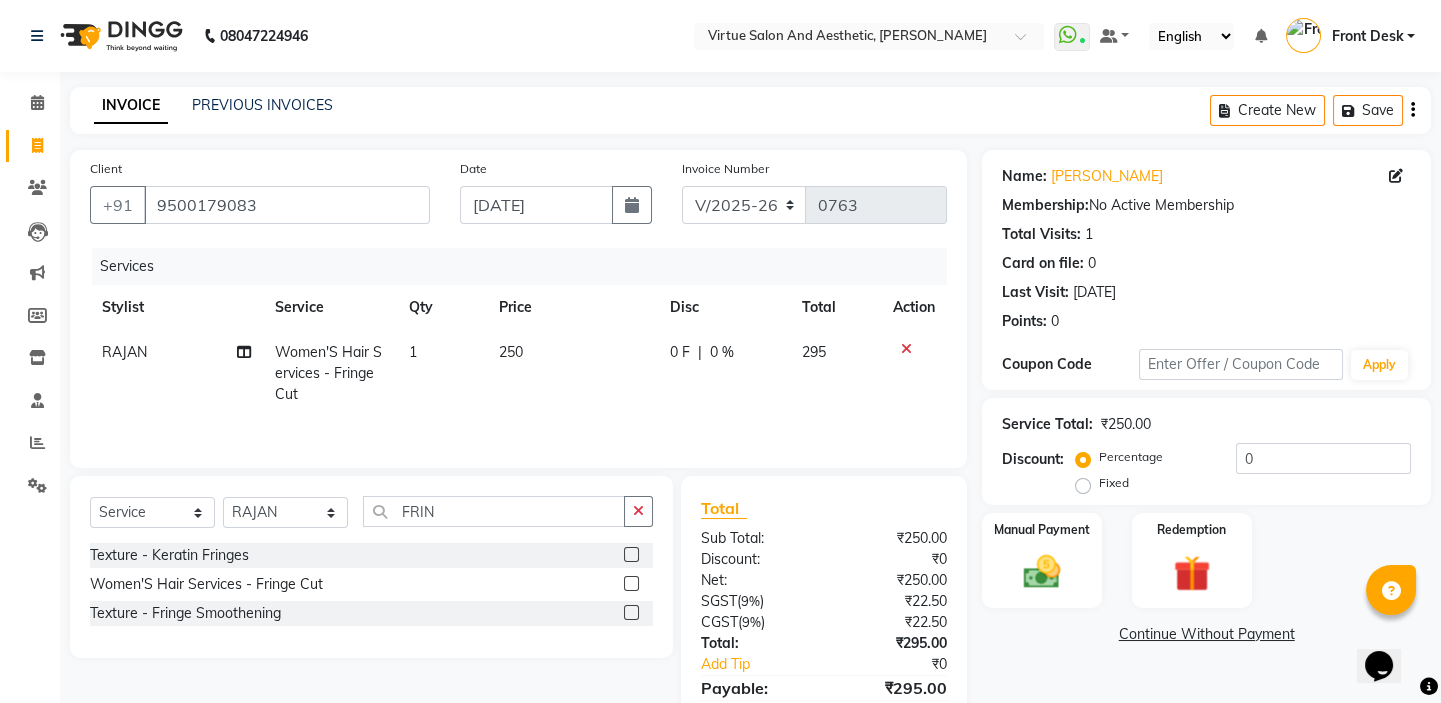 click on "250" 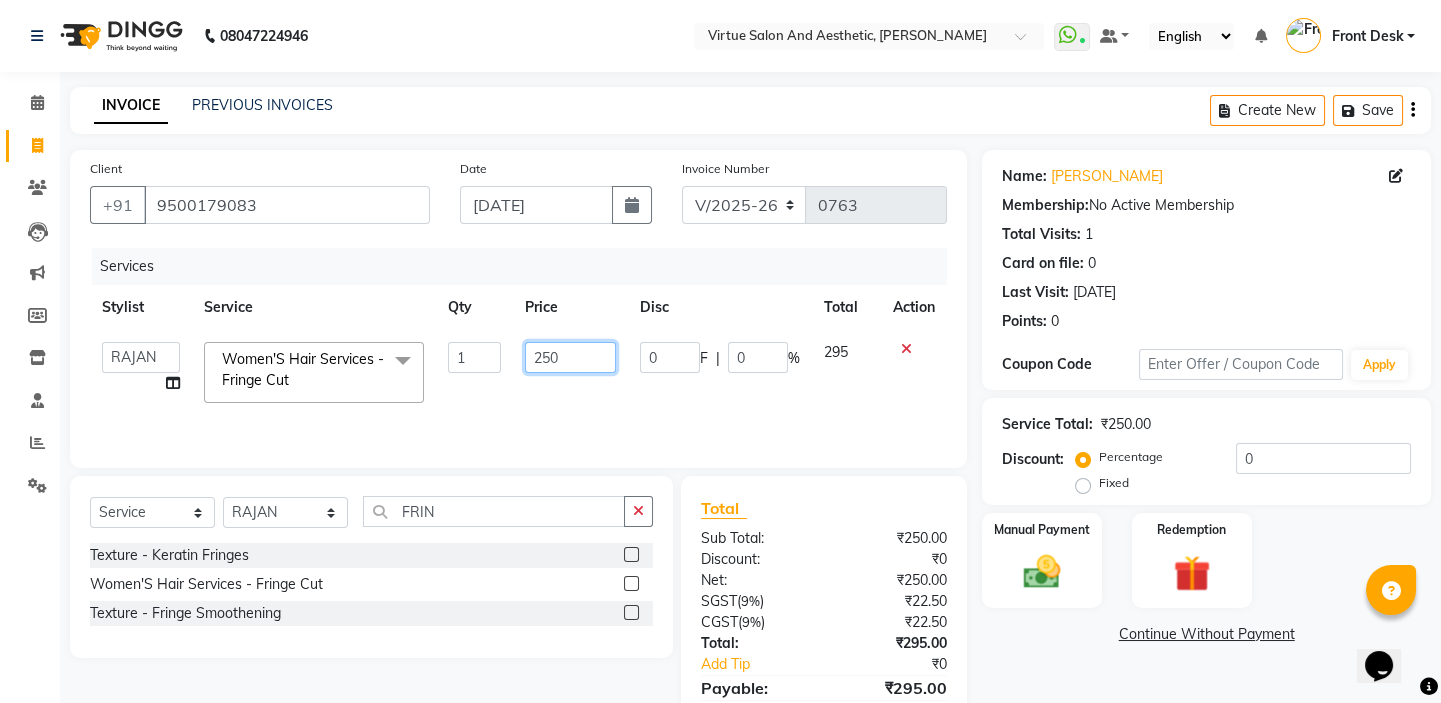 drag, startPoint x: 591, startPoint y: 357, endPoint x: 420, endPoint y: 342, distance: 171.65663 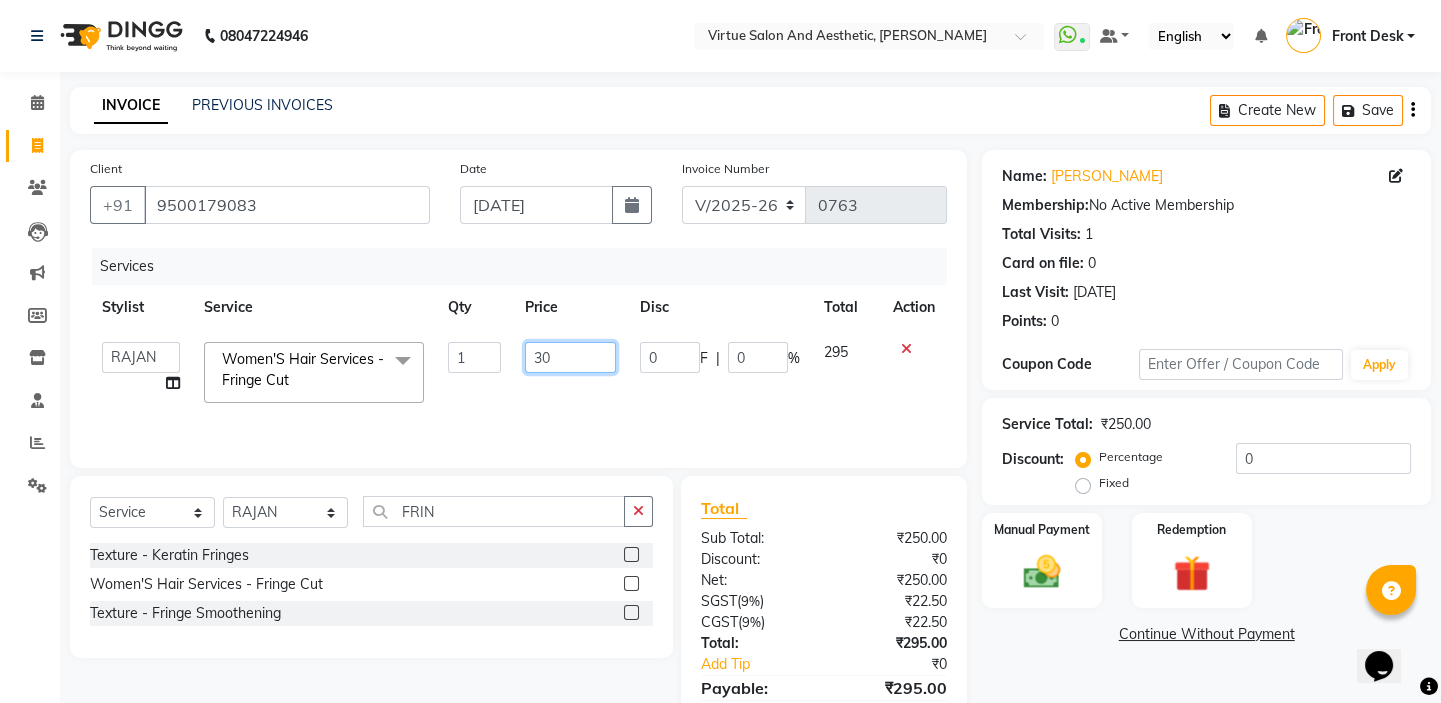 type on "300" 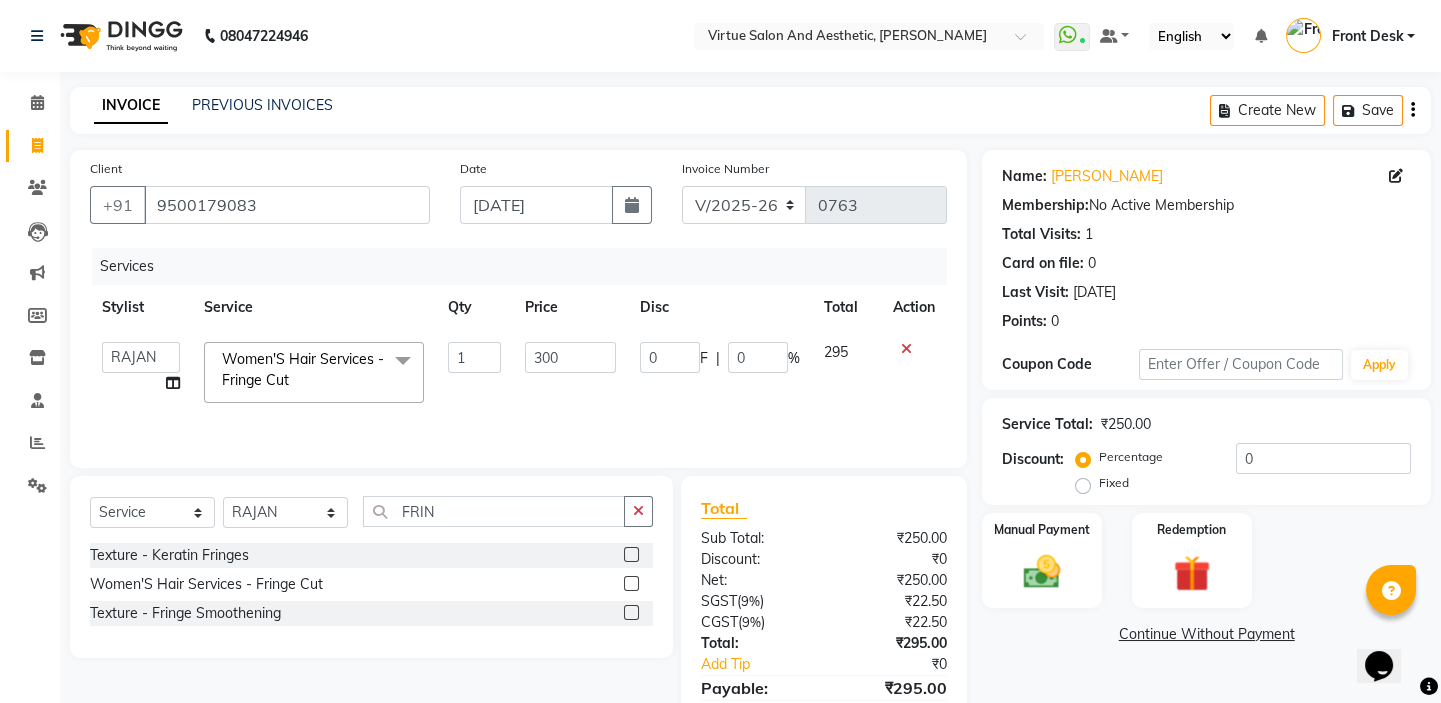 click 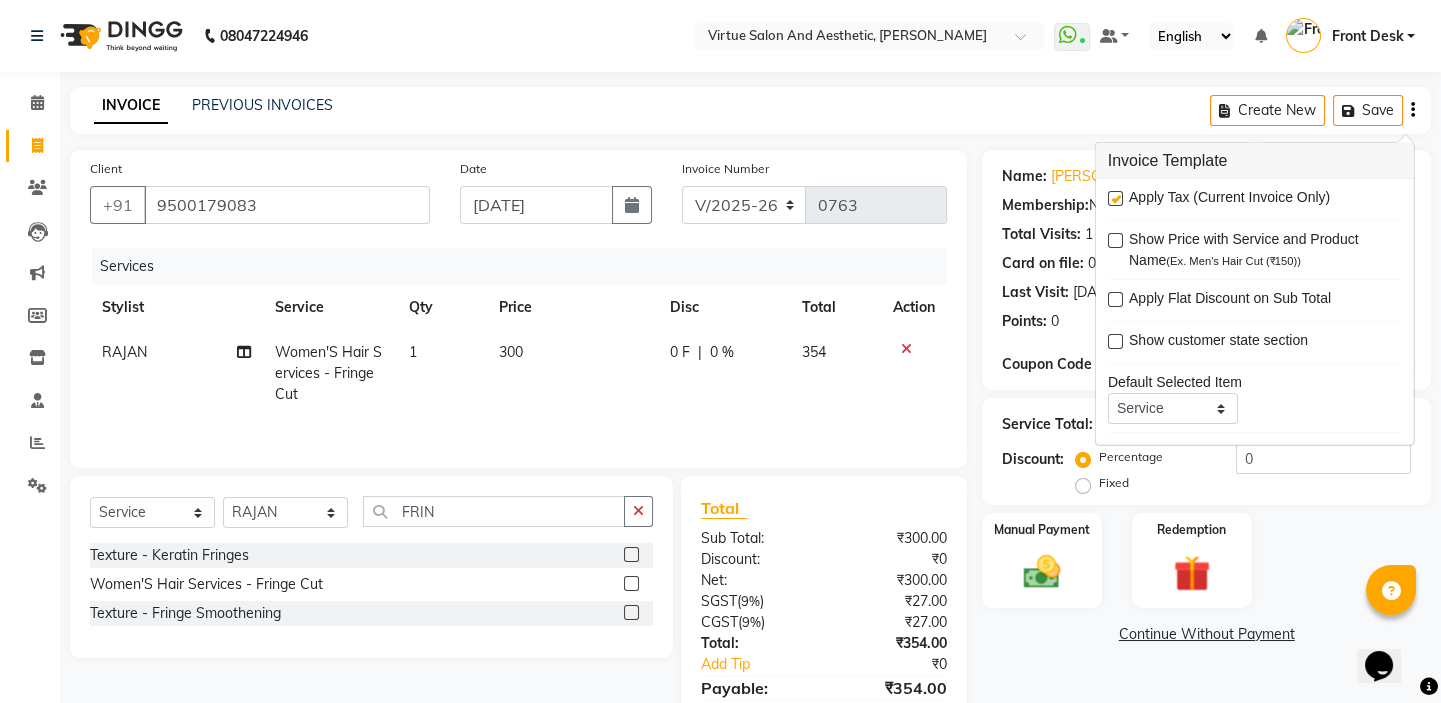 click at bounding box center [1115, 198] 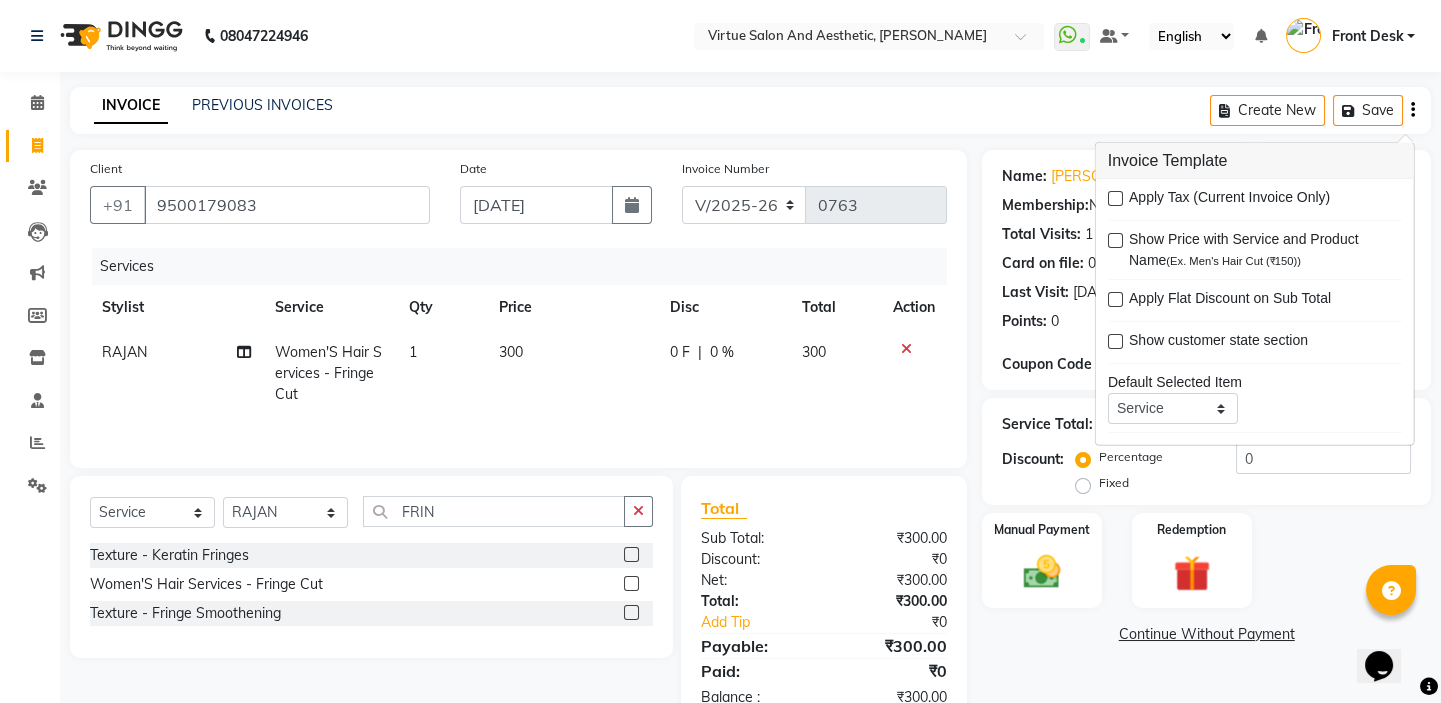 click on "INVOICE PREVIOUS INVOICES Create New   Save" 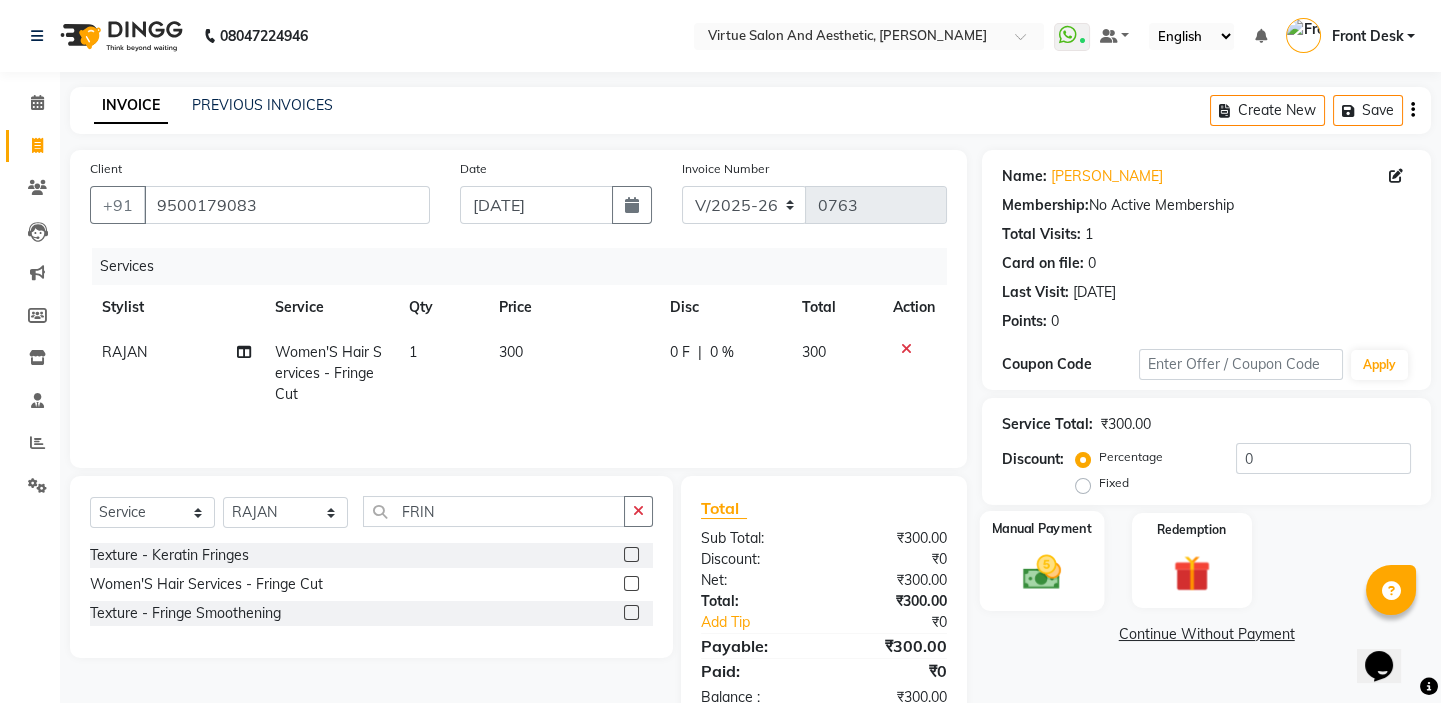 click on "Manual Payment" 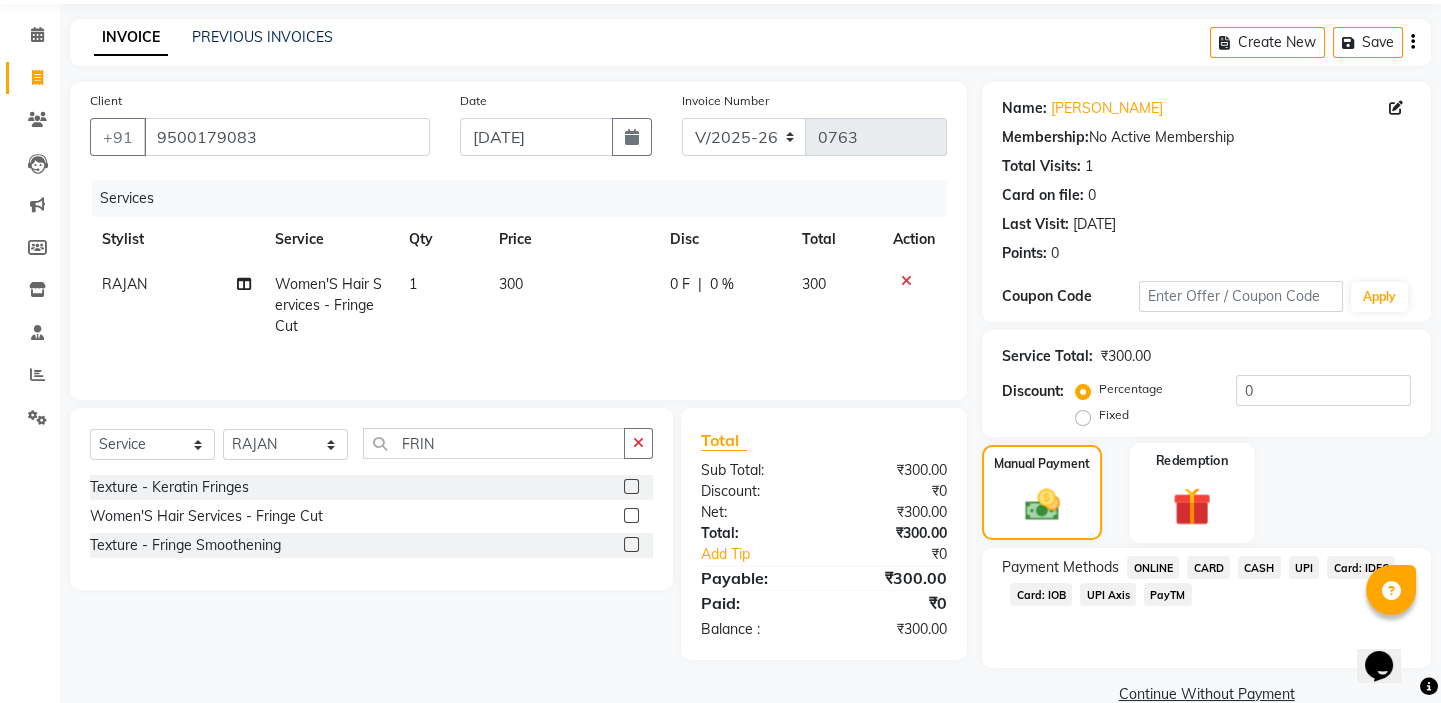 scroll, scrollTop: 104, scrollLeft: 0, axis: vertical 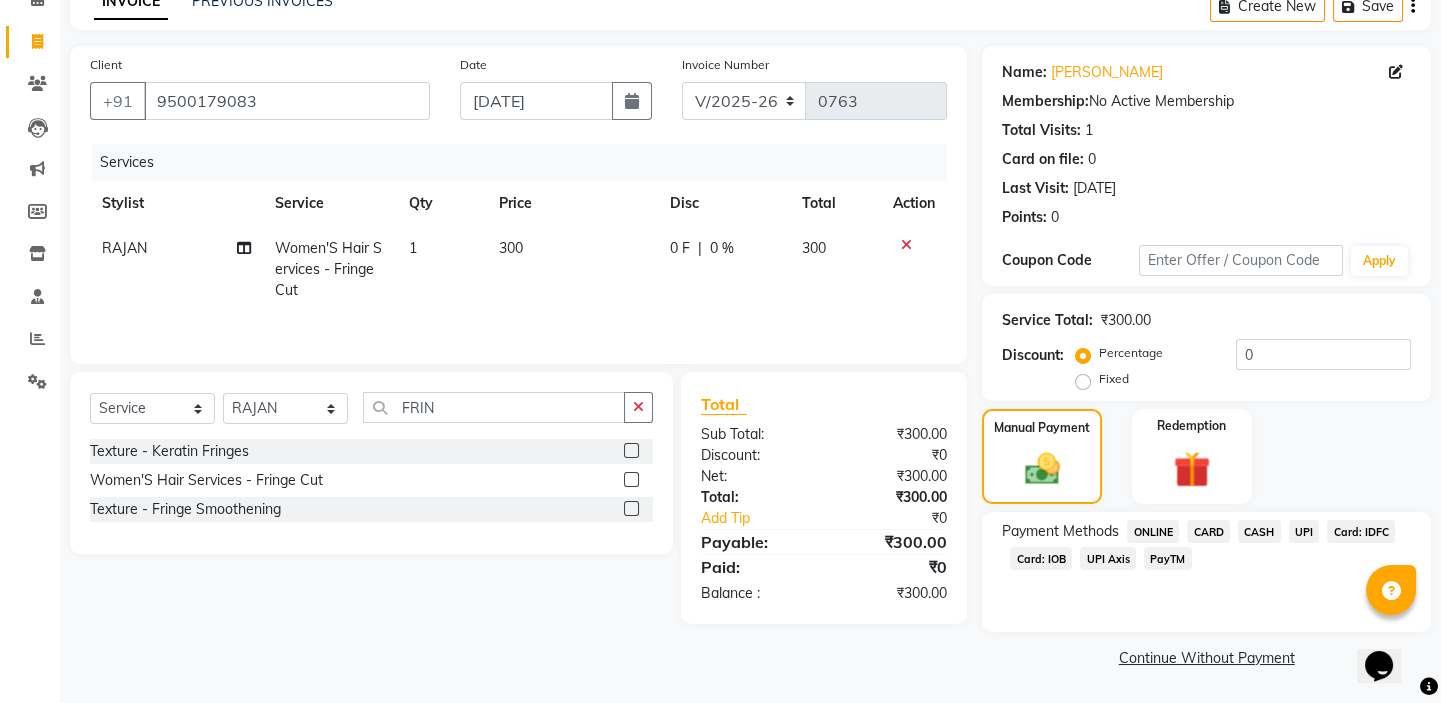 click on "UPI" 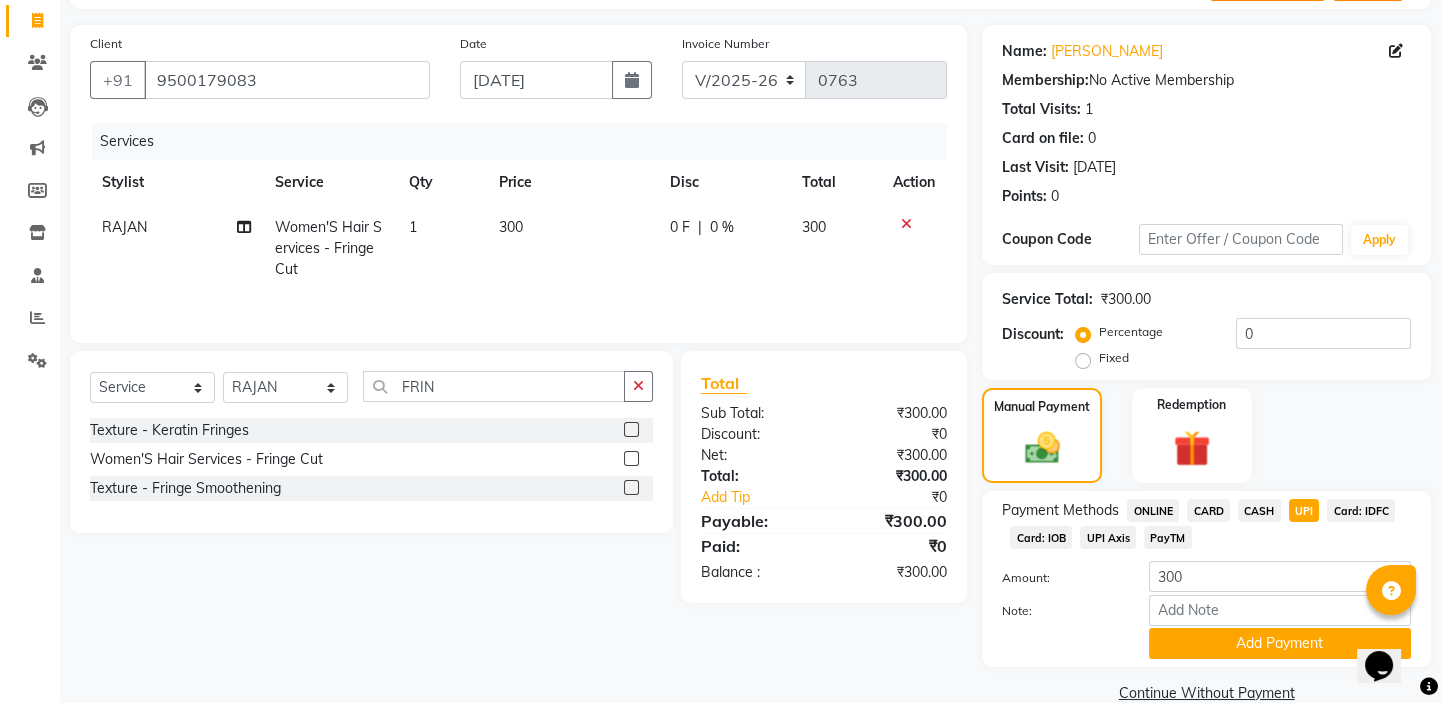 scroll, scrollTop: 160, scrollLeft: 0, axis: vertical 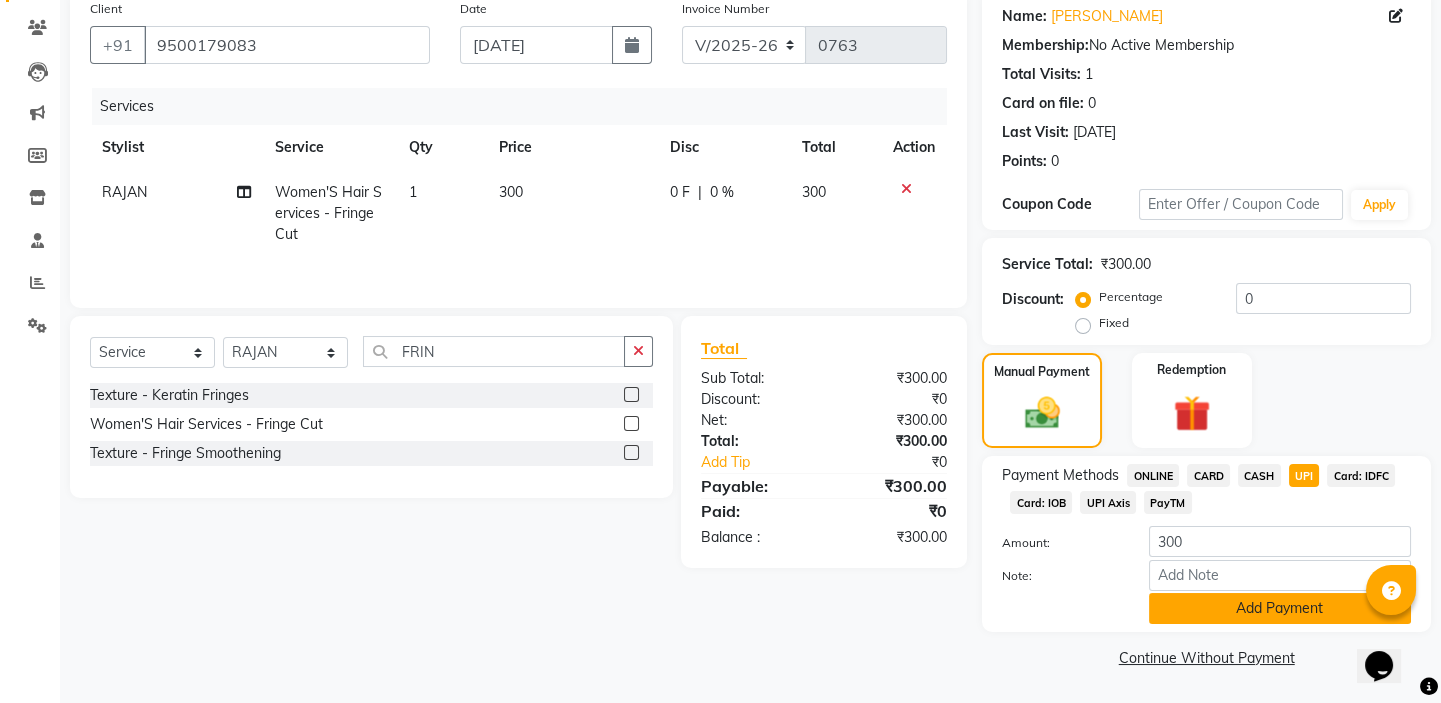 click on "Add Payment" 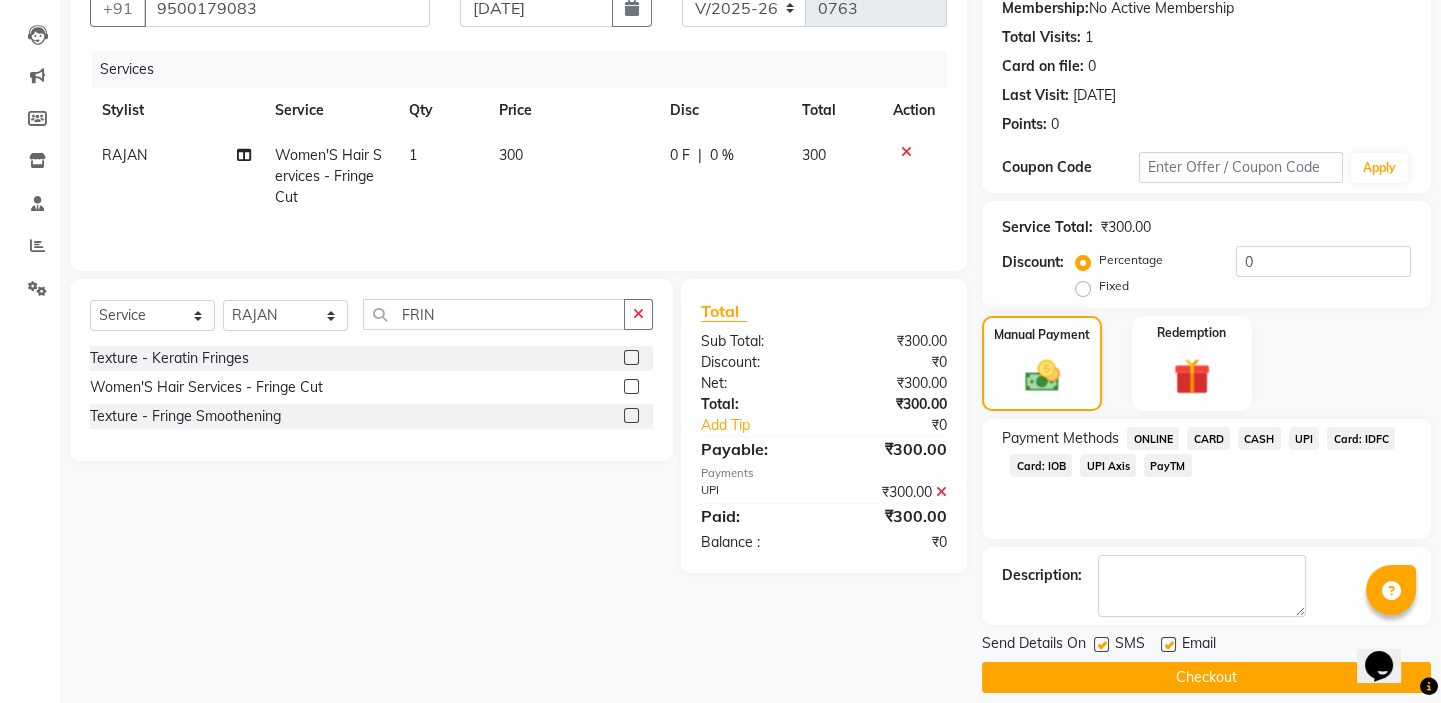 scroll, scrollTop: 216, scrollLeft: 0, axis: vertical 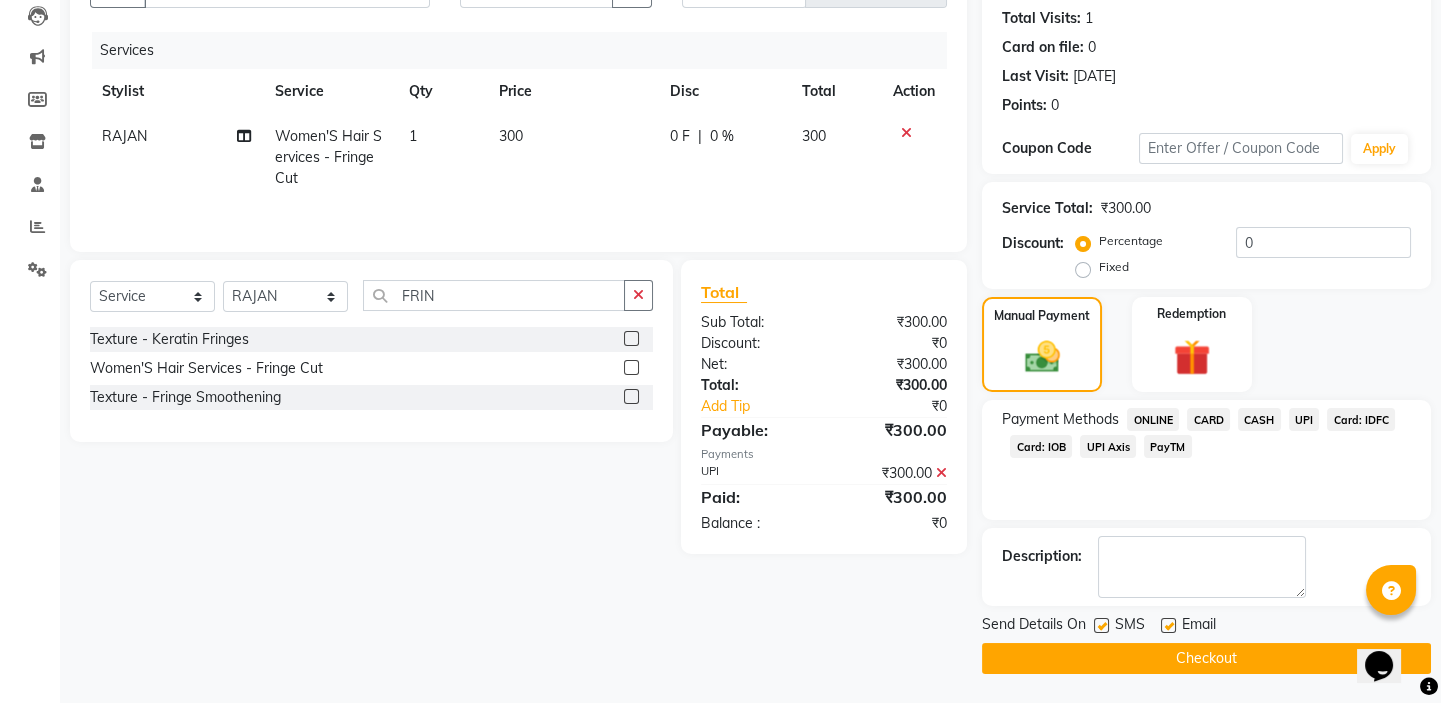 click on "Checkout" 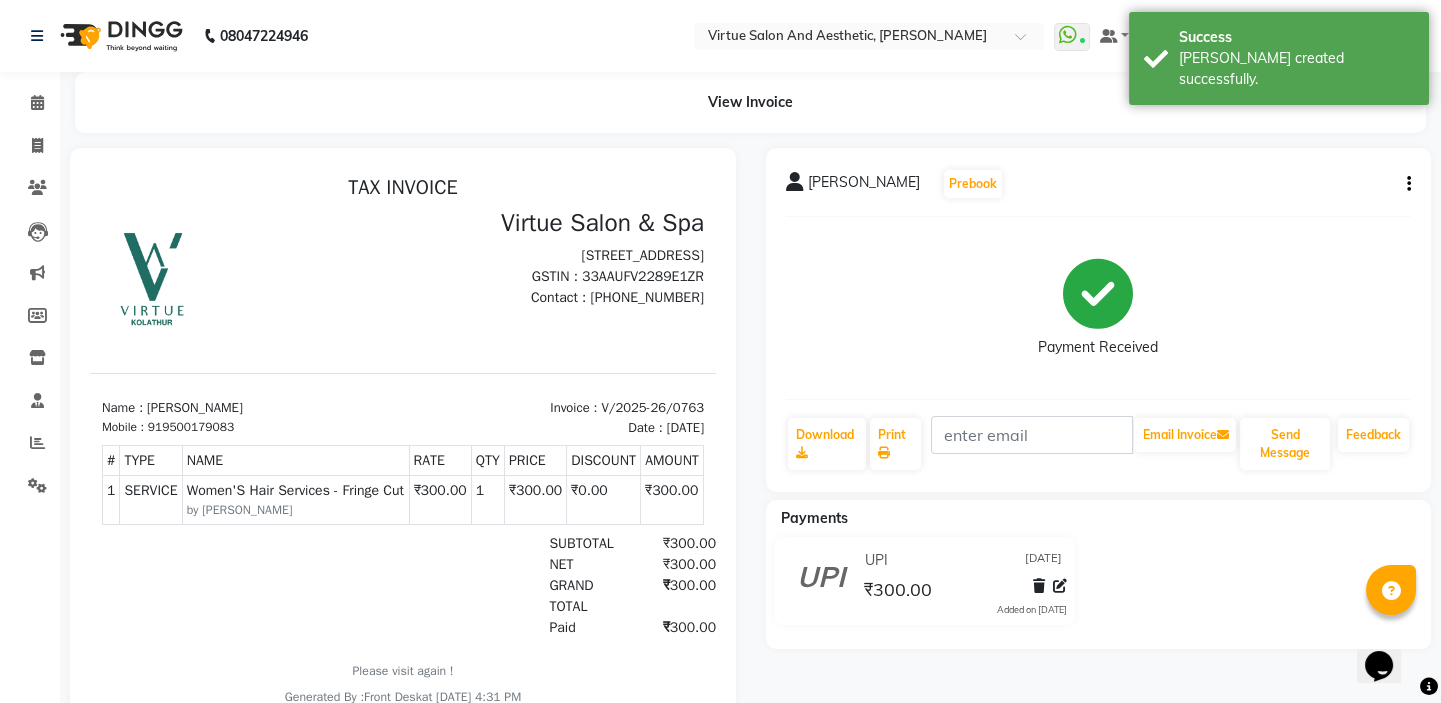 scroll, scrollTop: 0, scrollLeft: 0, axis: both 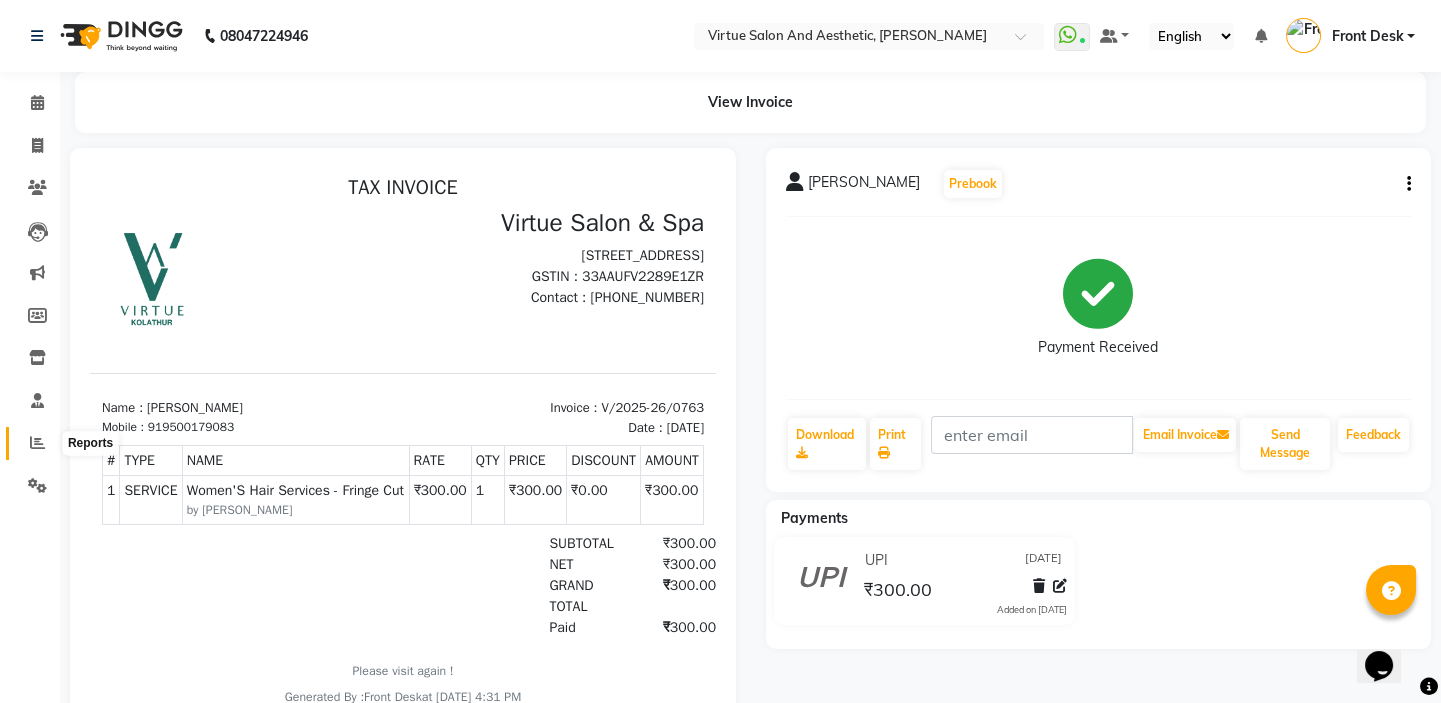click 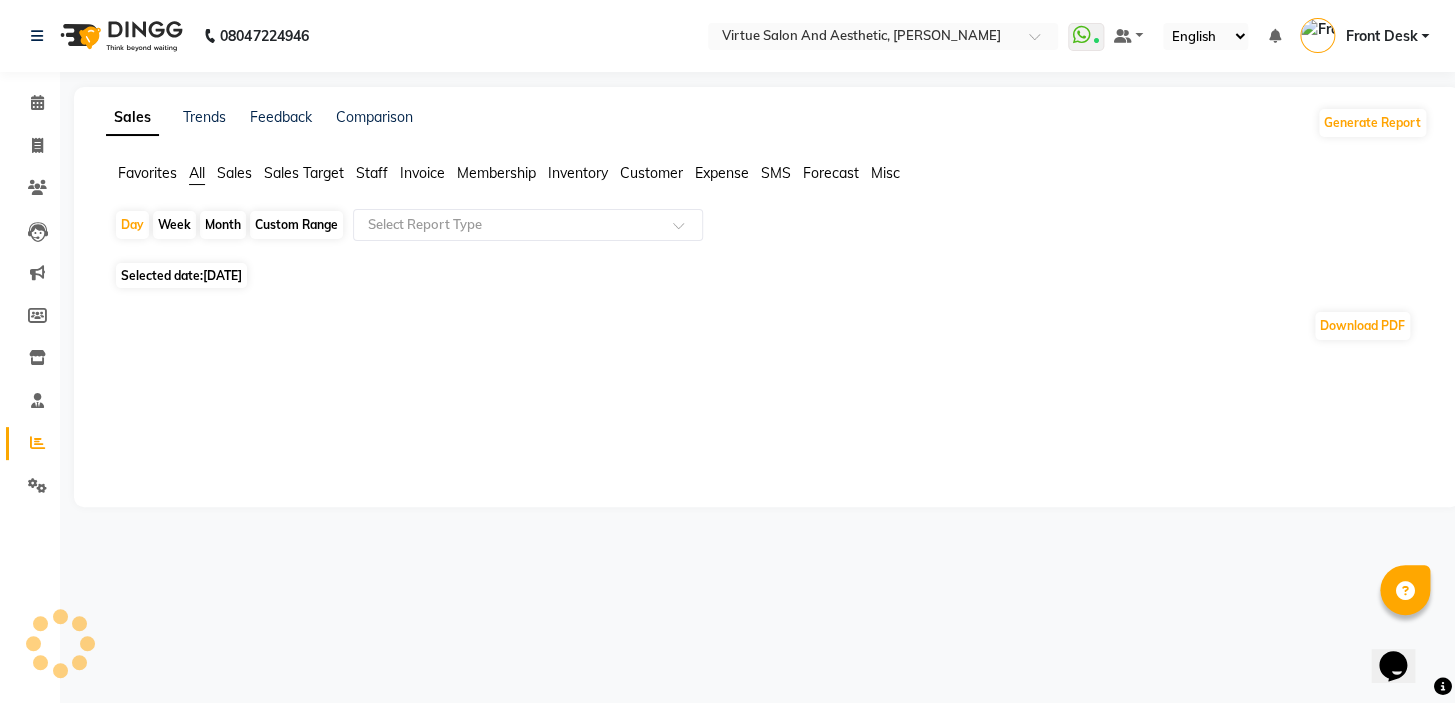 click on "Staff" 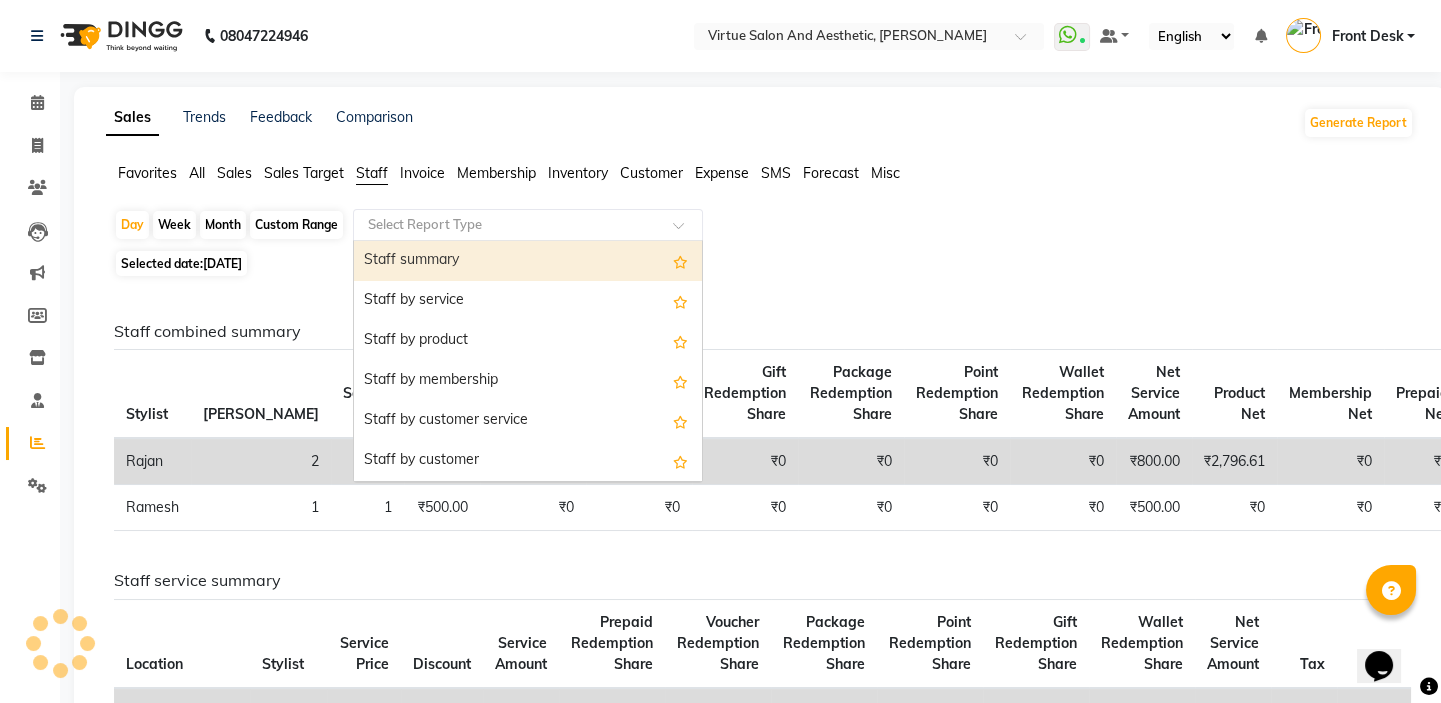 click 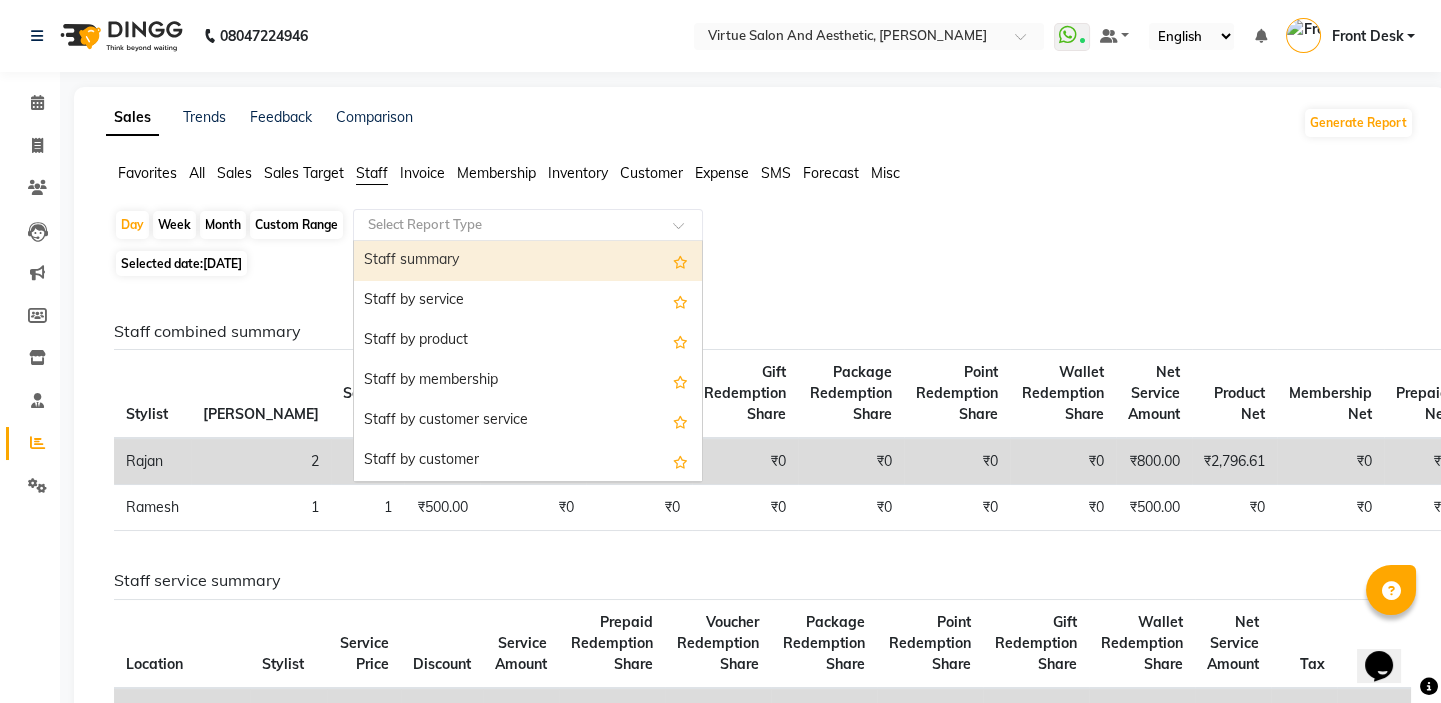 click on "Staff summary" at bounding box center [528, 261] 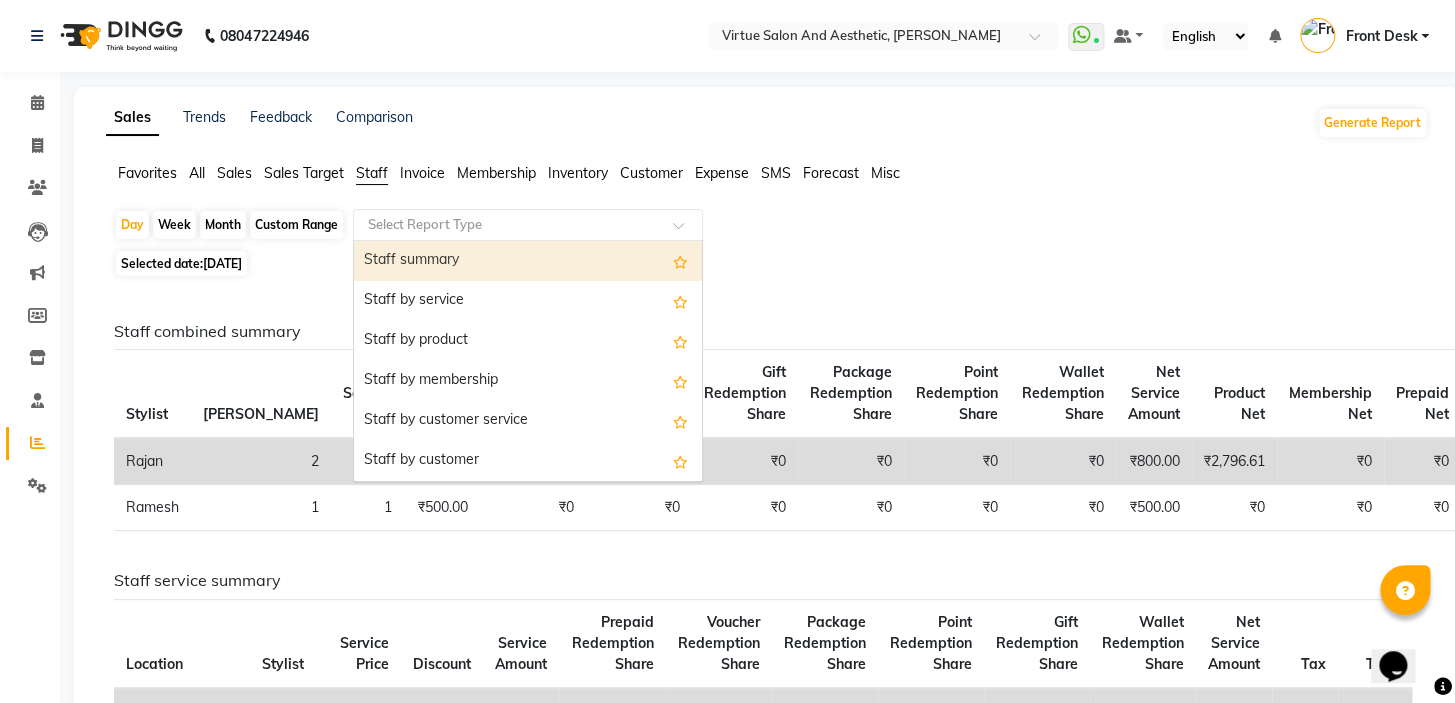 select on "full_report" 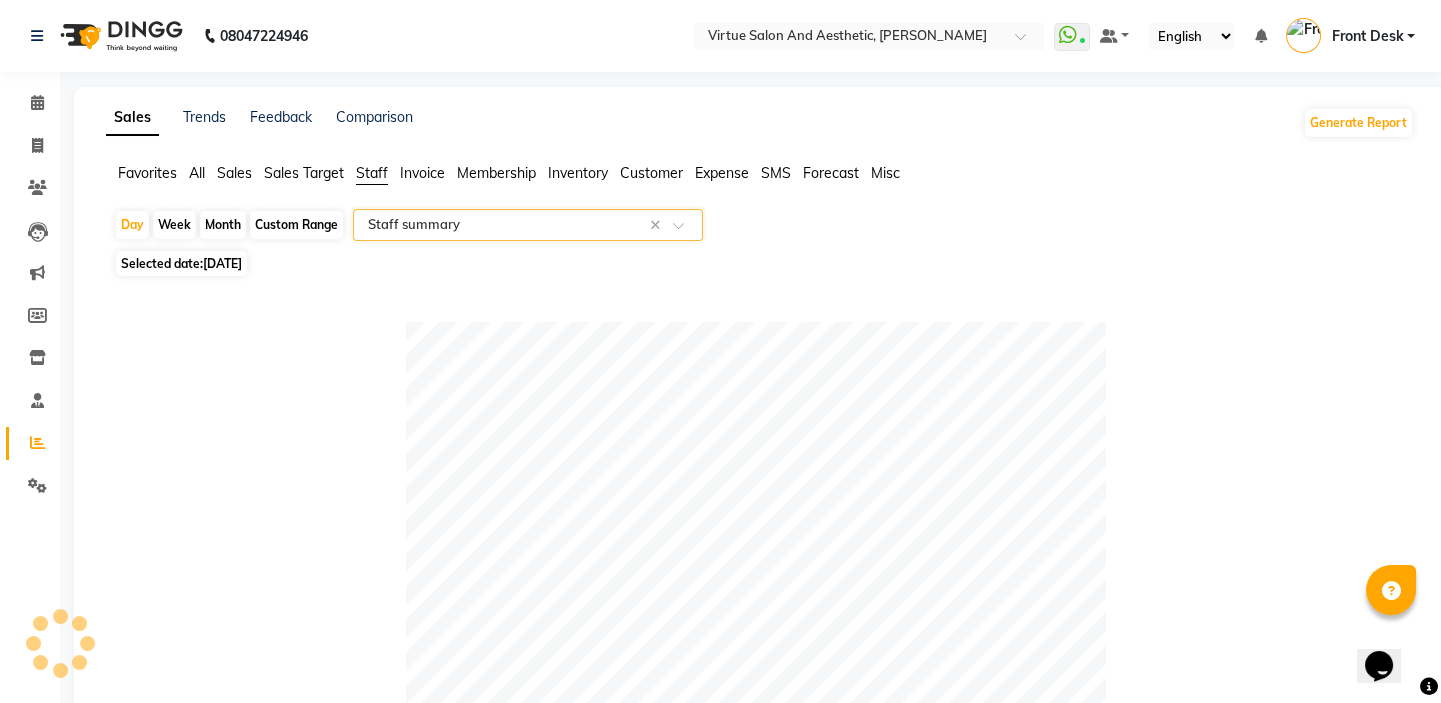 click on "Month" 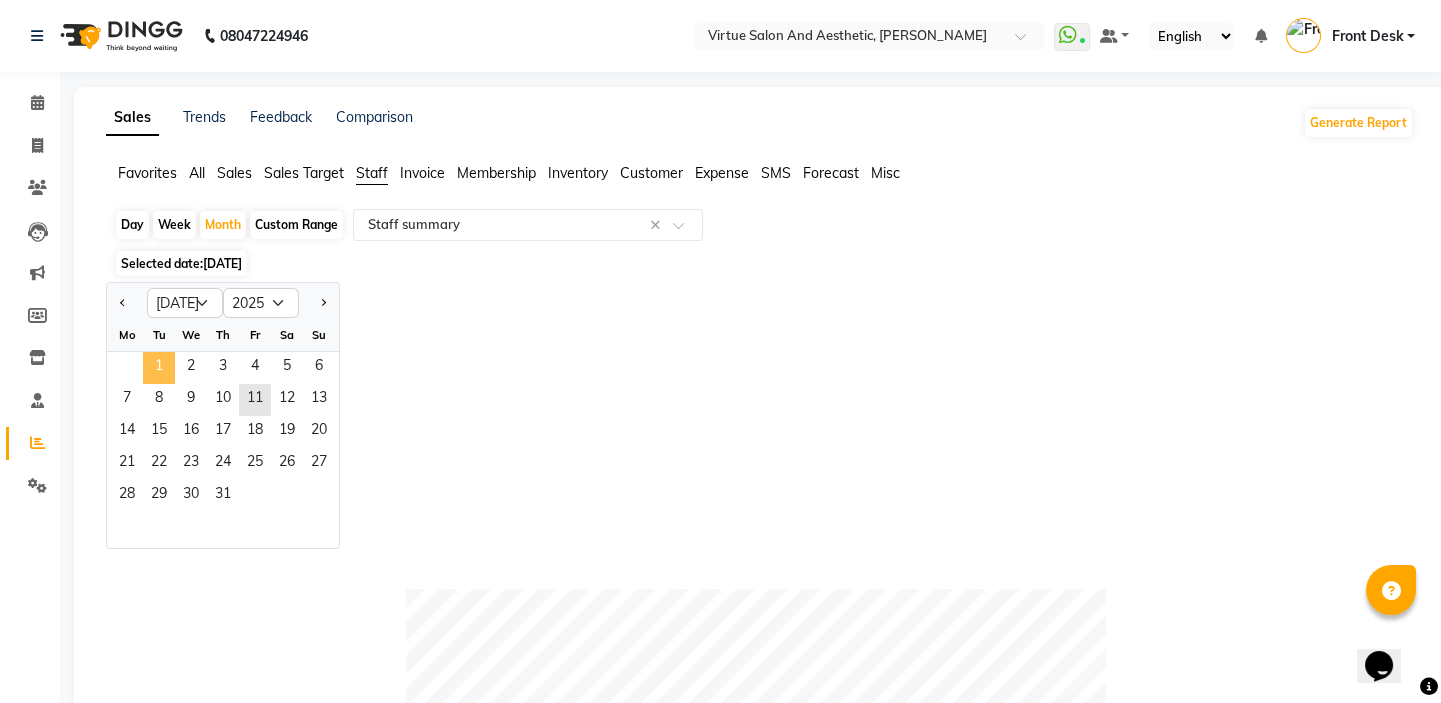 click on "1" 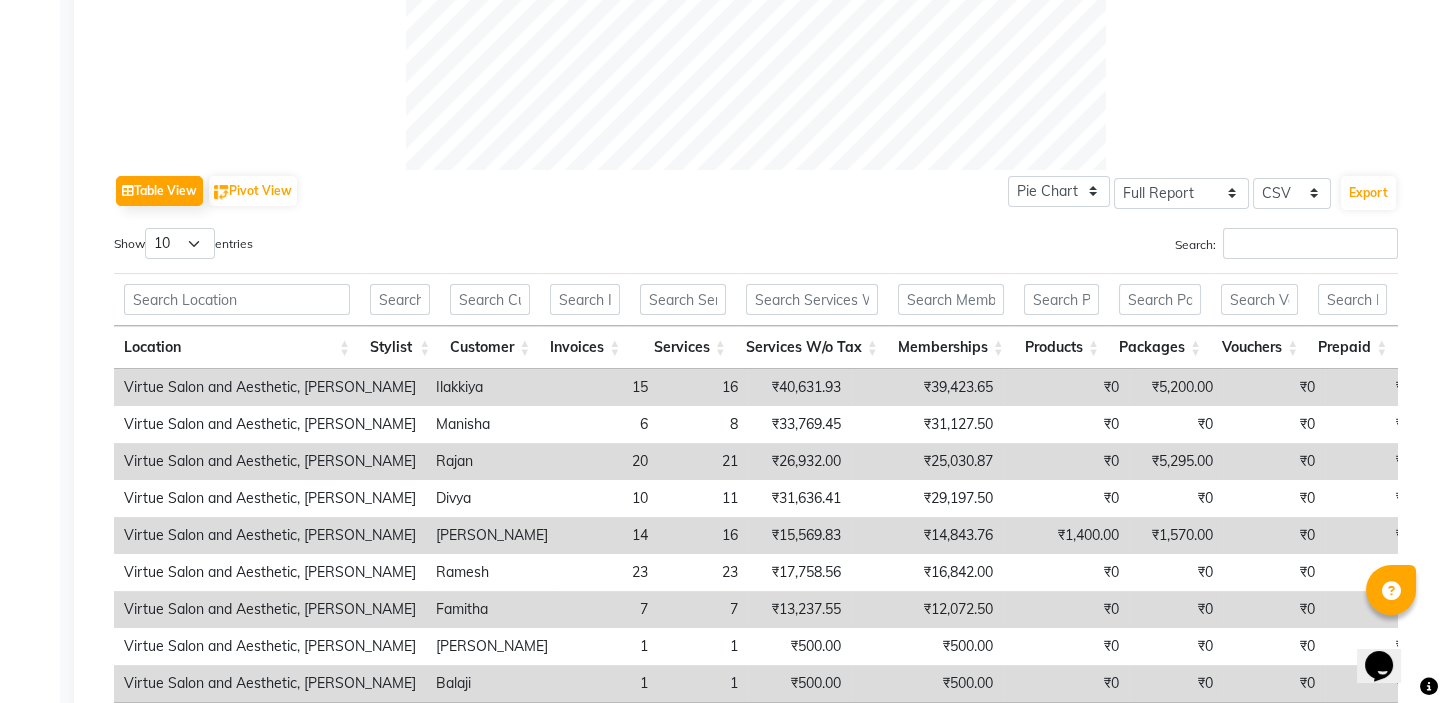 scroll, scrollTop: 909, scrollLeft: 0, axis: vertical 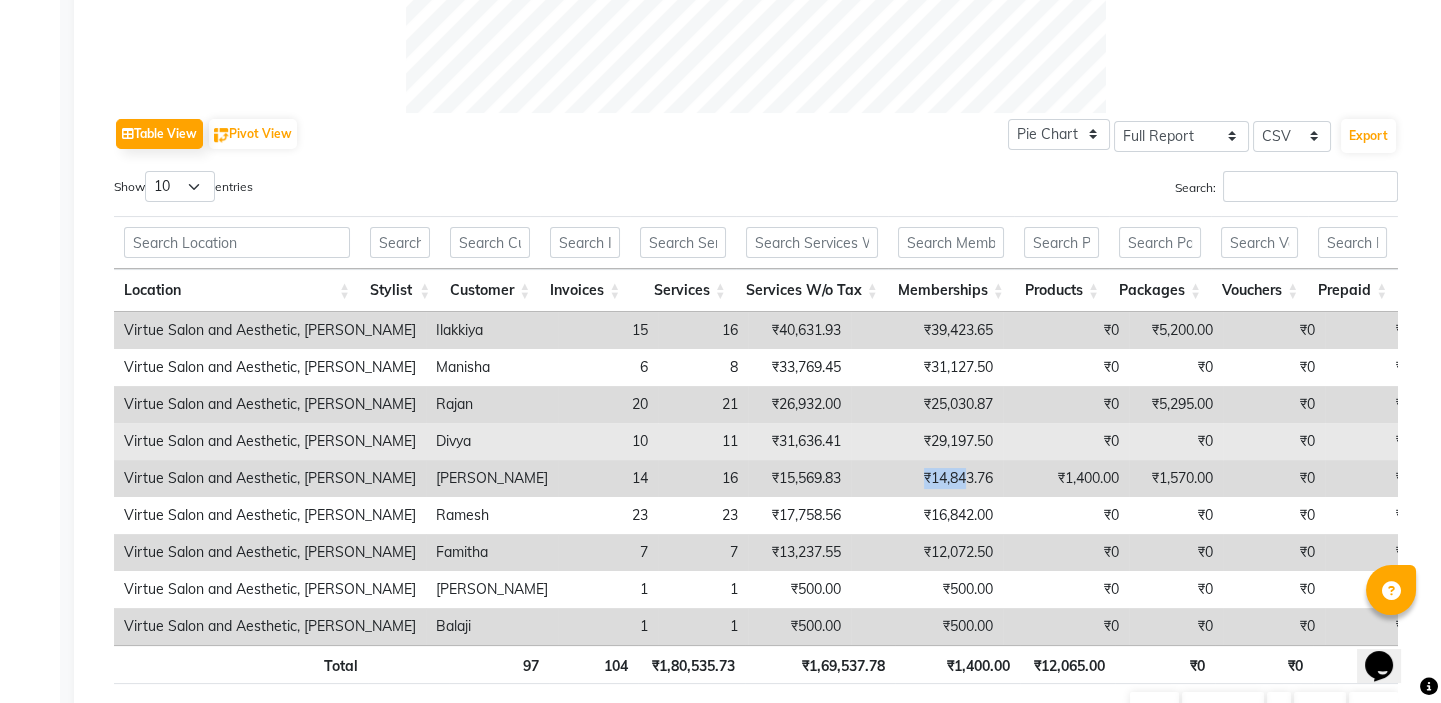 drag, startPoint x: 807, startPoint y: 476, endPoint x: 901, endPoint y: 454, distance: 96.540146 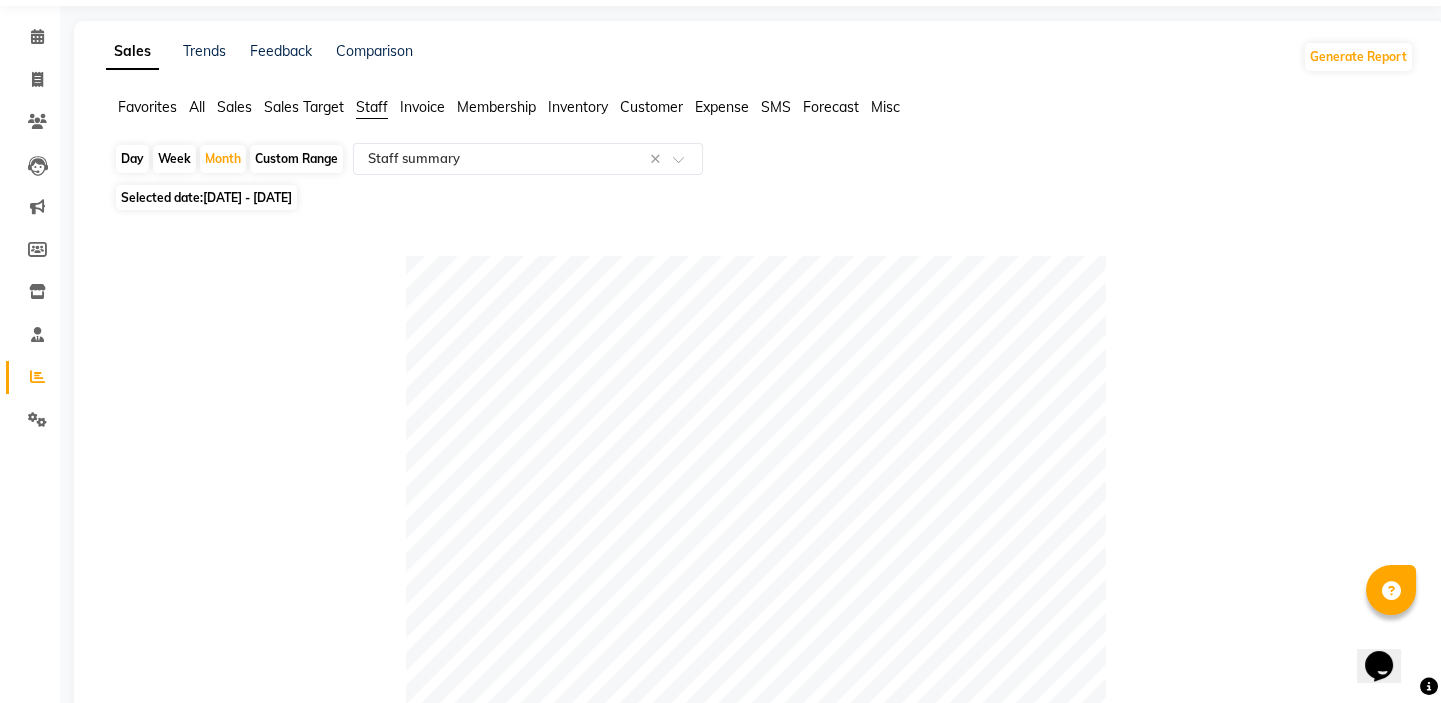scroll, scrollTop: 0, scrollLeft: 0, axis: both 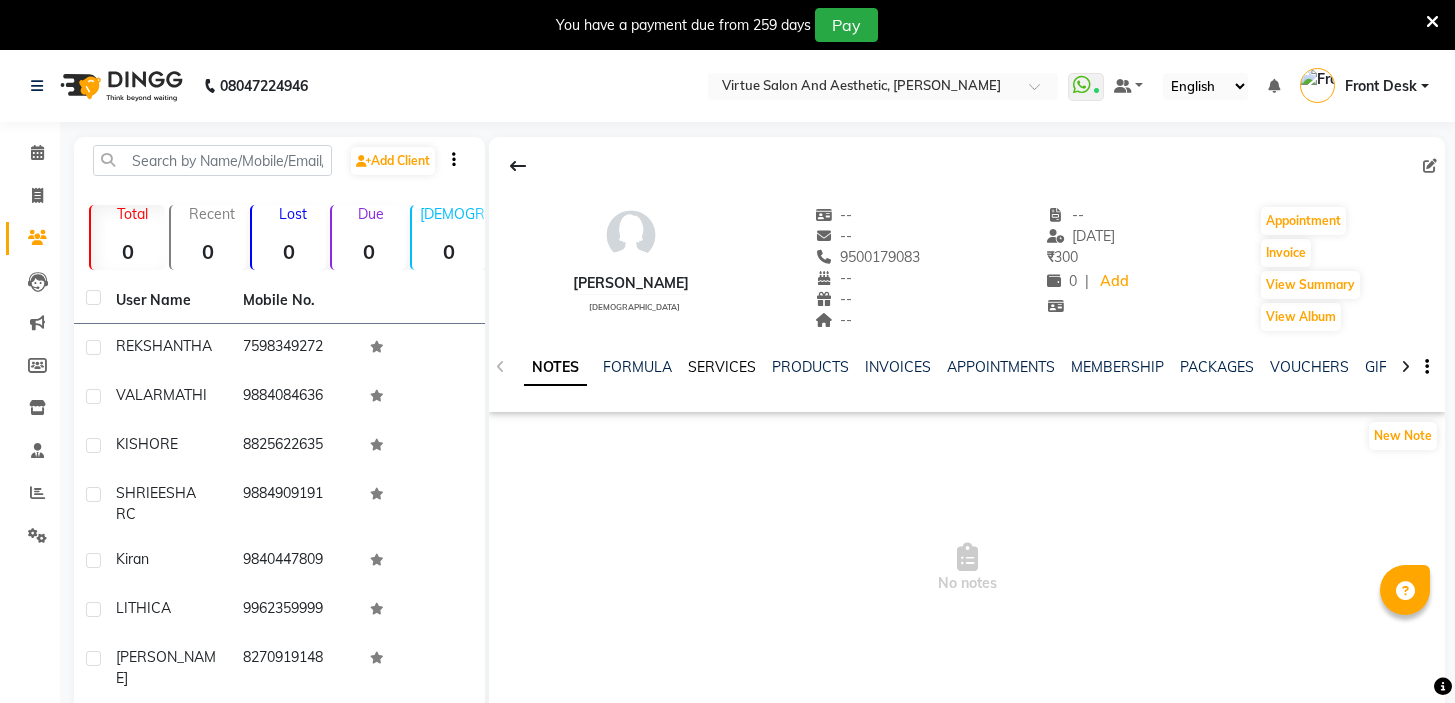 click on "SERVICES" 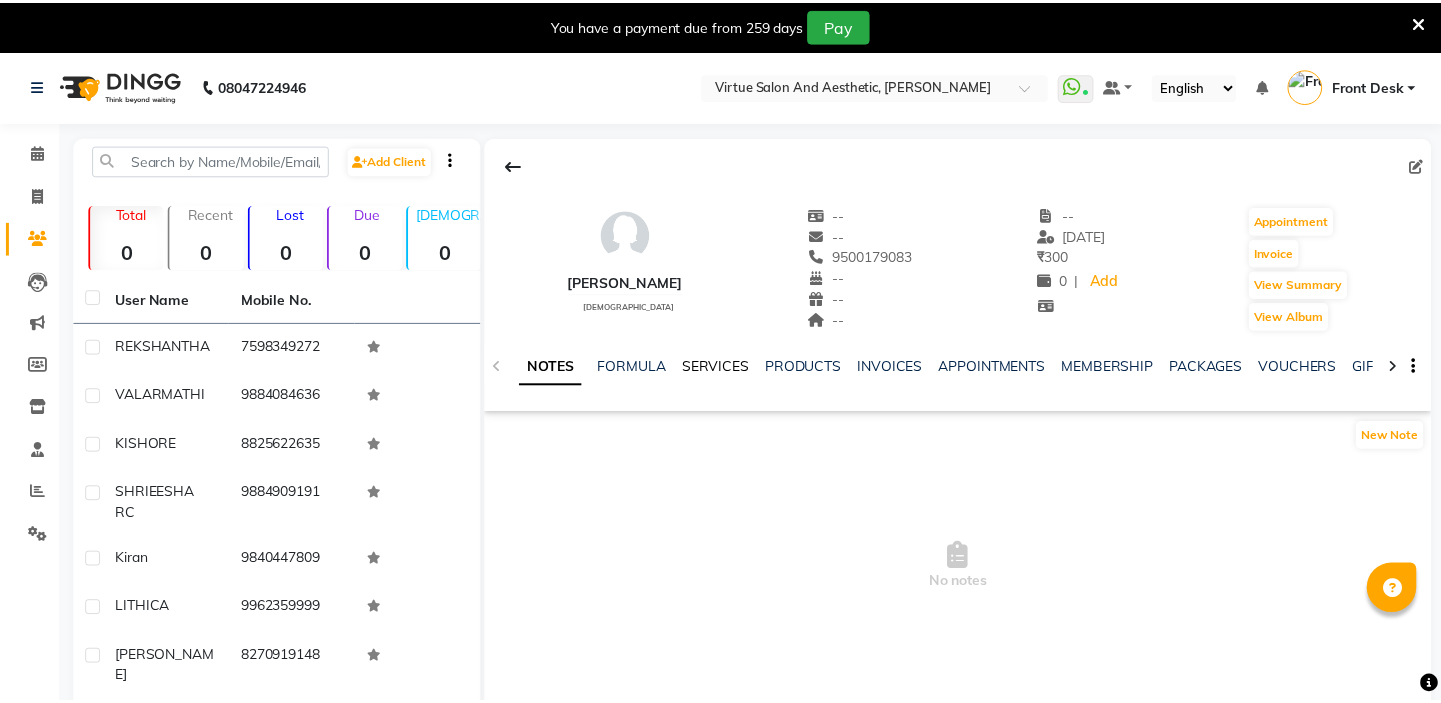 scroll, scrollTop: 0, scrollLeft: 0, axis: both 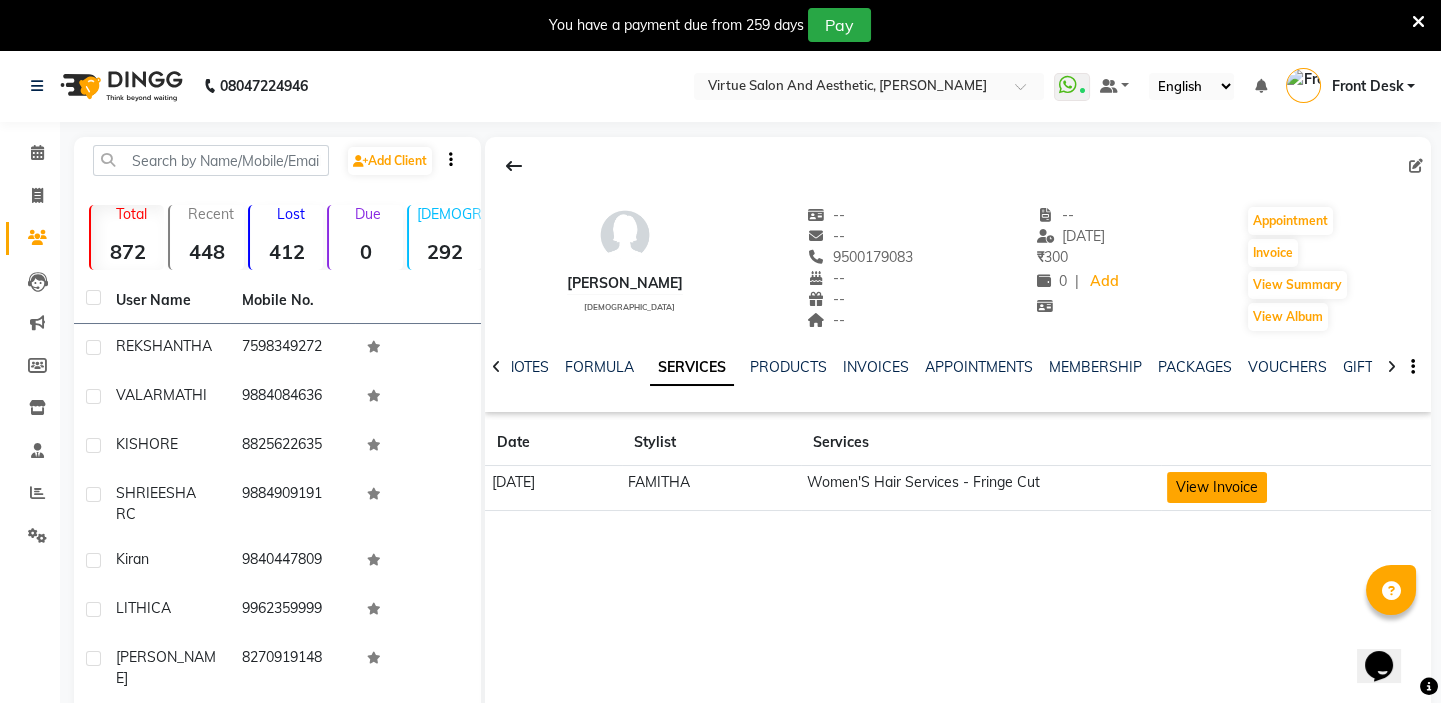 click on "View Invoice" 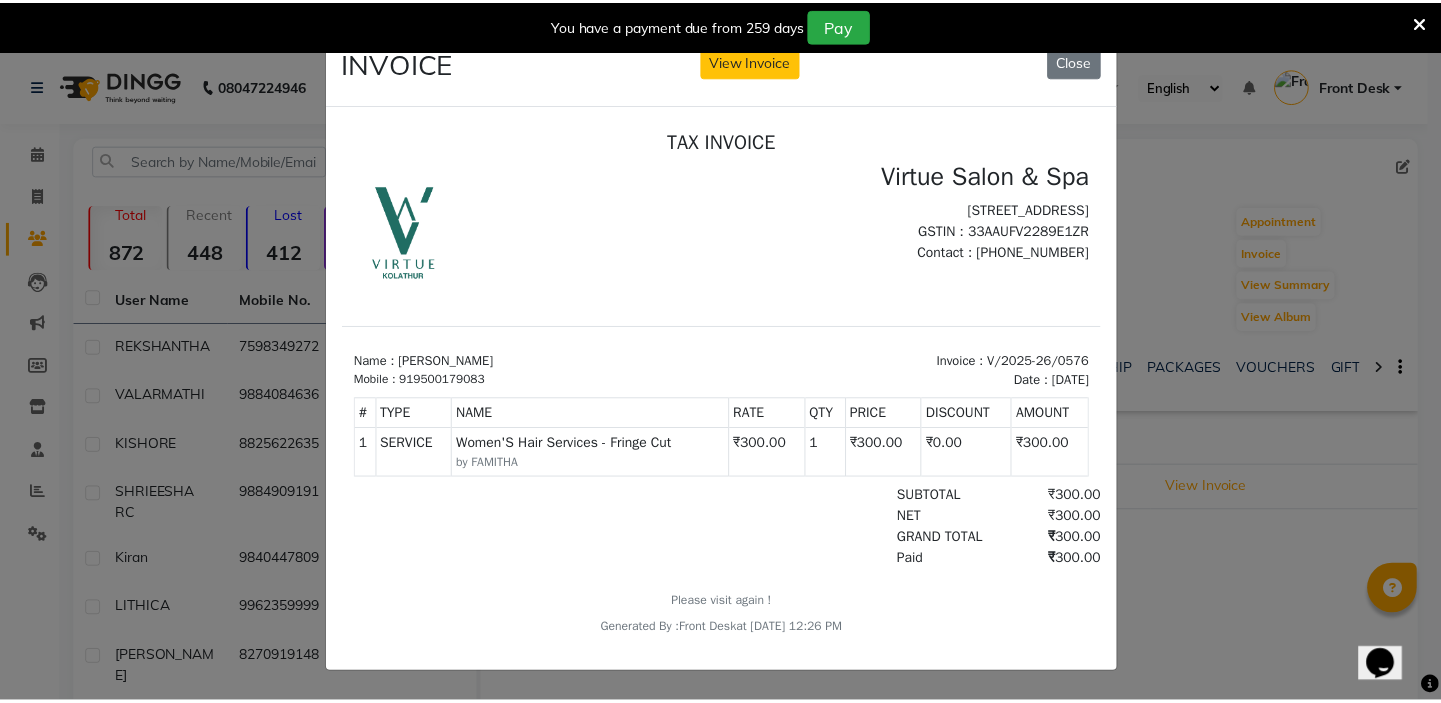 scroll, scrollTop: 0, scrollLeft: 0, axis: both 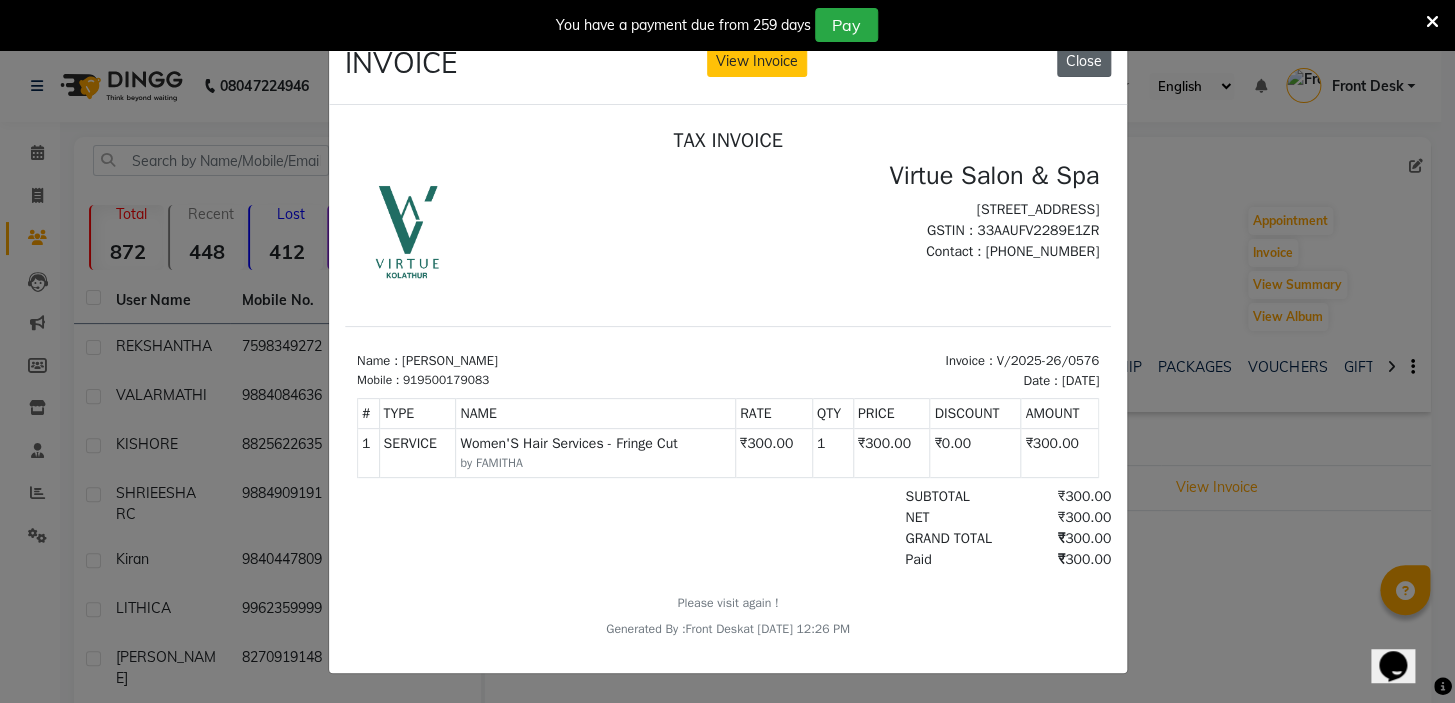 click on "Close" 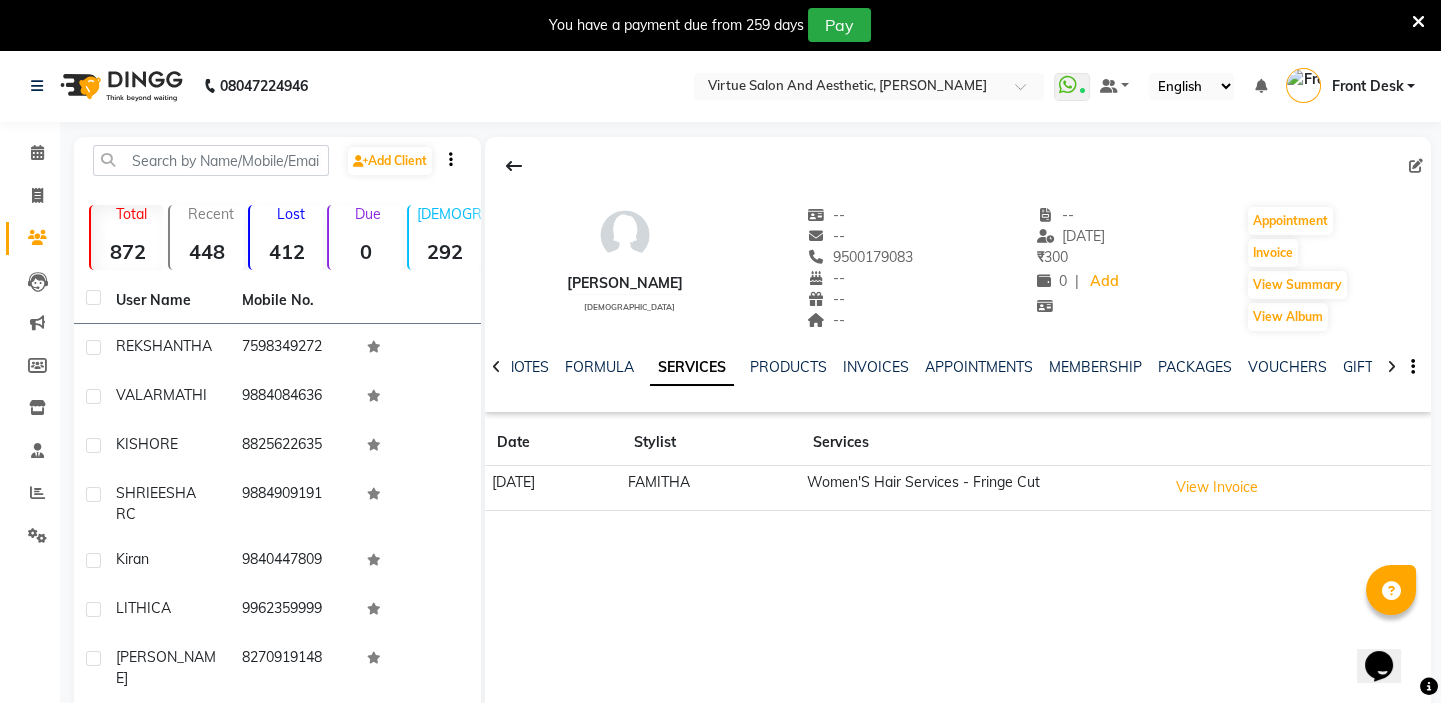click at bounding box center [1418, 22] 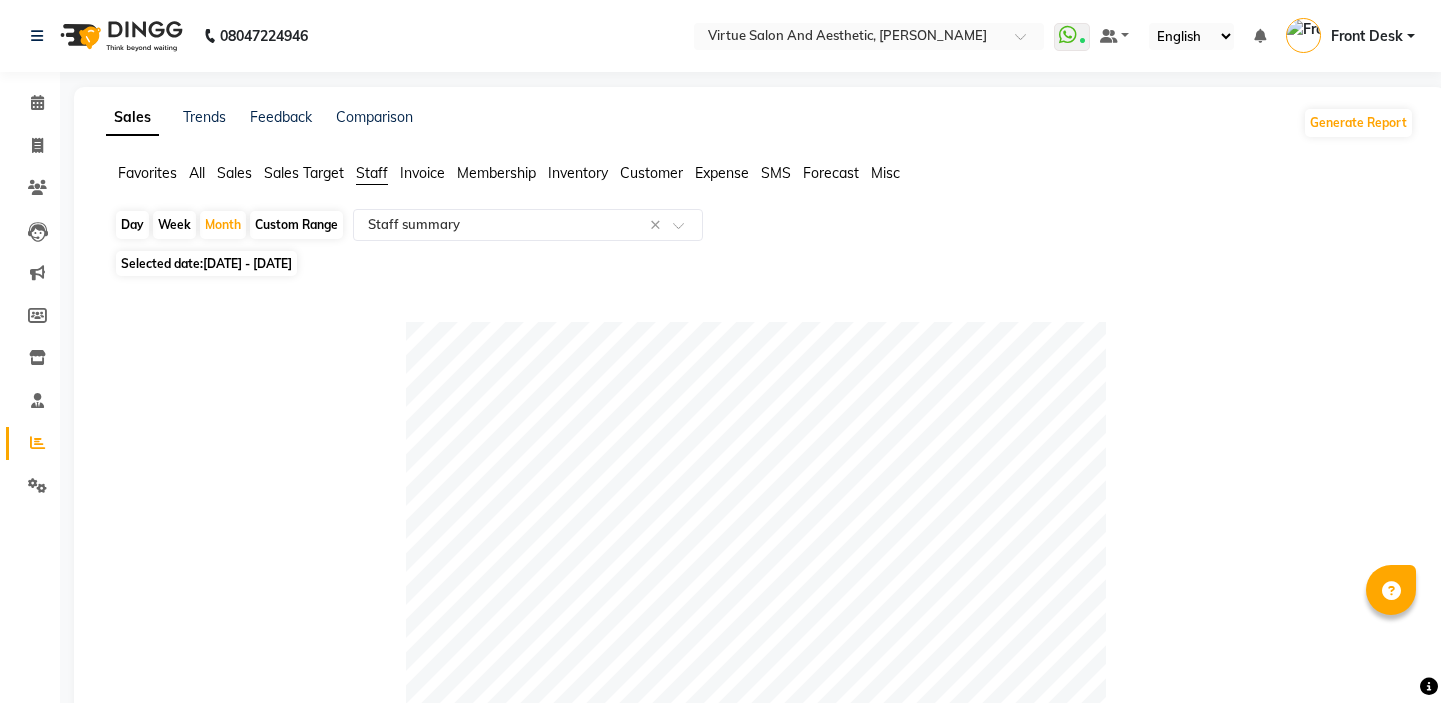 select on "full_report" 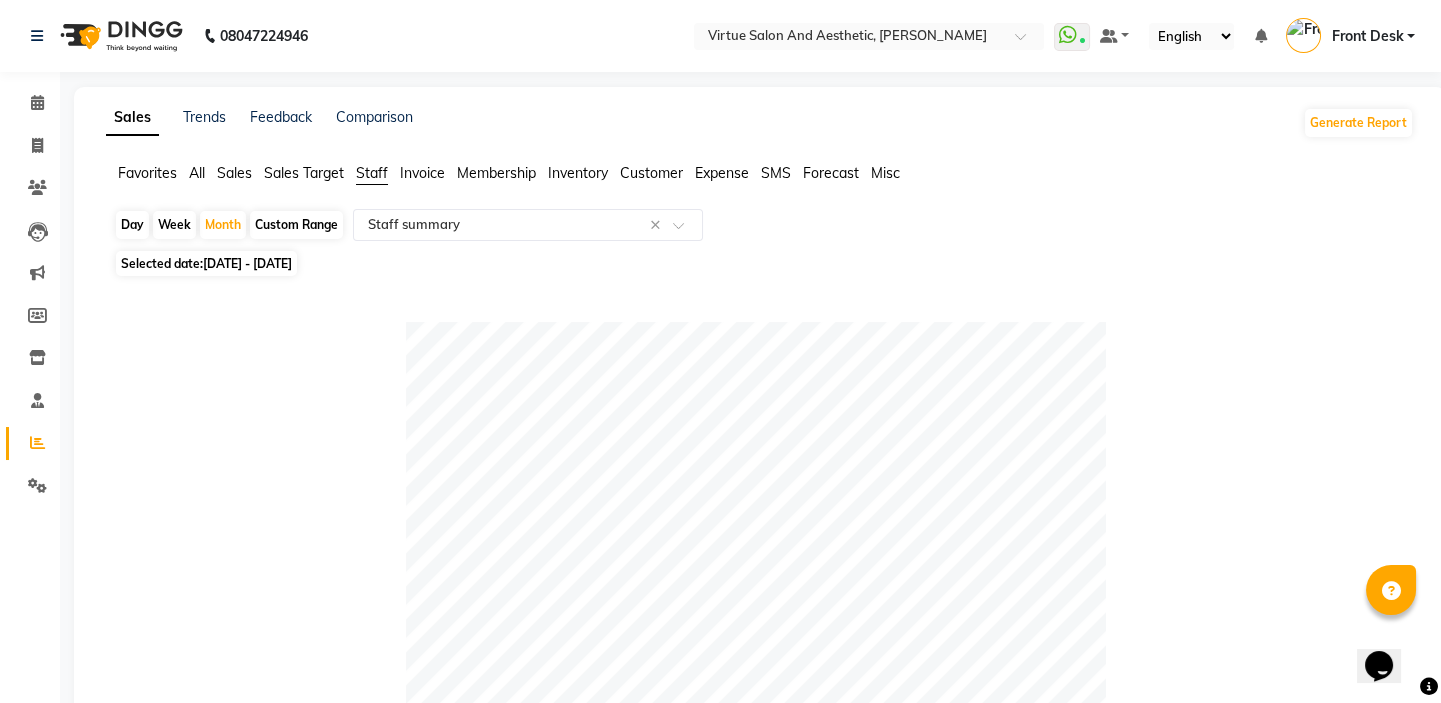 scroll, scrollTop: 0, scrollLeft: 0, axis: both 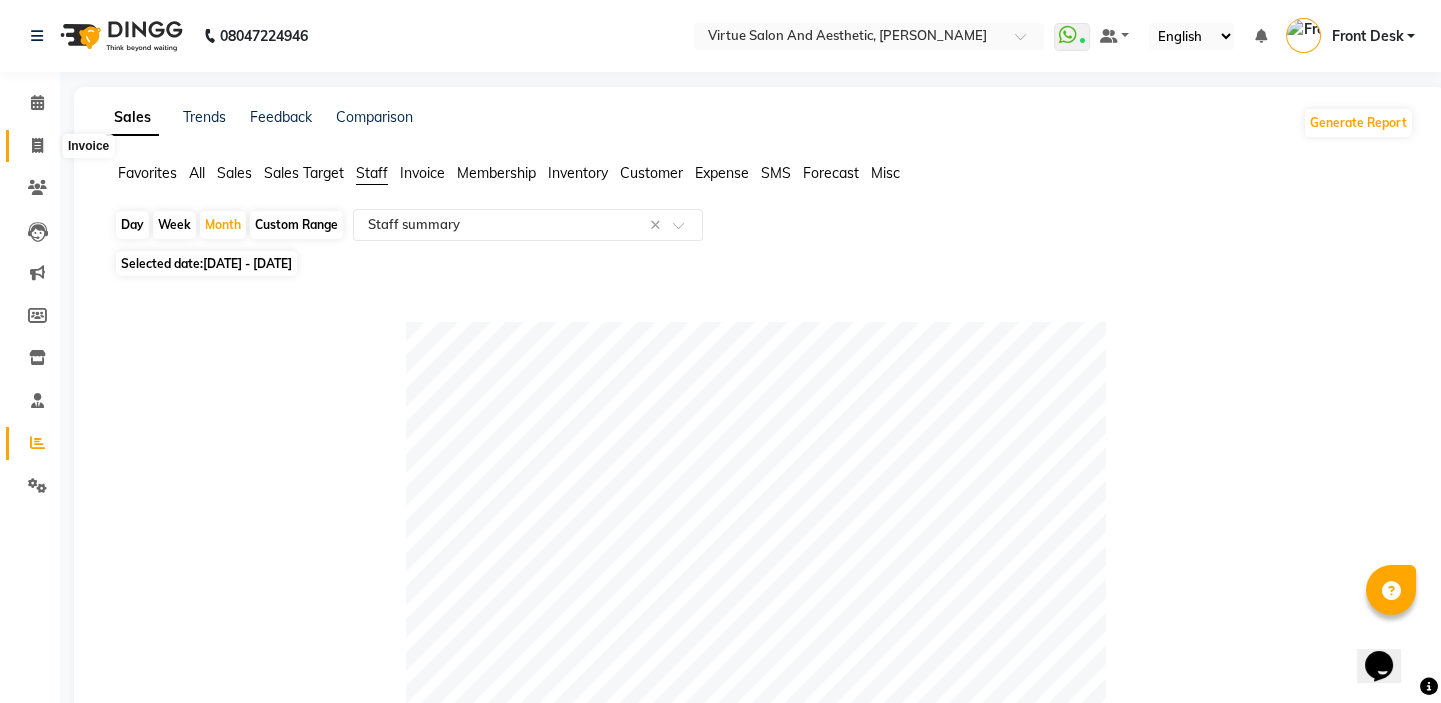 click 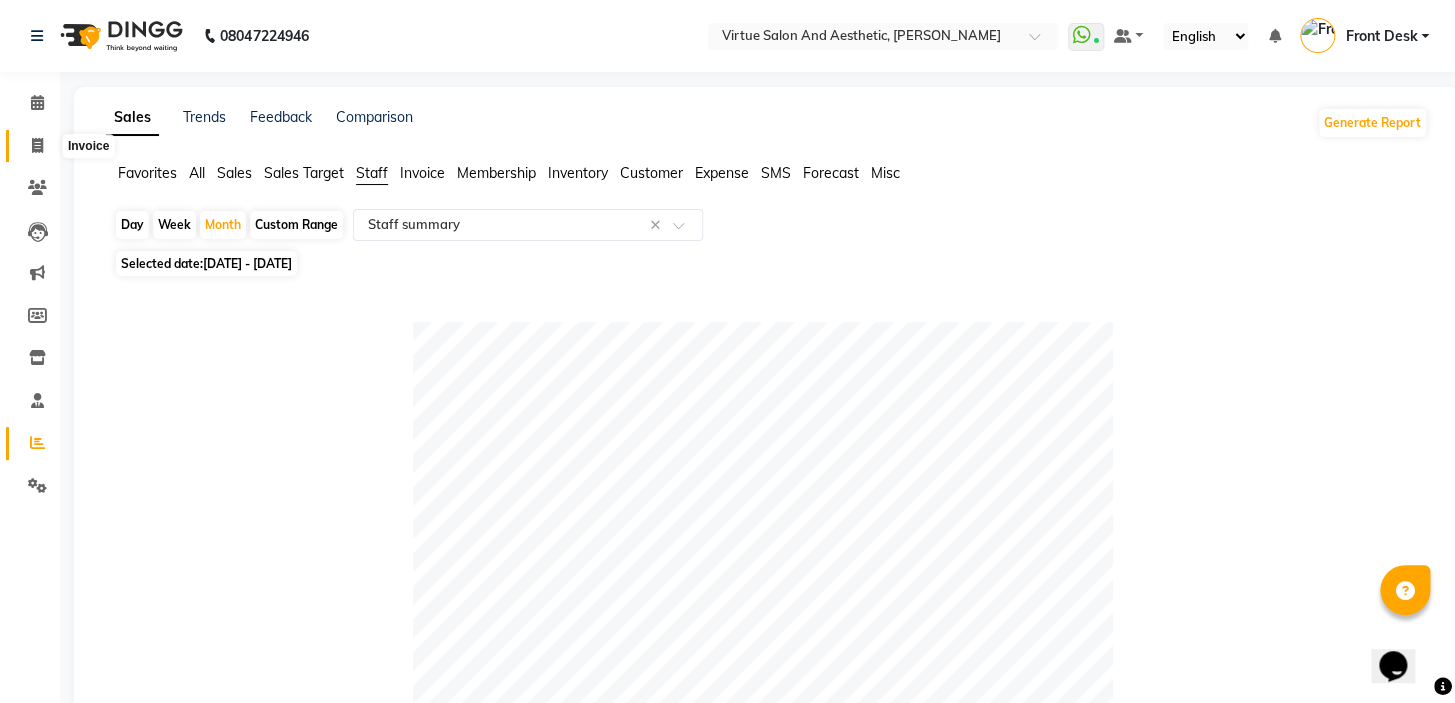 select on "service" 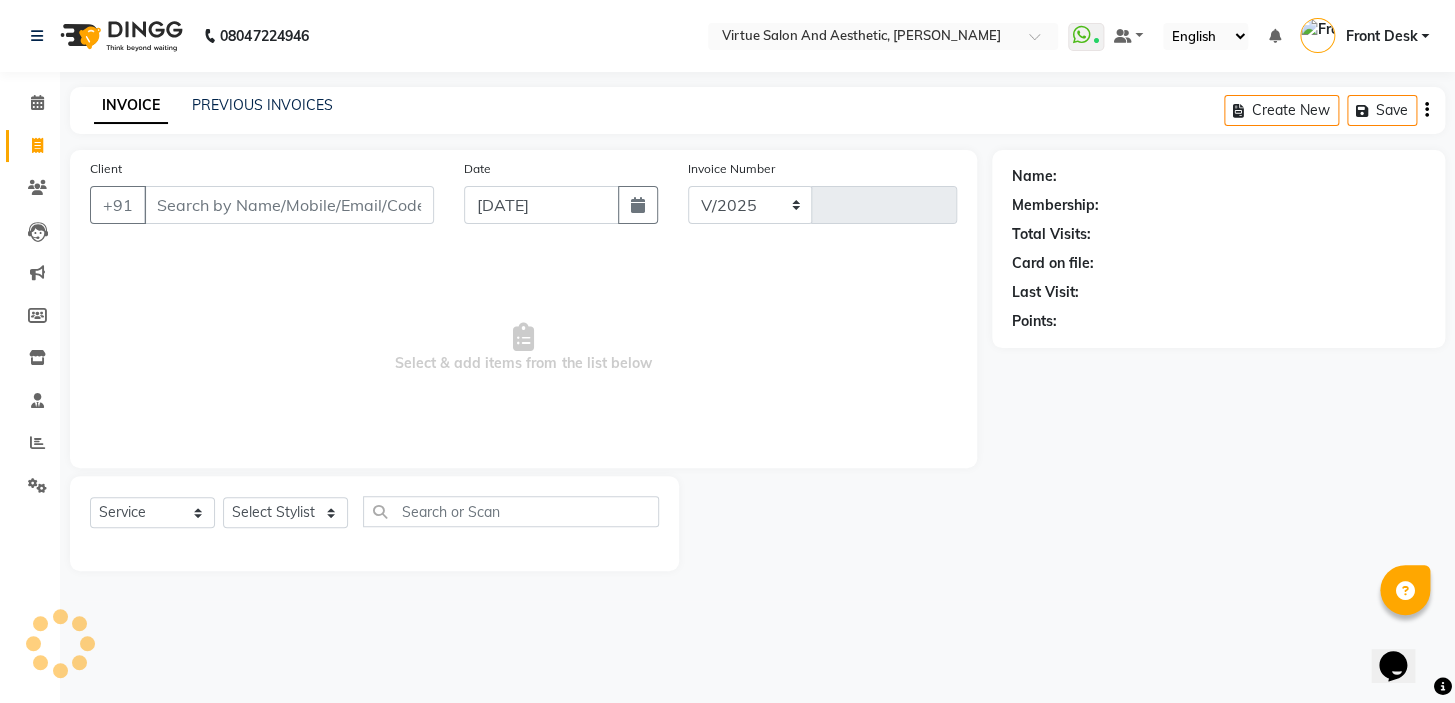 select on "7053" 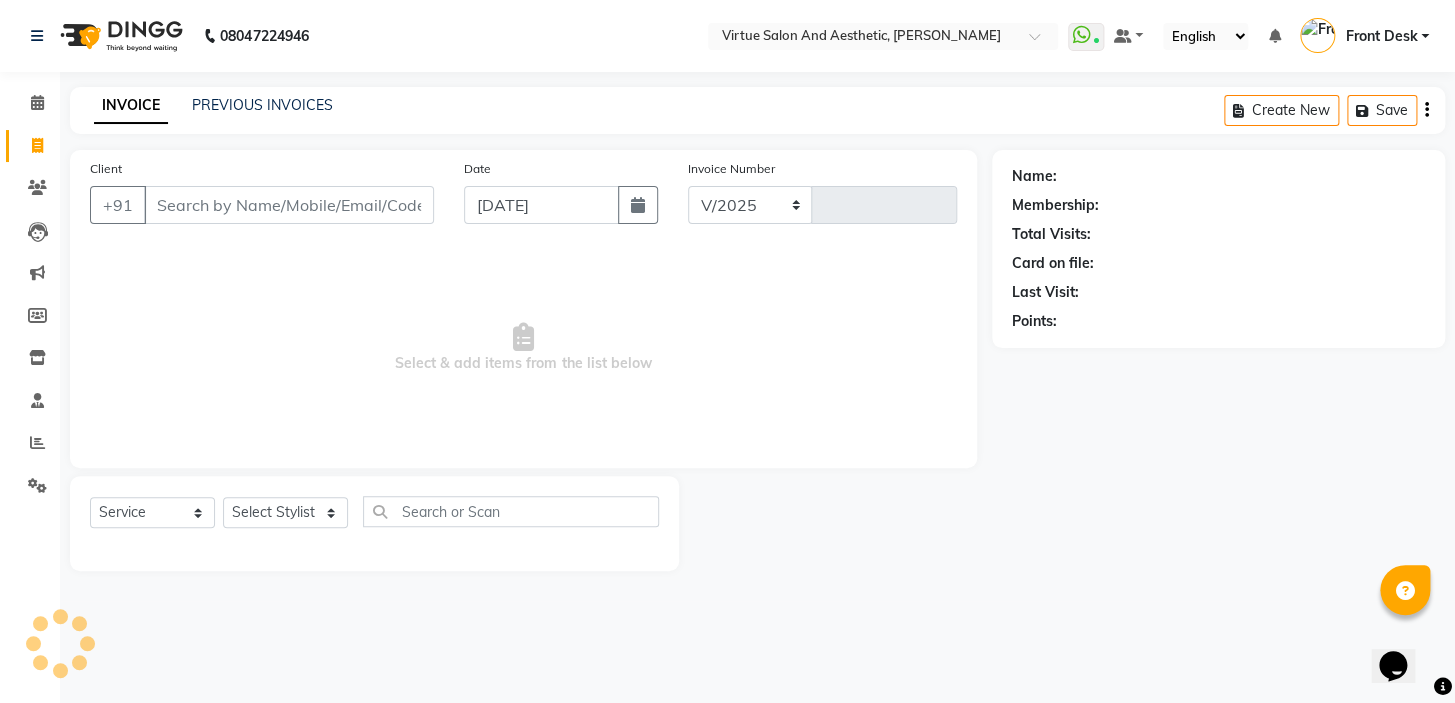 type on "0764" 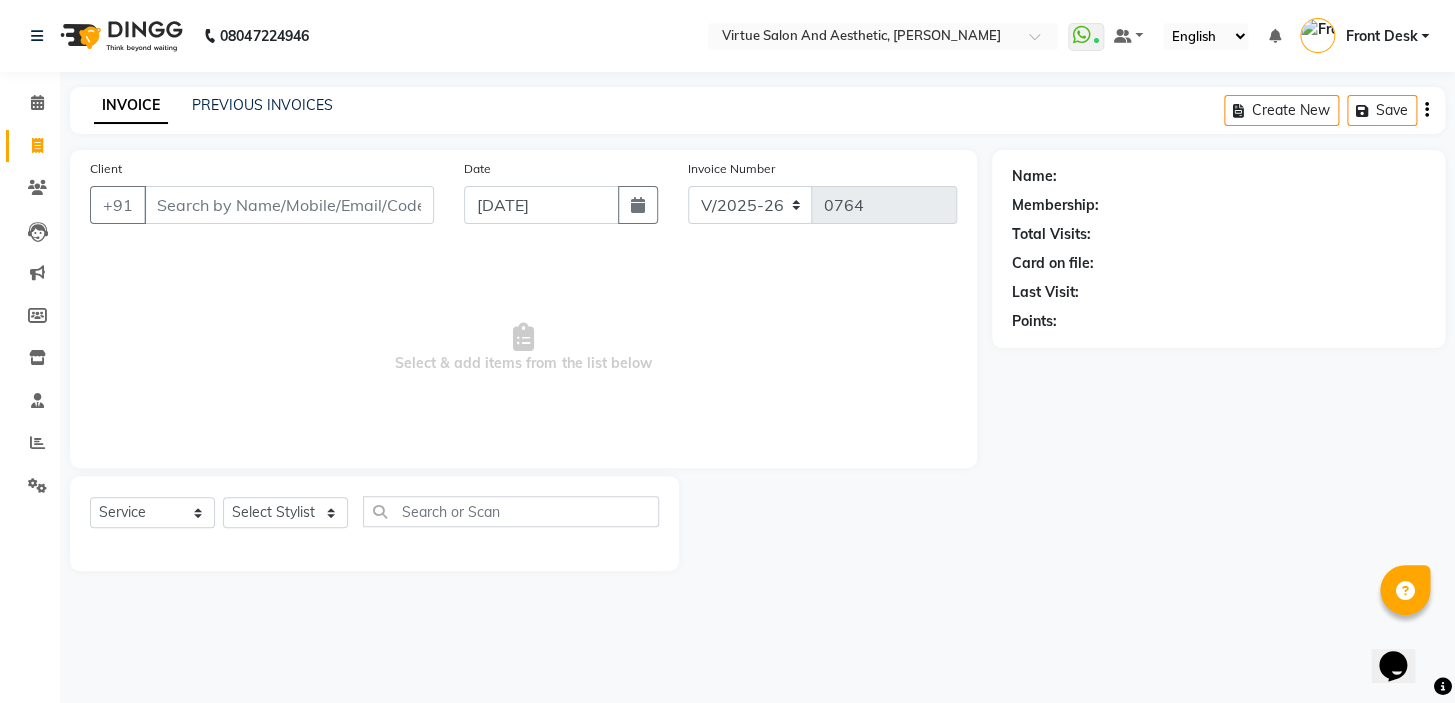 click on "Client" at bounding box center [289, 205] 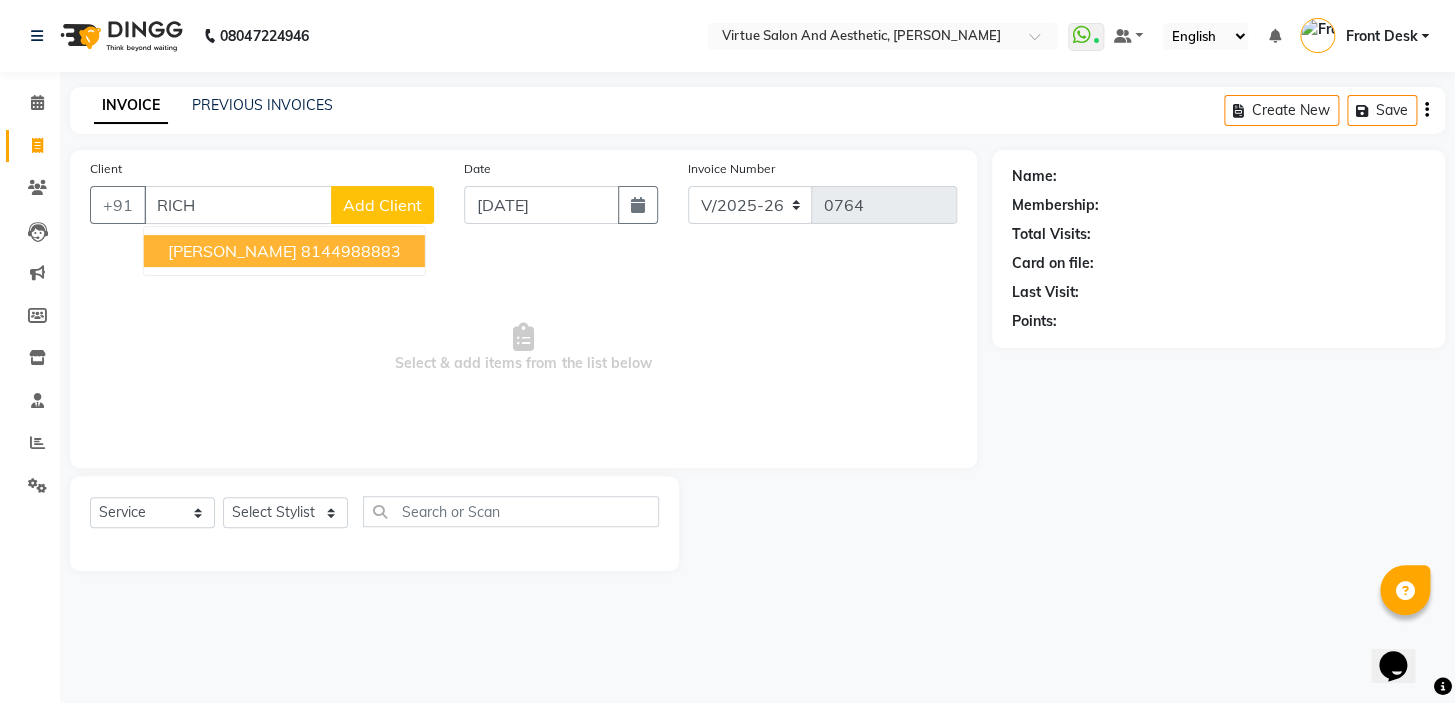 click on "8144988883" at bounding box center [351, 251] 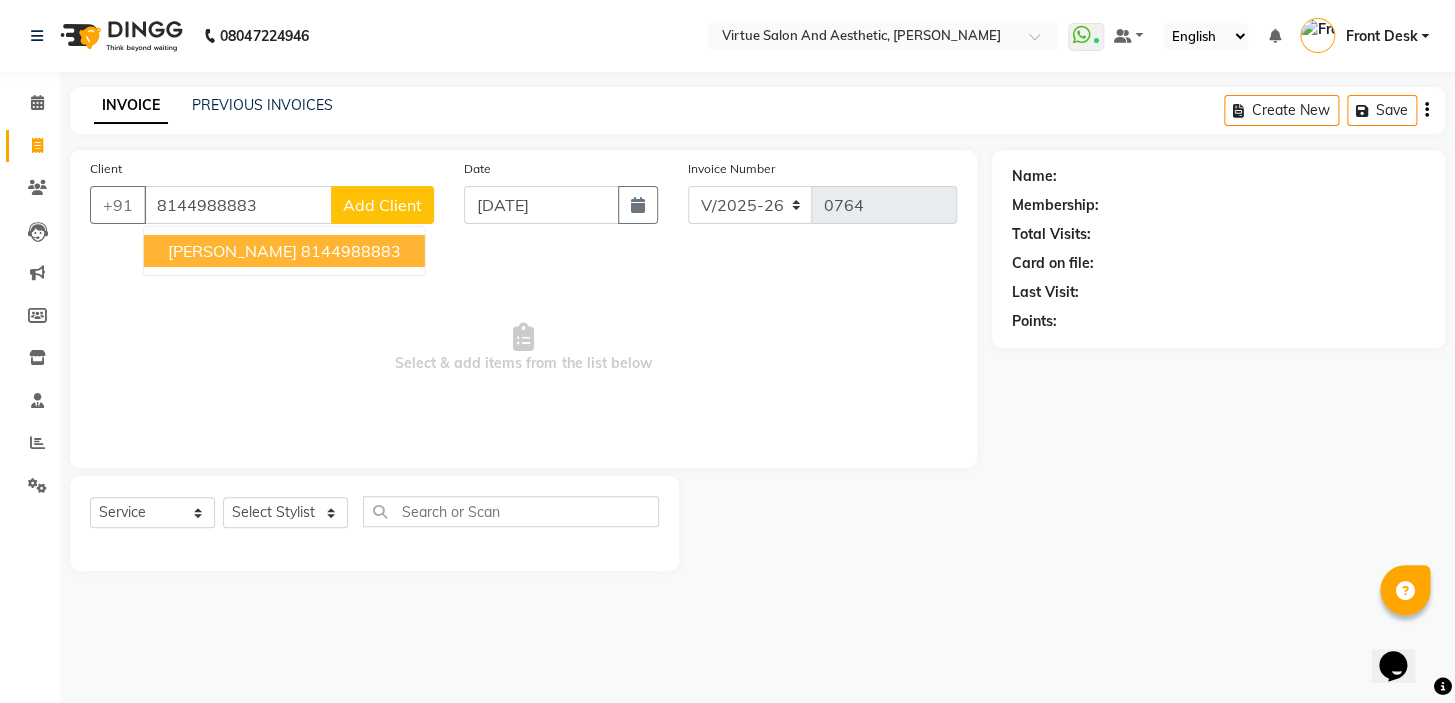 type on "8144988883" 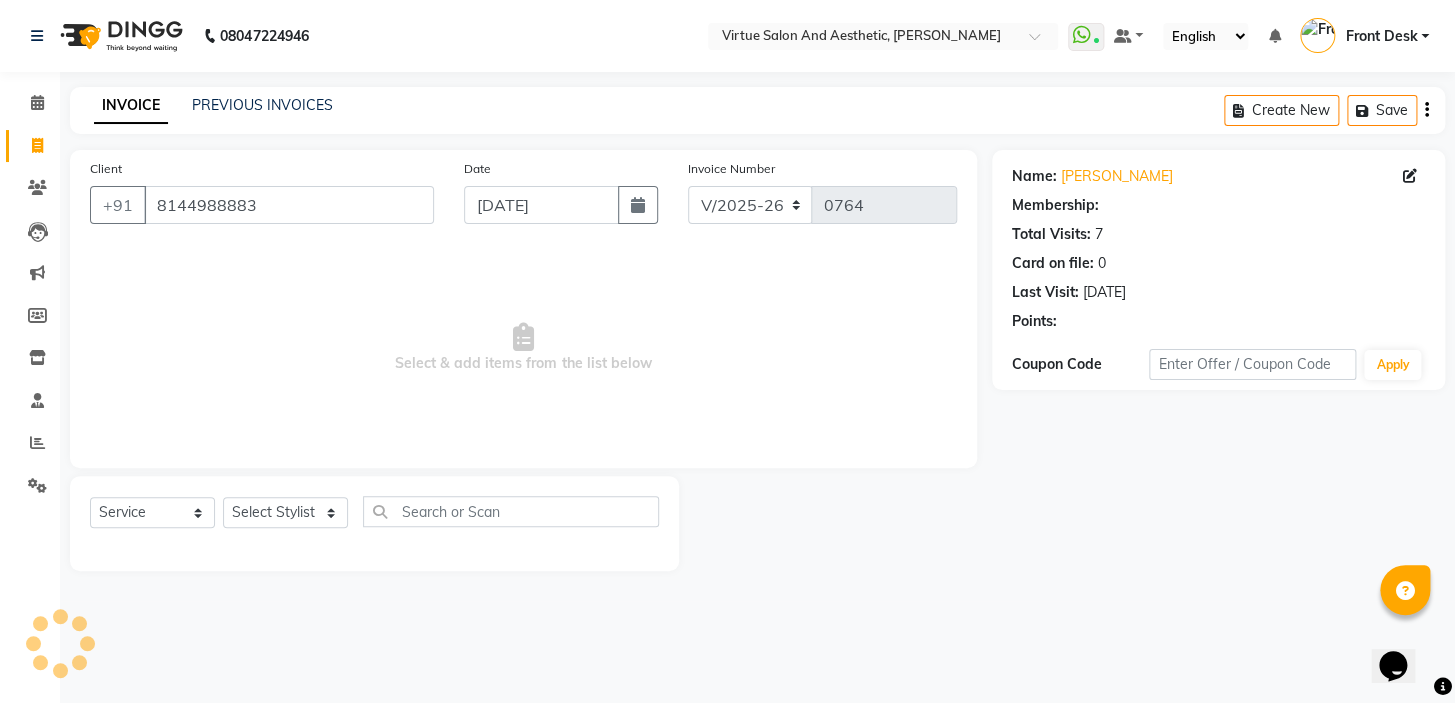 select on "1: Object" 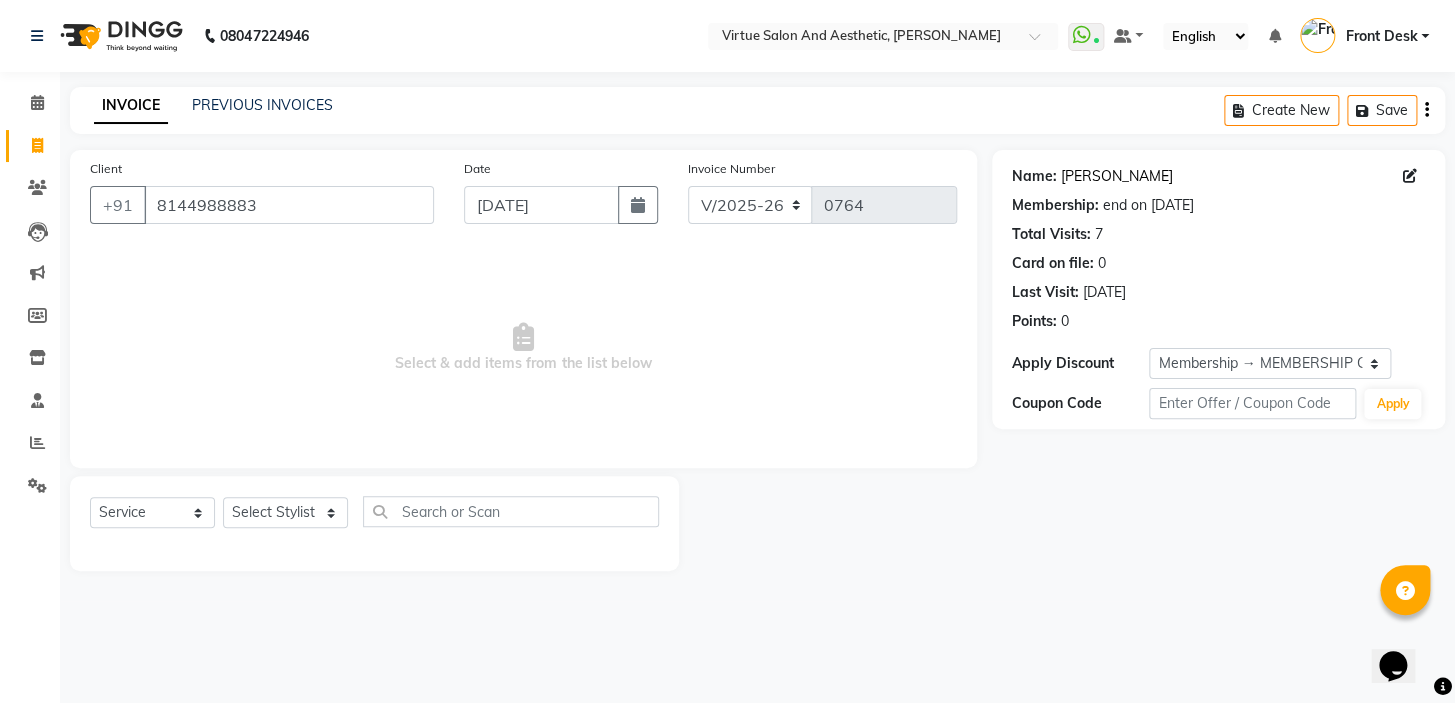 click on "Richie" 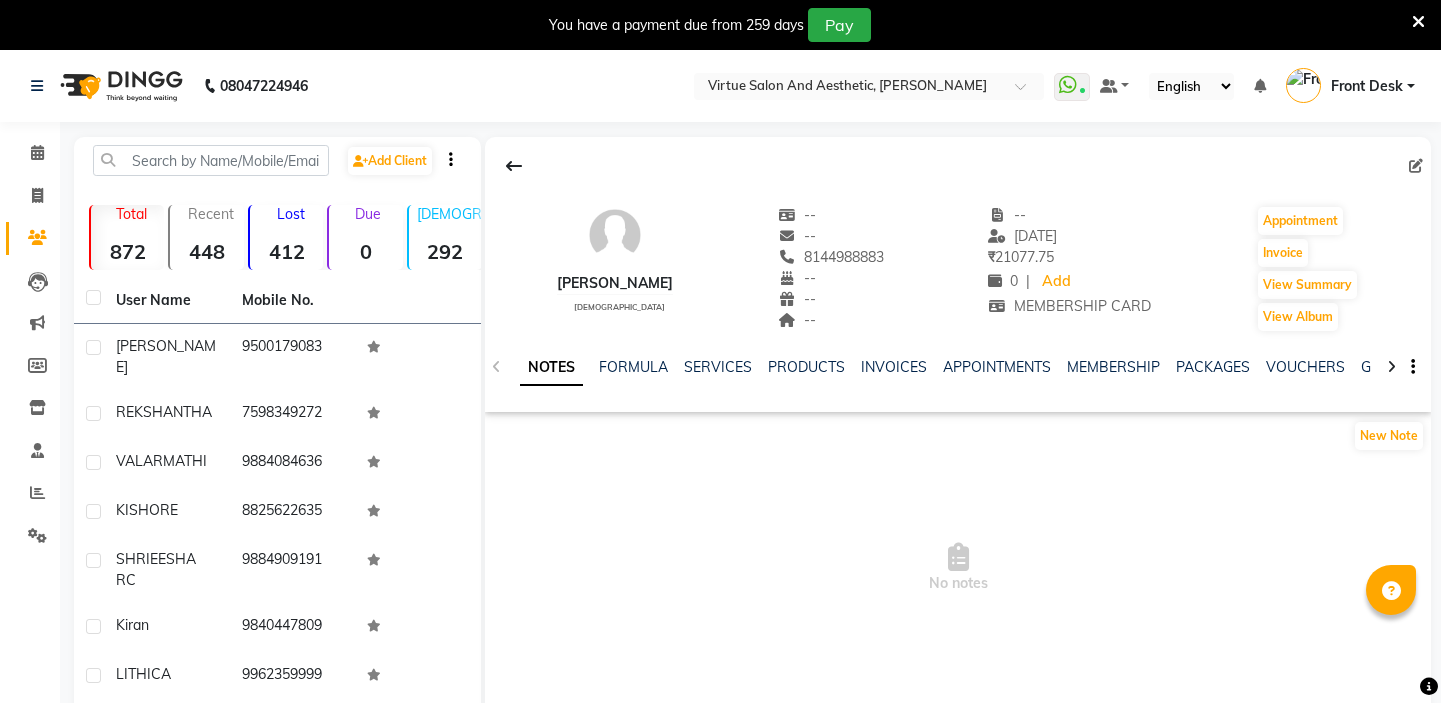 scroll, scrollTop: 0, scrollLeft: 0, axis: both 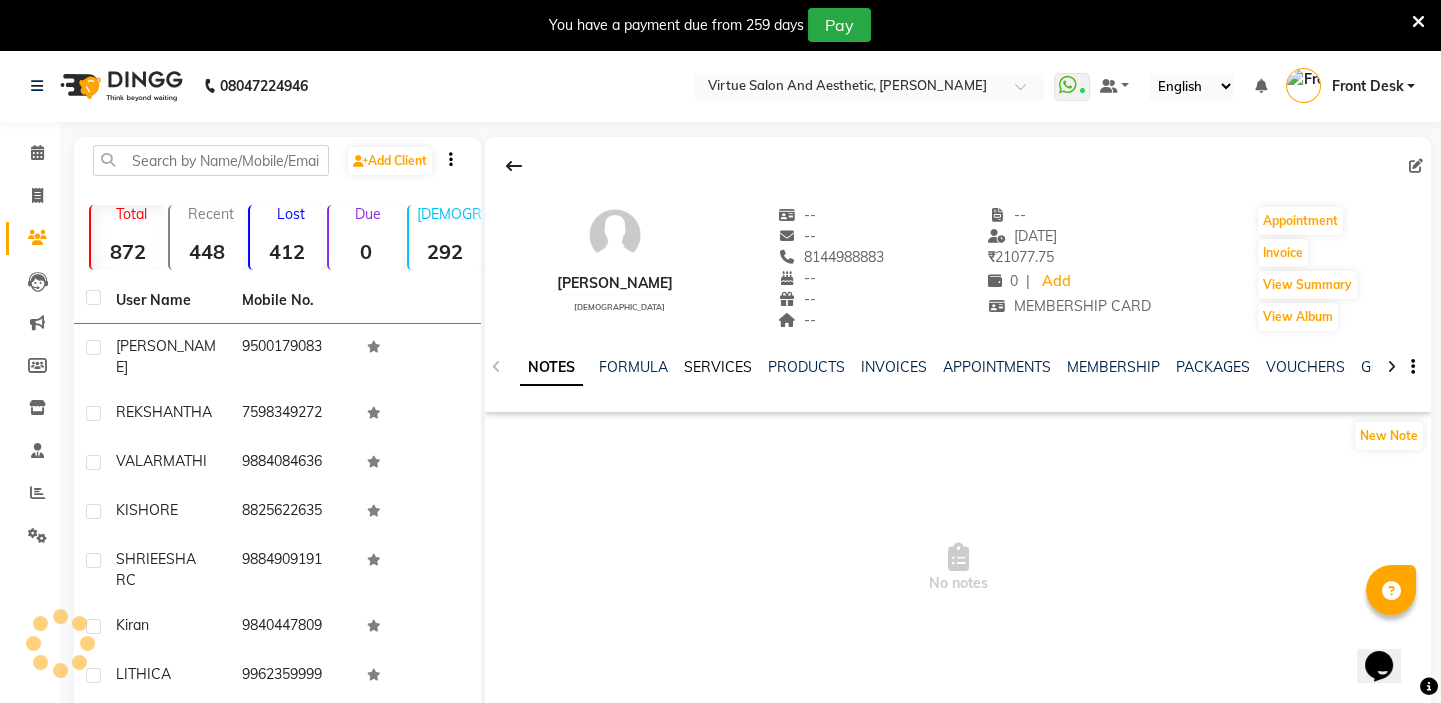 click on "SERVICES" 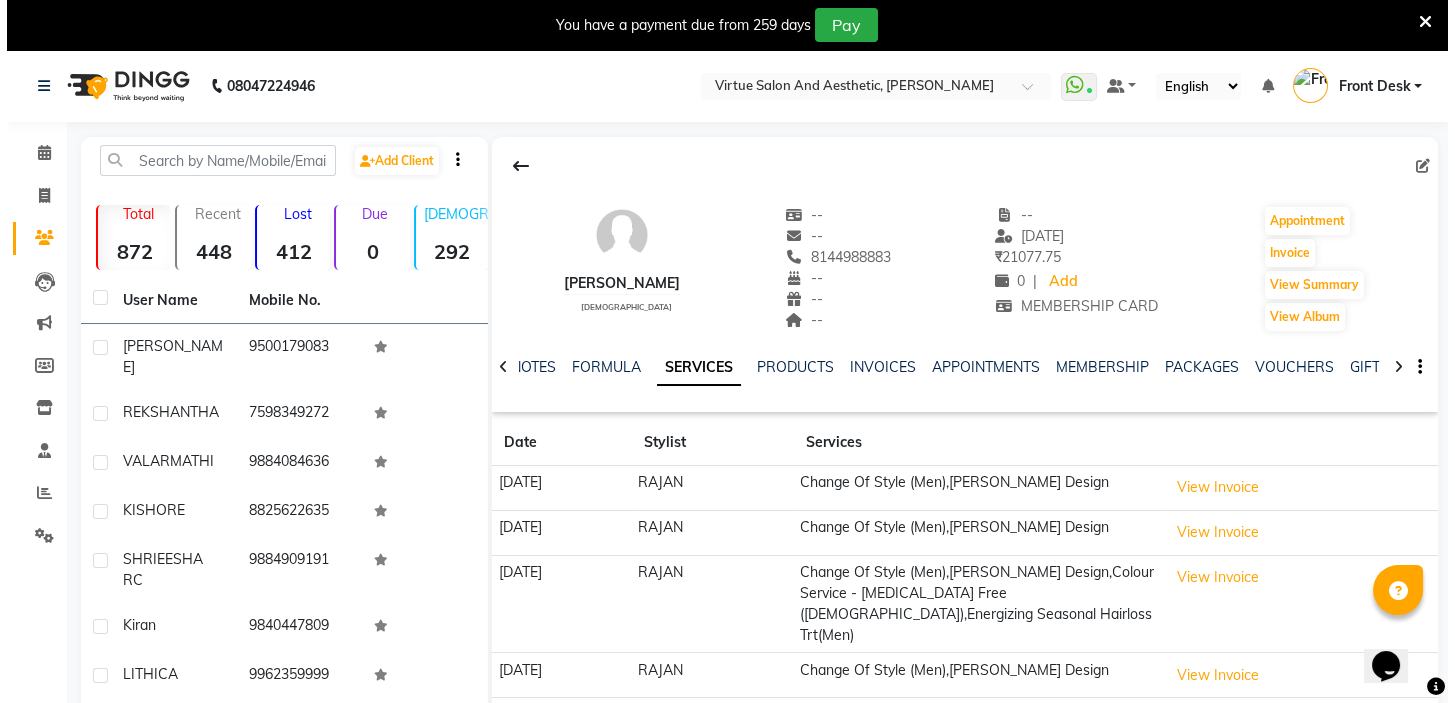 scroll, scrollTop: 181, scrollLeft: 0, axis: vertical 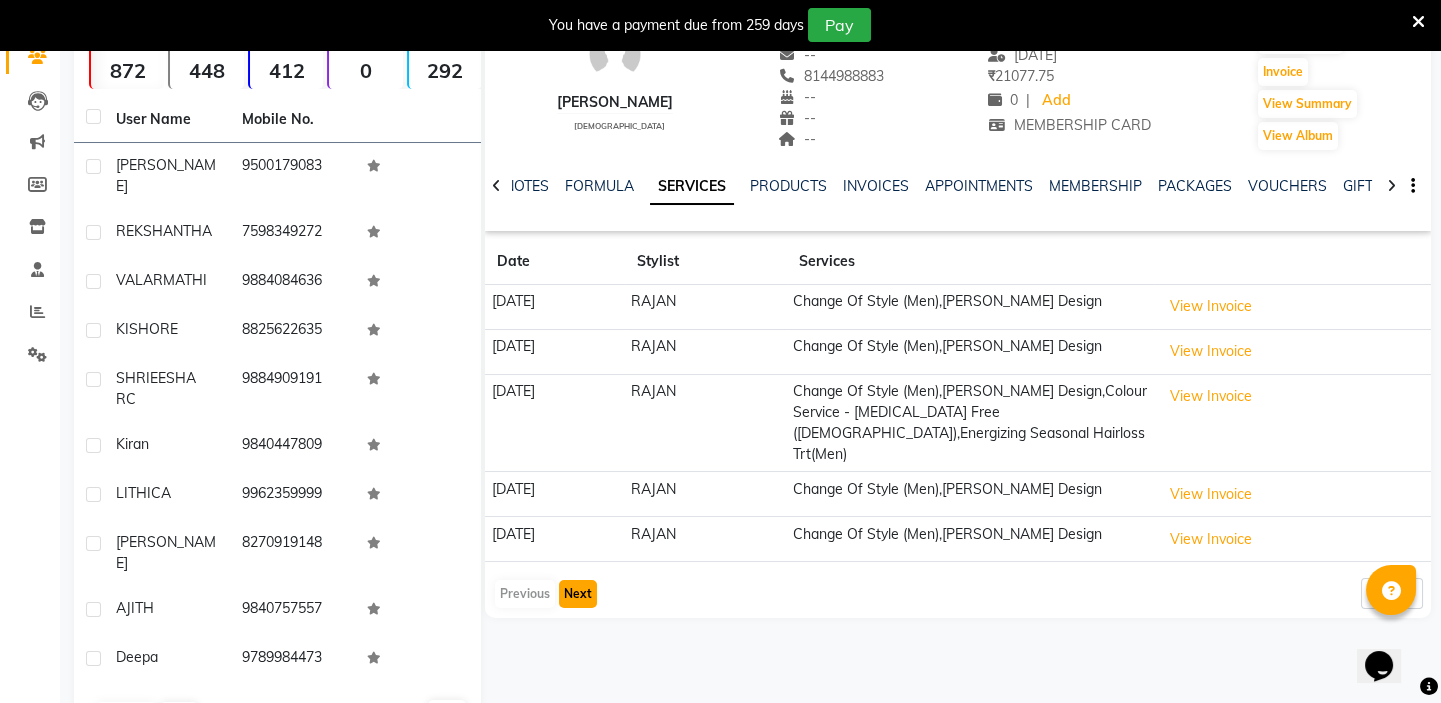 click on "Next" 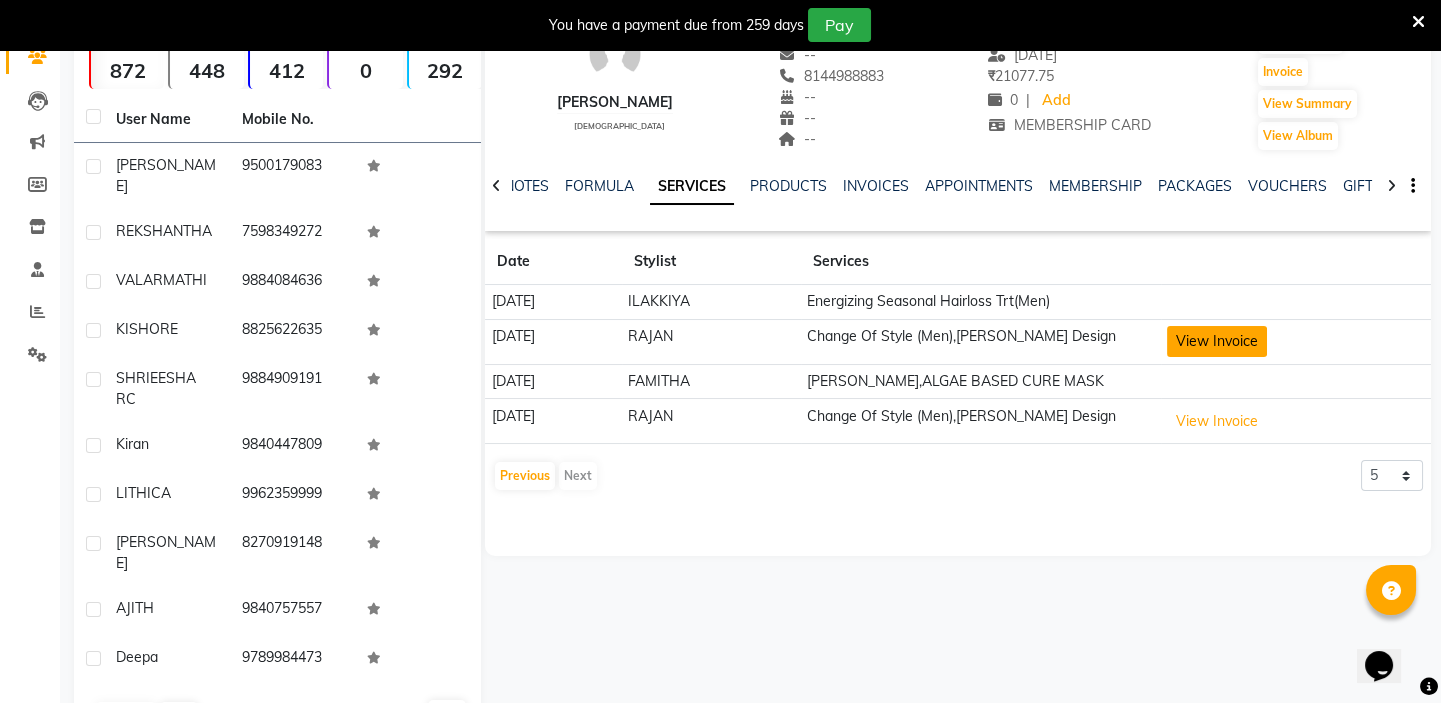 click on "View Invoice" 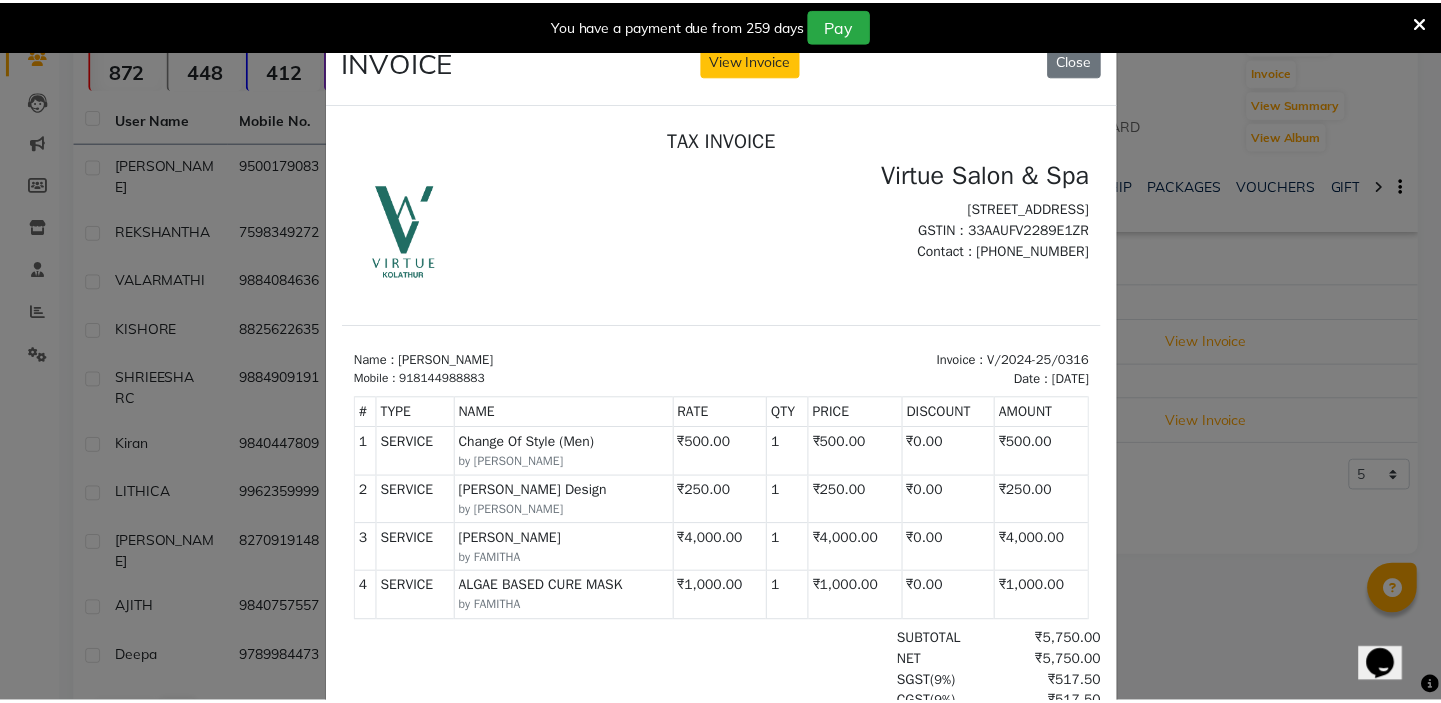 scroll, scrollTop: 0, scrollLeft: 0, axis: both 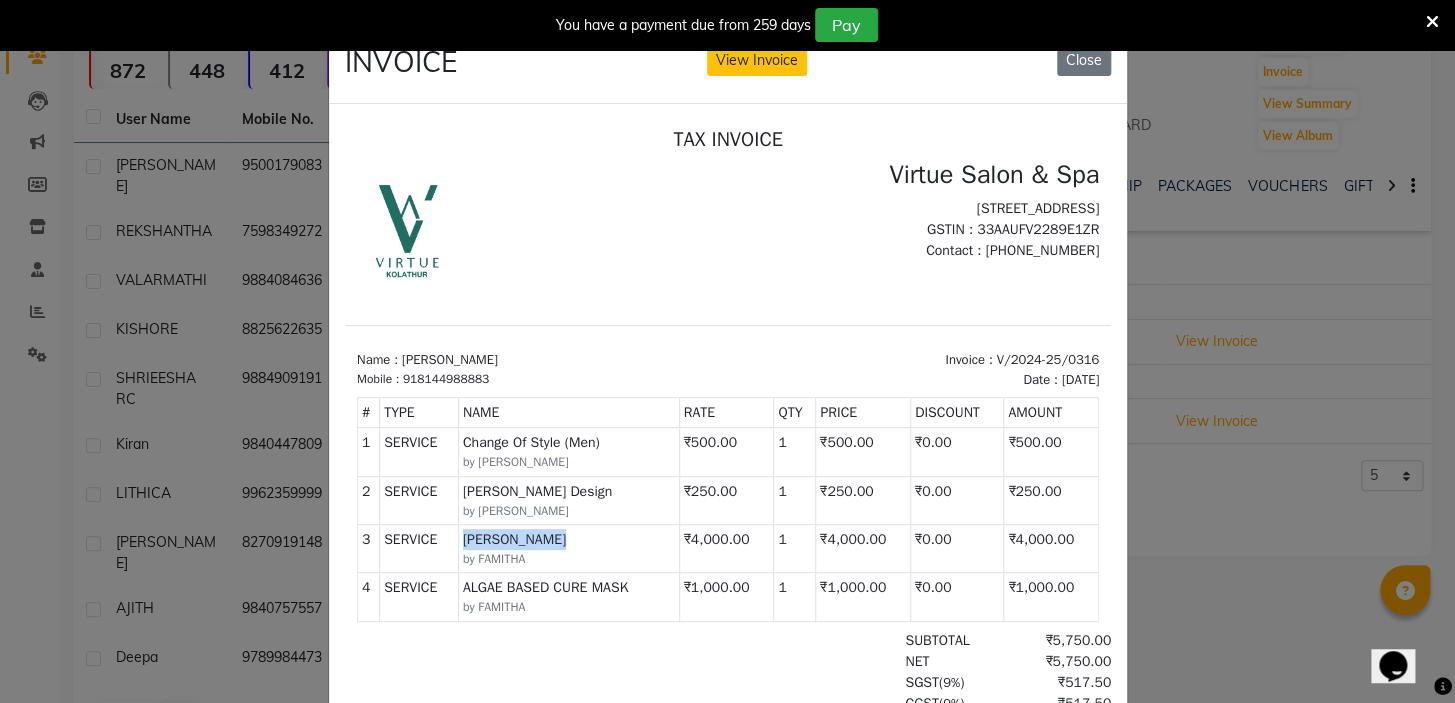 drag, startPoint x: 451, startPoint y: 535, endPoint x: 594, endPoint y: 535, distance: 143 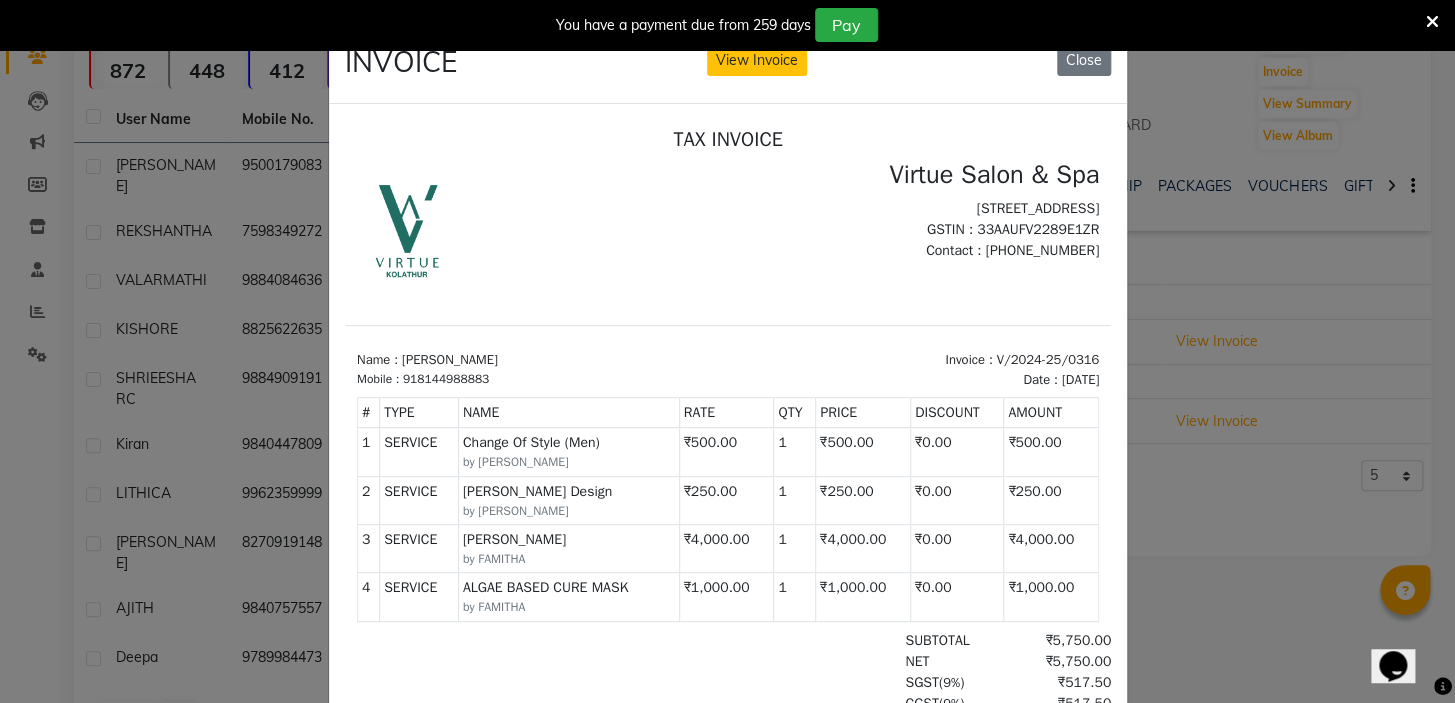 drag, startPoint x: 480, startPoint y: 589, endPoint x: 666, endPoint y: 566, distance: 187.41664 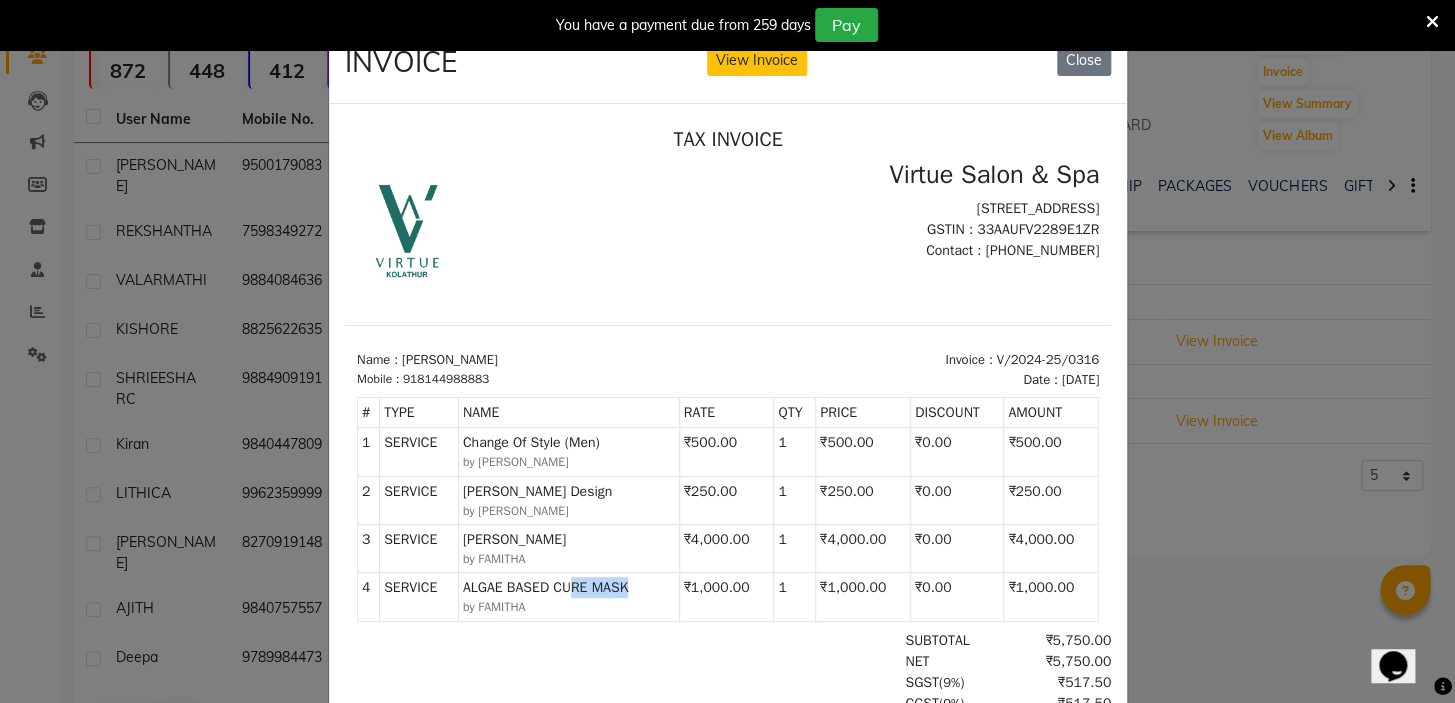 drag, startPoint x: 632, startPoint y: 582, endPoint x: 536, endPoint y: 560, distance: 98.48858 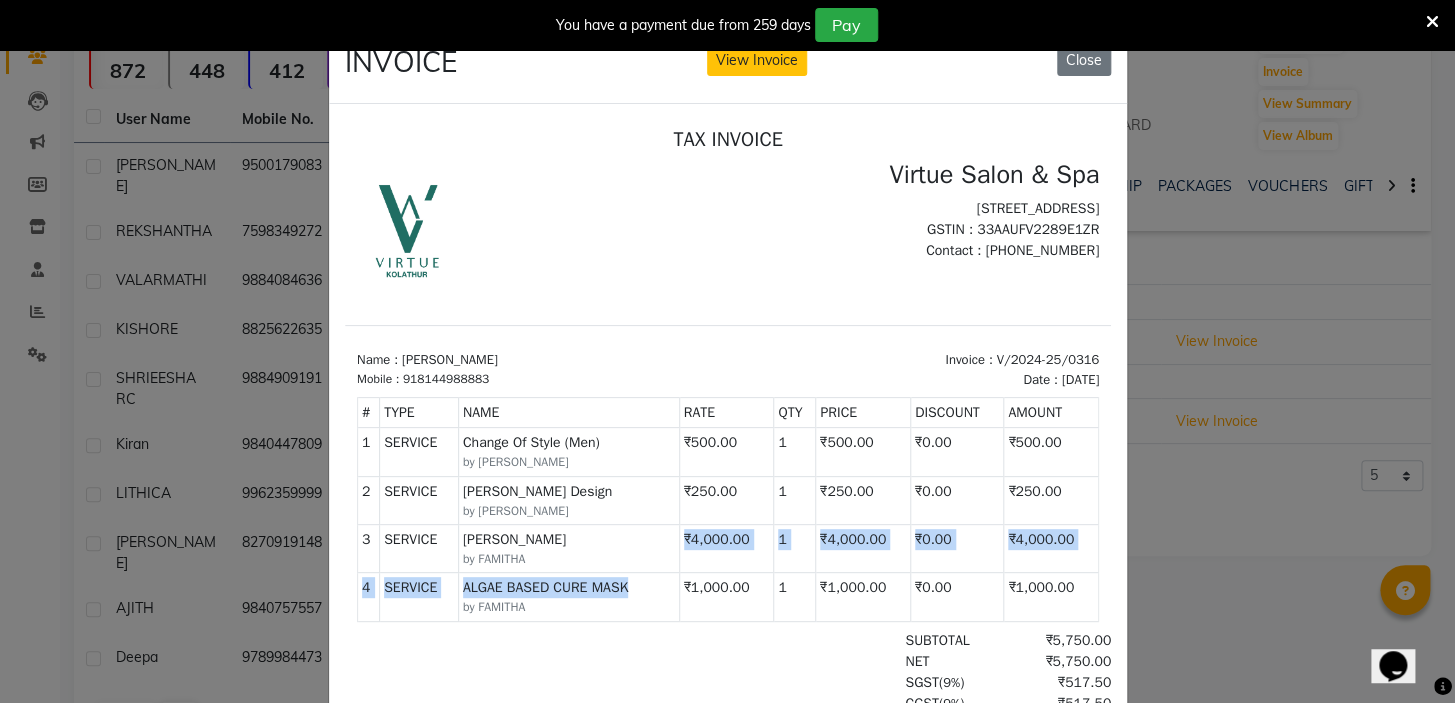click on "SERVICE
ALGAE BASED CURE MASK
by FAMITHA" at bounding box center (567, 596) 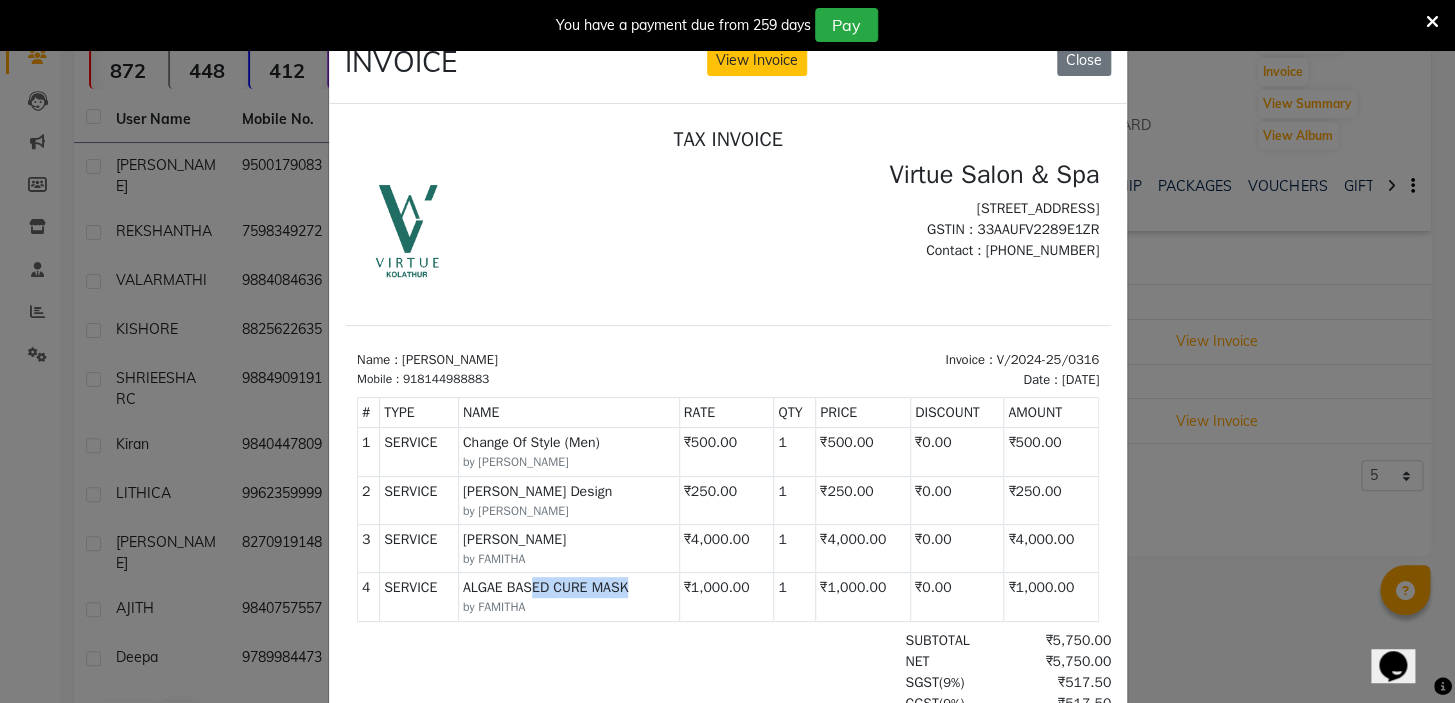 drag, startPoint x: 621, startPoint y: 590, endPoint x: 497, endPoint y: 570, distance: 125.60255 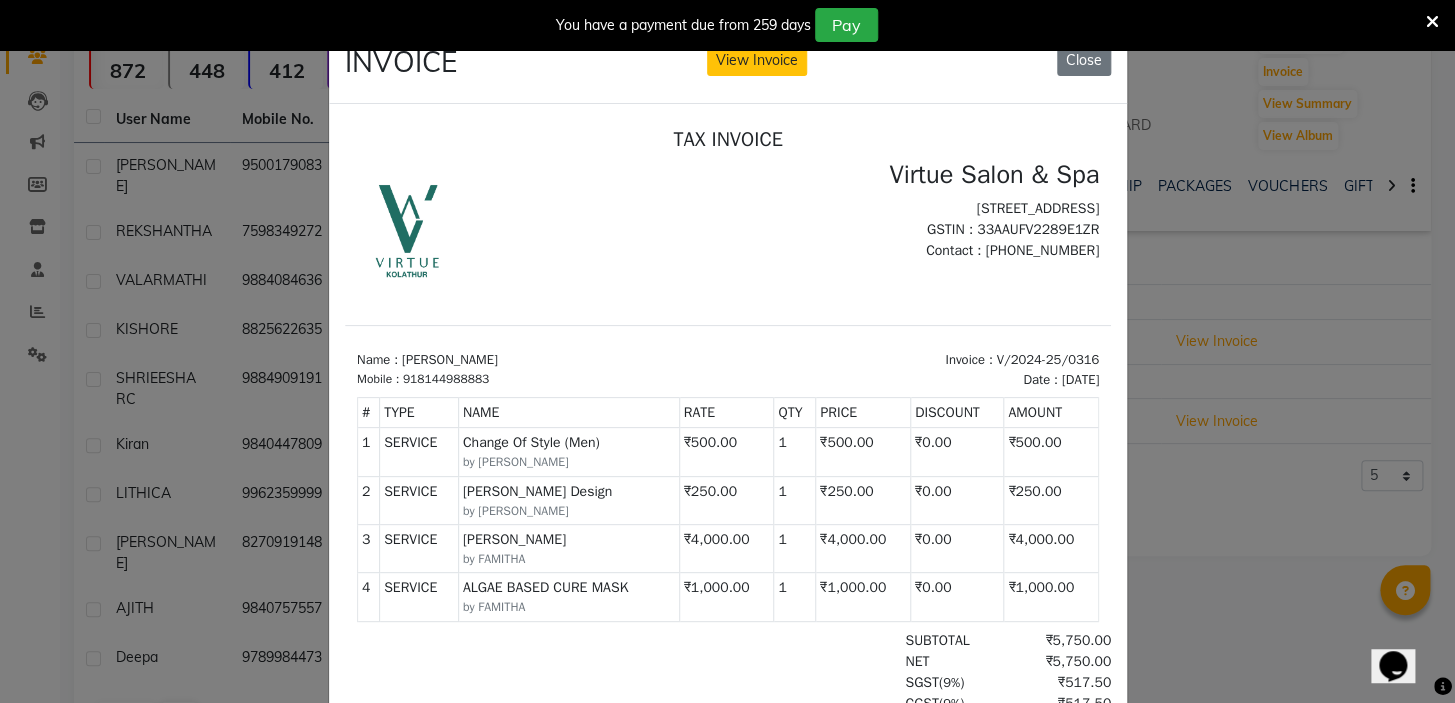 click on "by FAMITHA" at bounding box center [568, 606] 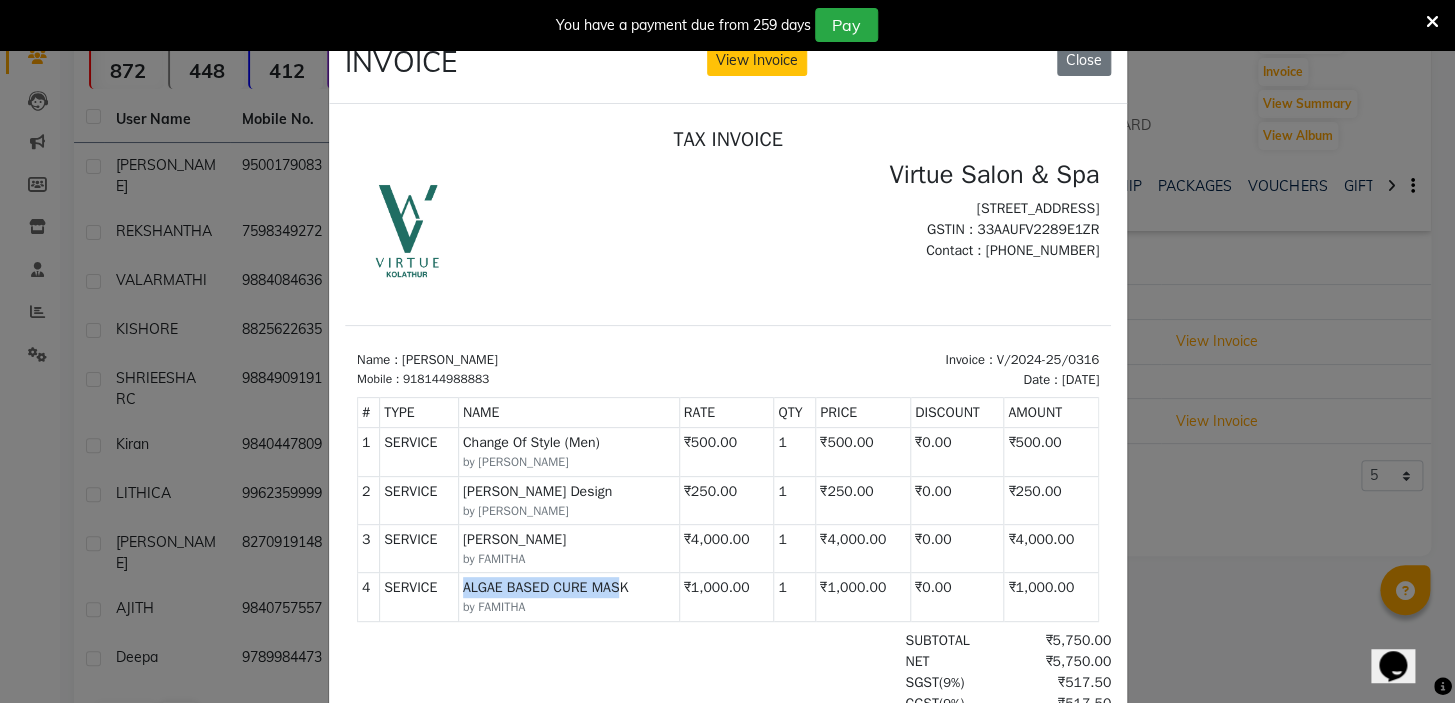 drag, startPoint x: 444, startPoint y: 585, endPoint x: 607, endPoint y: 576, distance: 163.24828 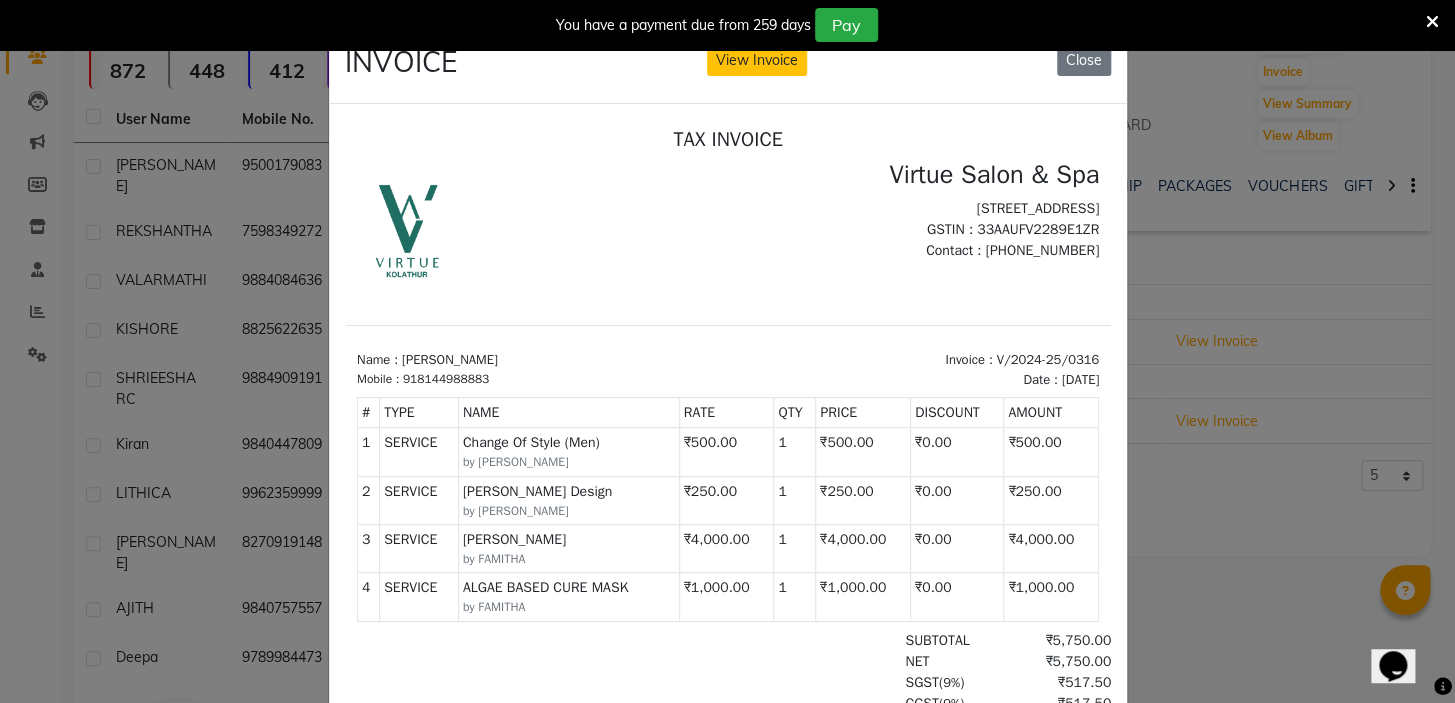 click on "ALGAE BASED CURE MASK" at bounding box center (568, 586) 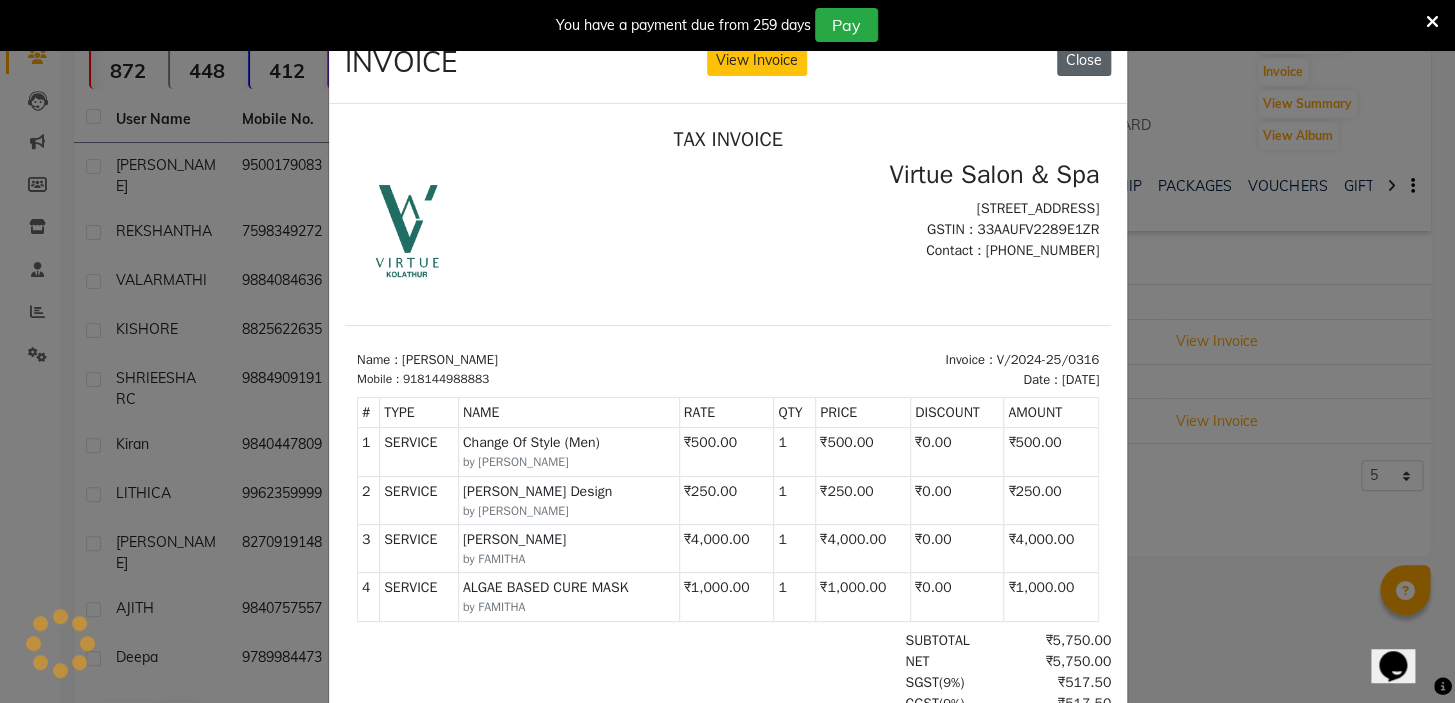 click on "Close" 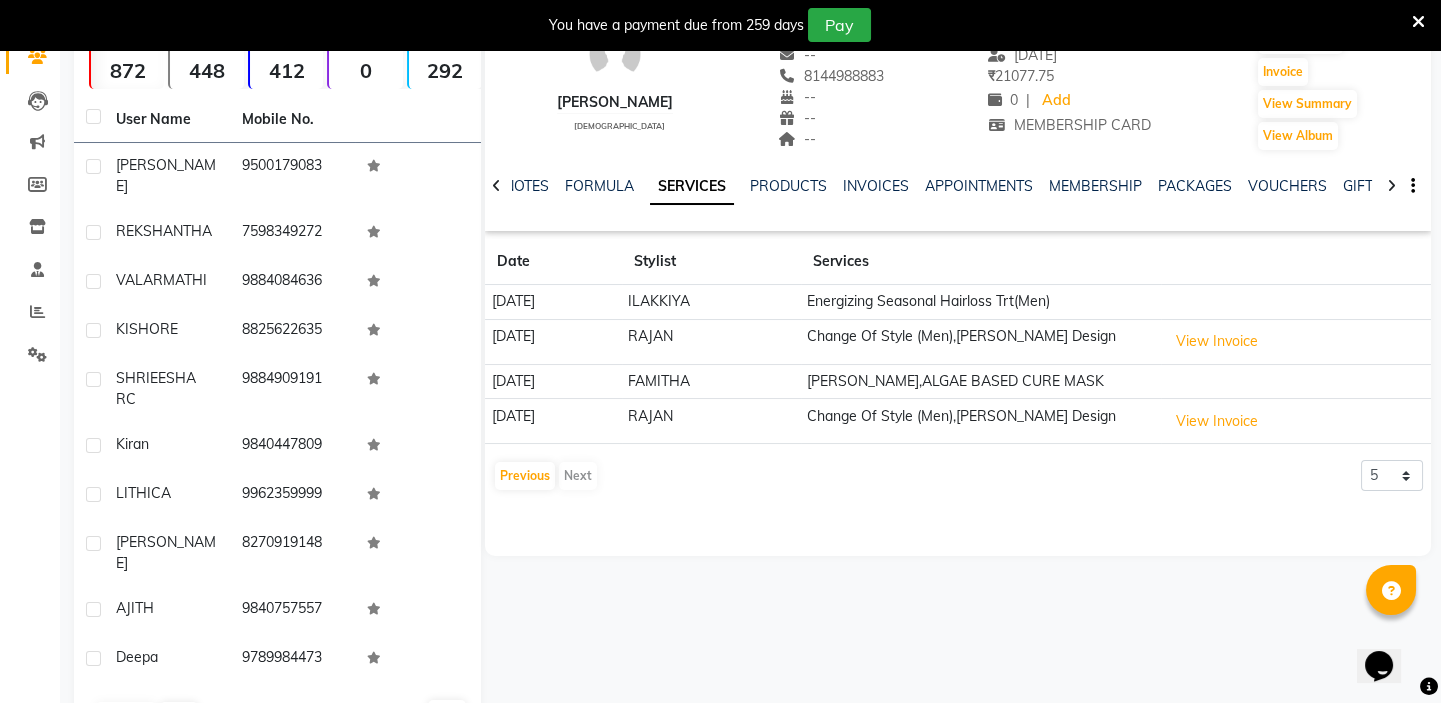 click at bounding box center [1418, 22] 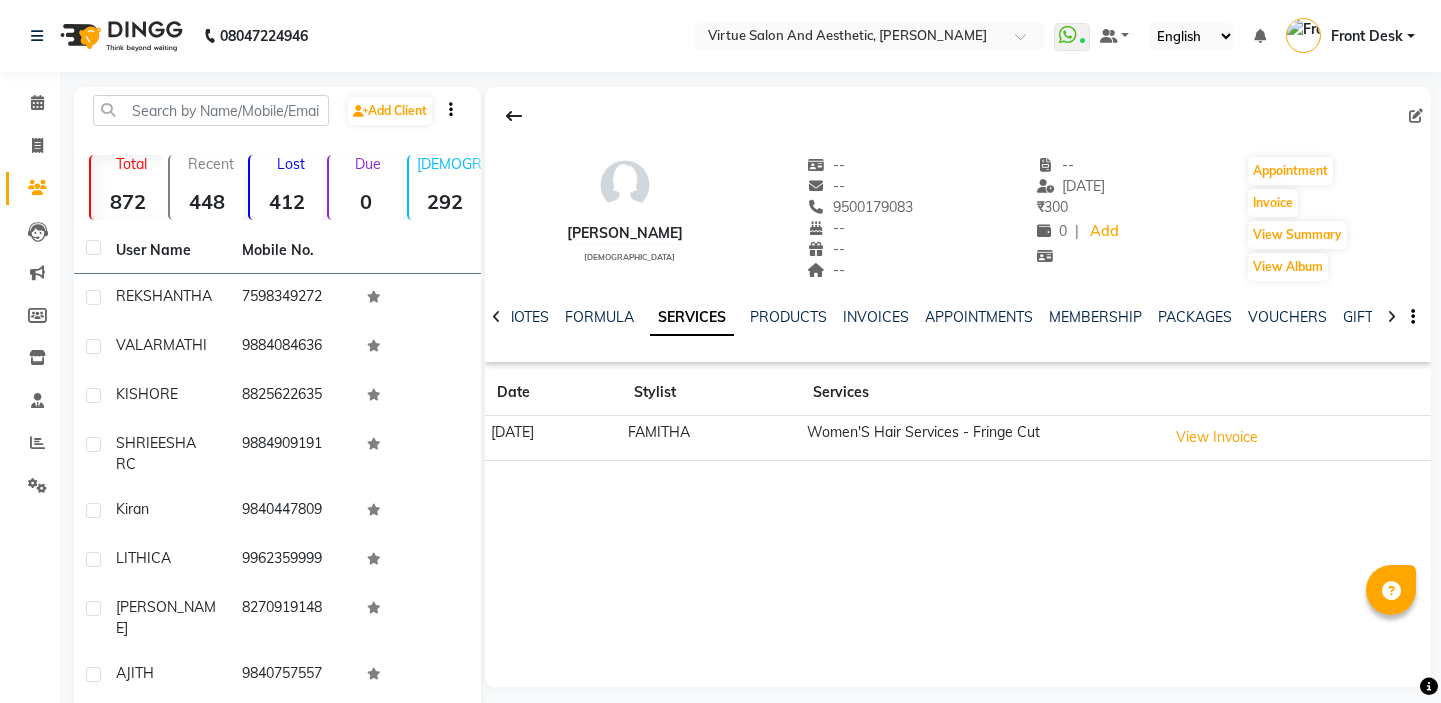 scroll, scrollTop: 0, scrollLeft: 0, axis: both 